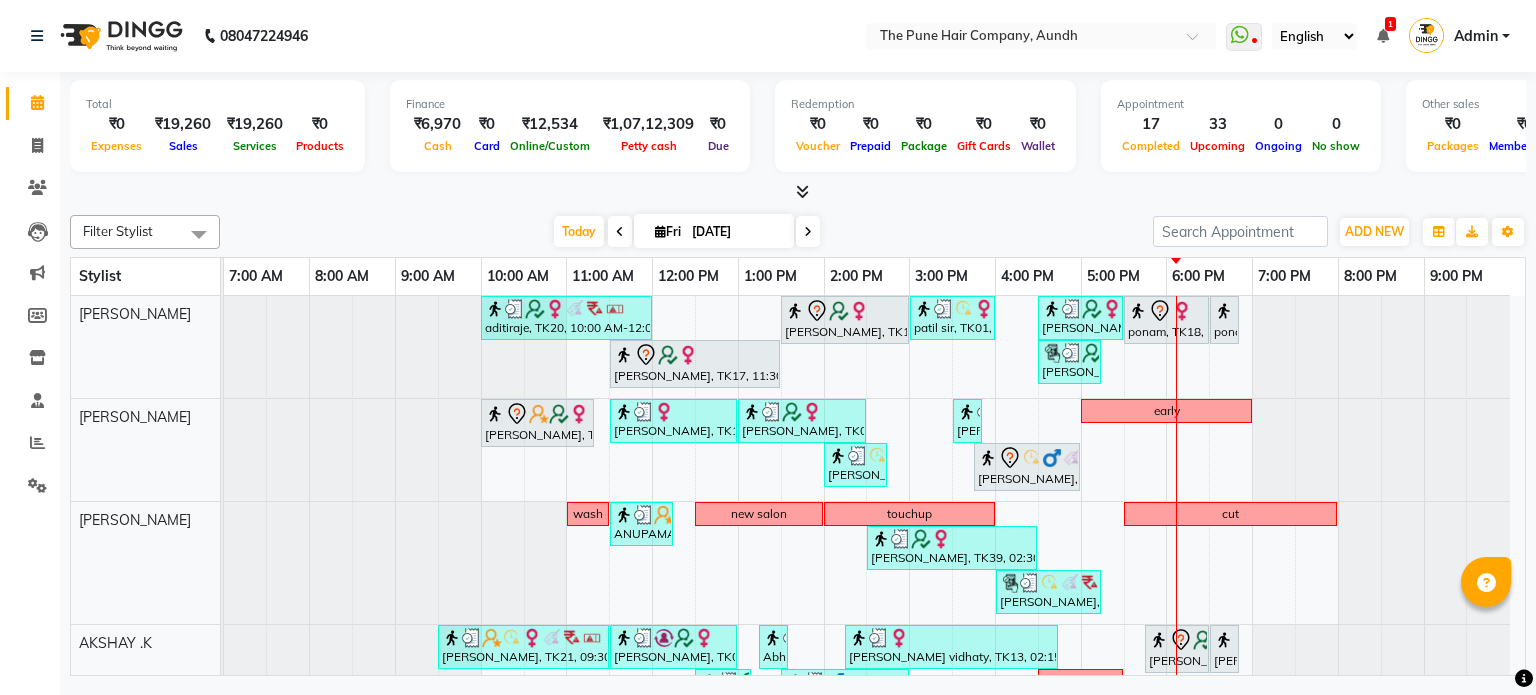 scroll, scrollTop: 0, scrollLeft: 0, axis: both 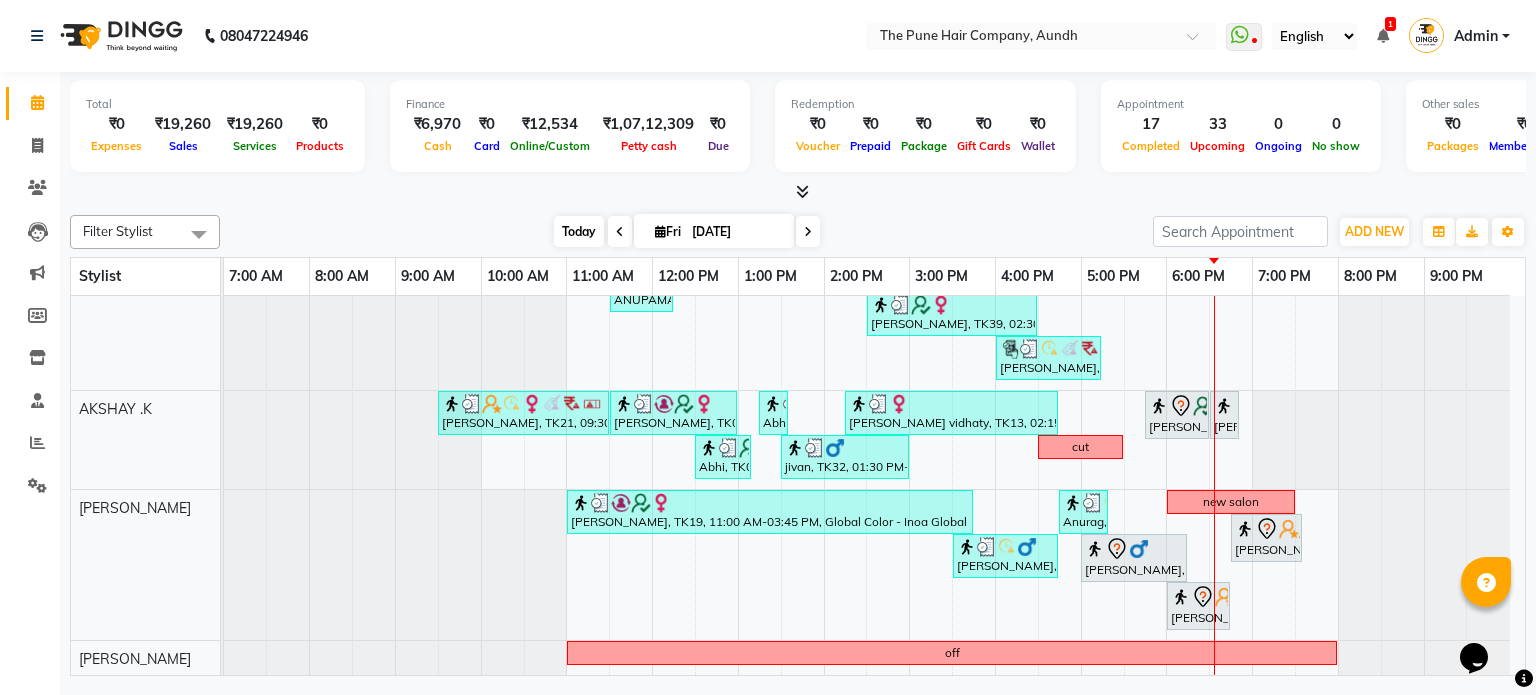 click on "Today" at bounding box center (579, 231) 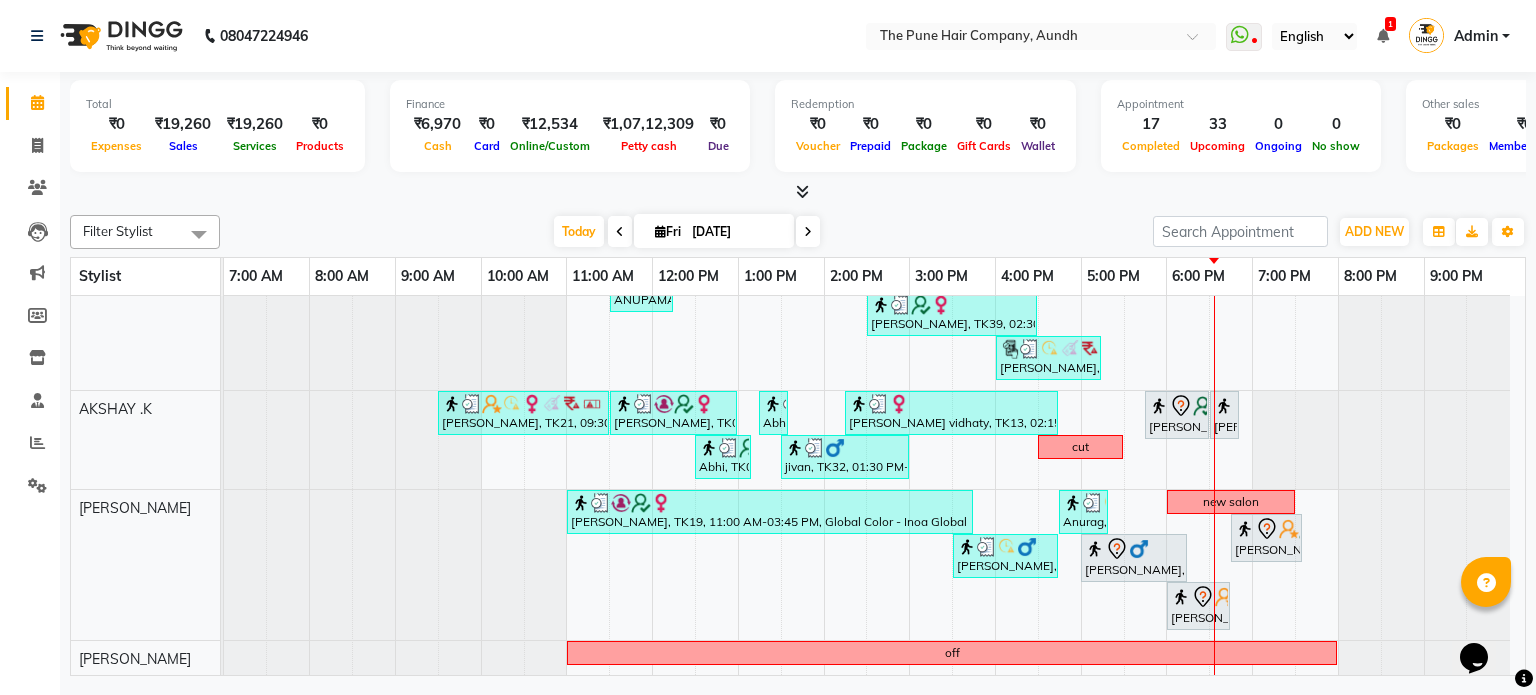 click at bounding box center [808, 231] 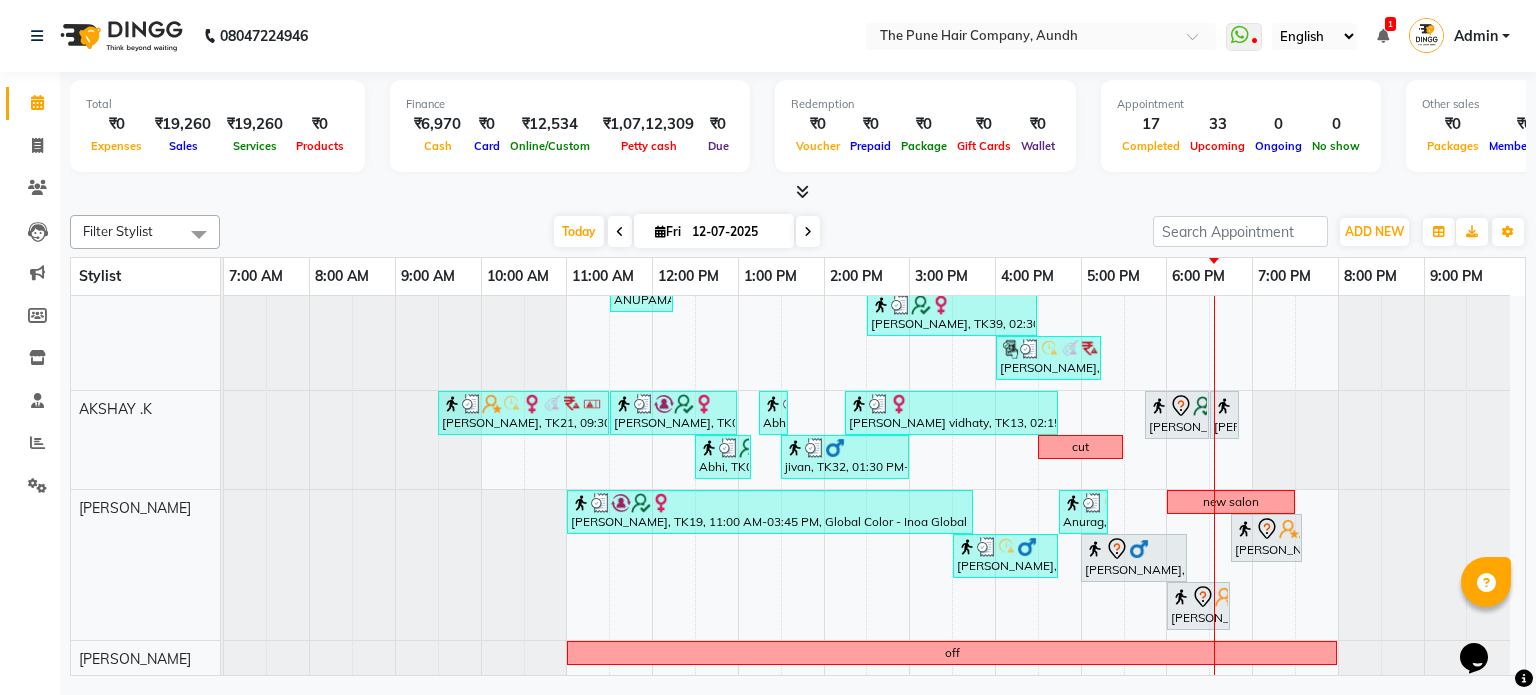 scroll, scrollTop: 148, scrollLeft: 0, axis: vertical 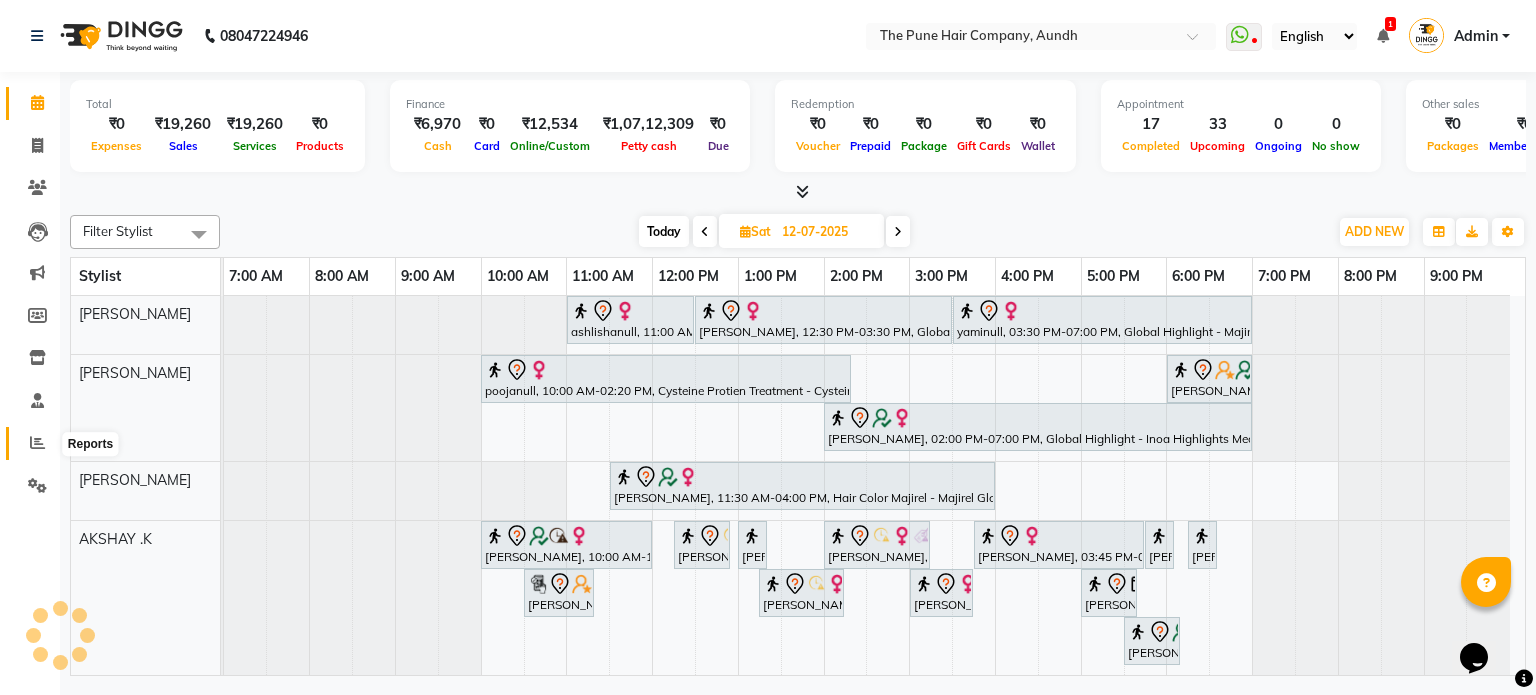 click 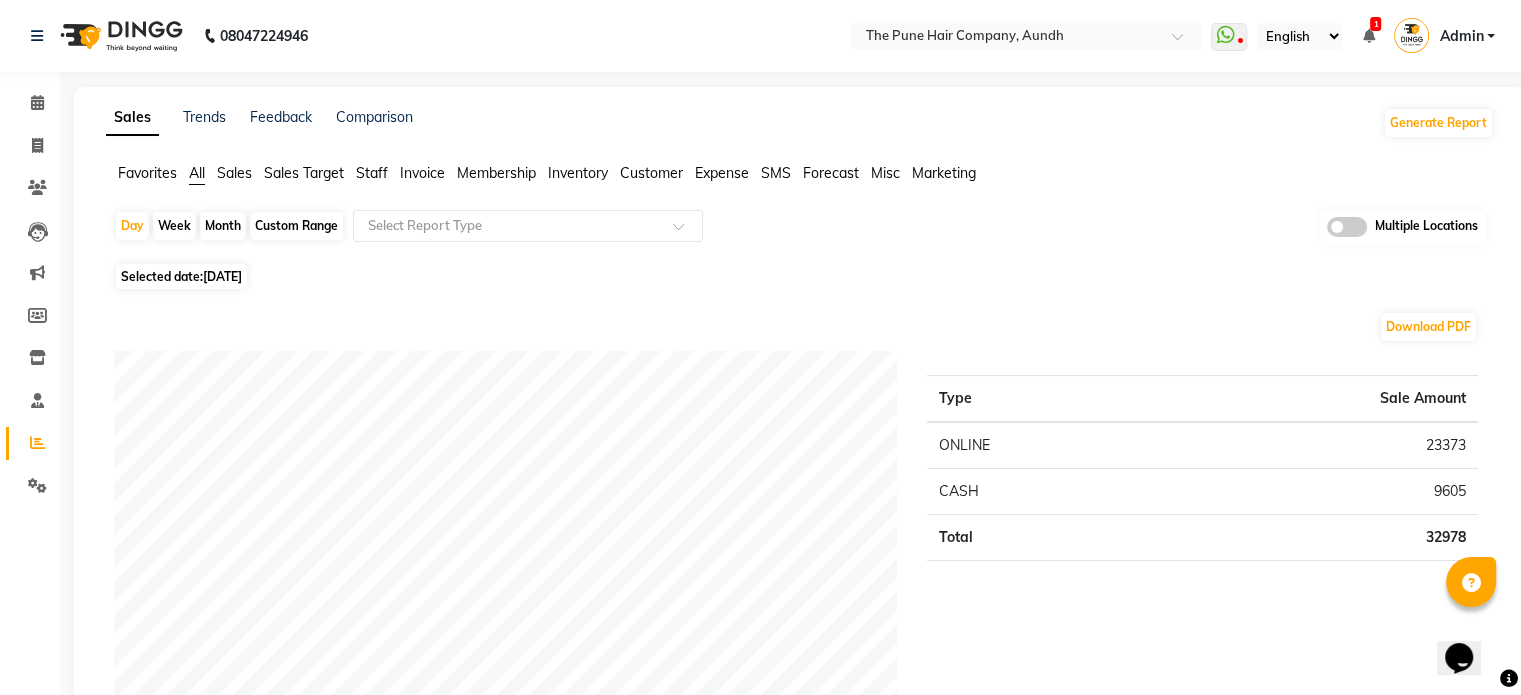 click on "Month" 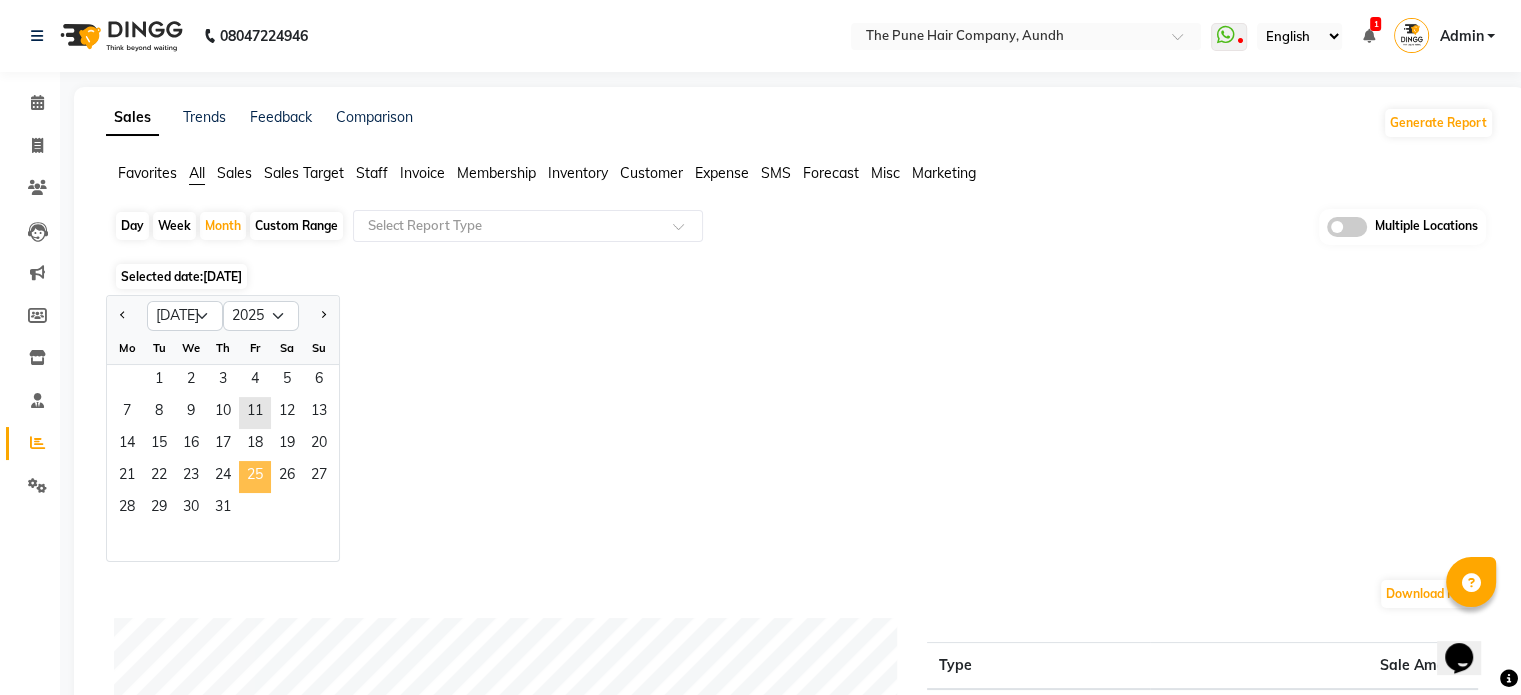 click on "25" 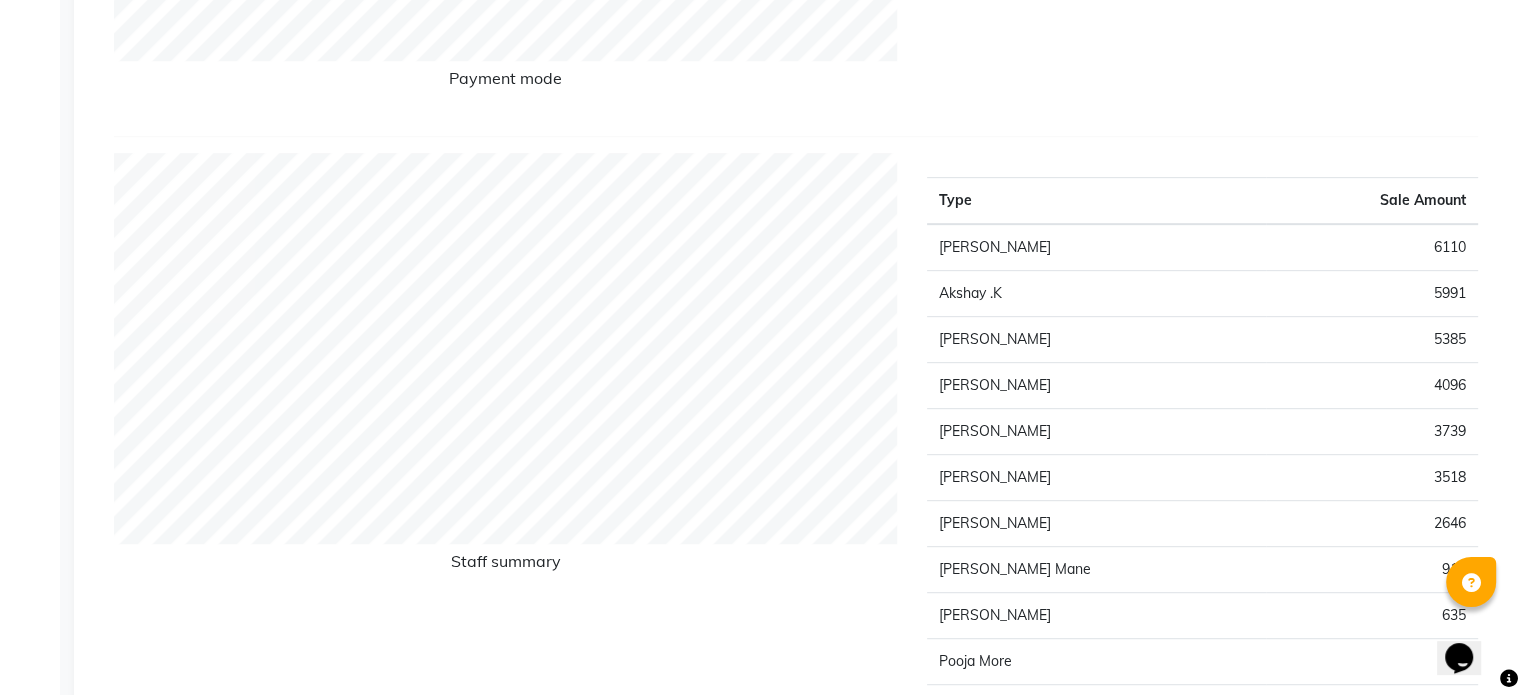 scroll, scrollTop: 1000, scrollLeft: 0, axis: vertical 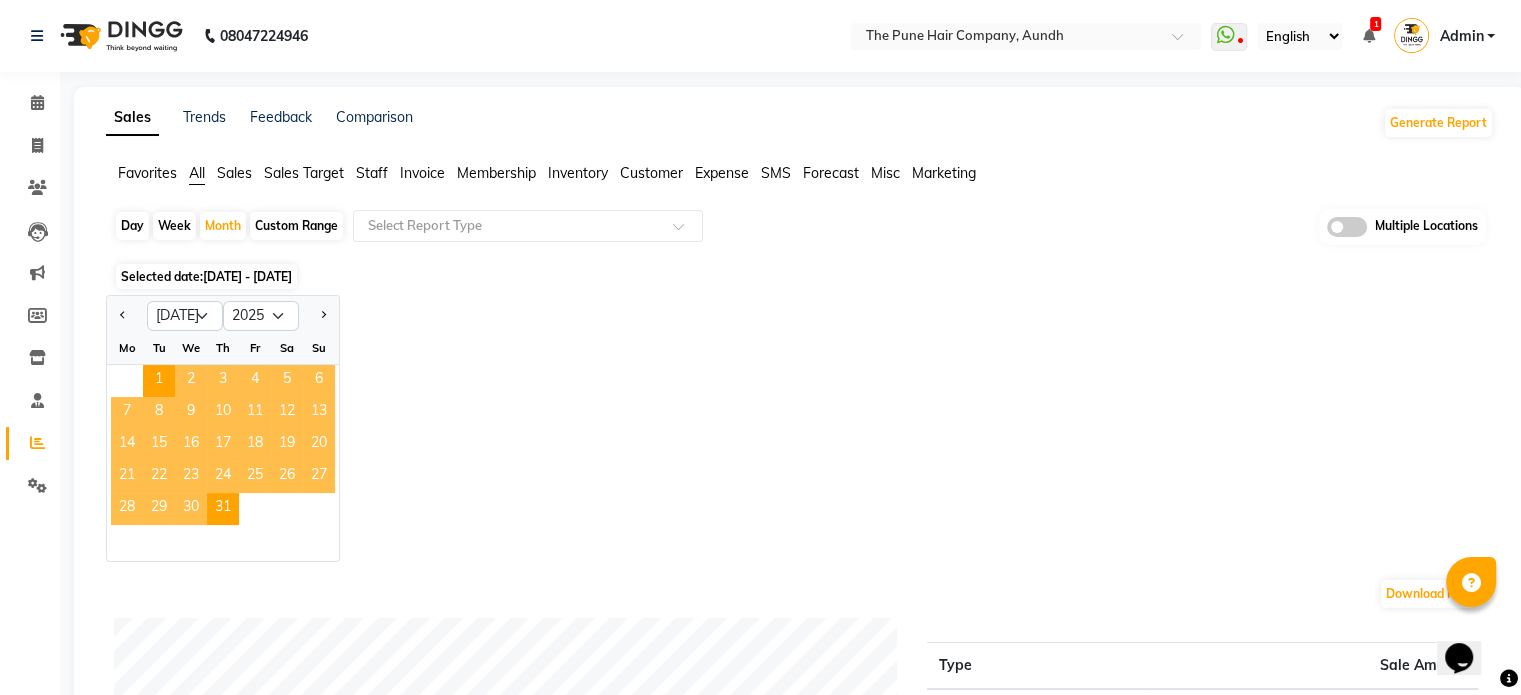 click on "11" 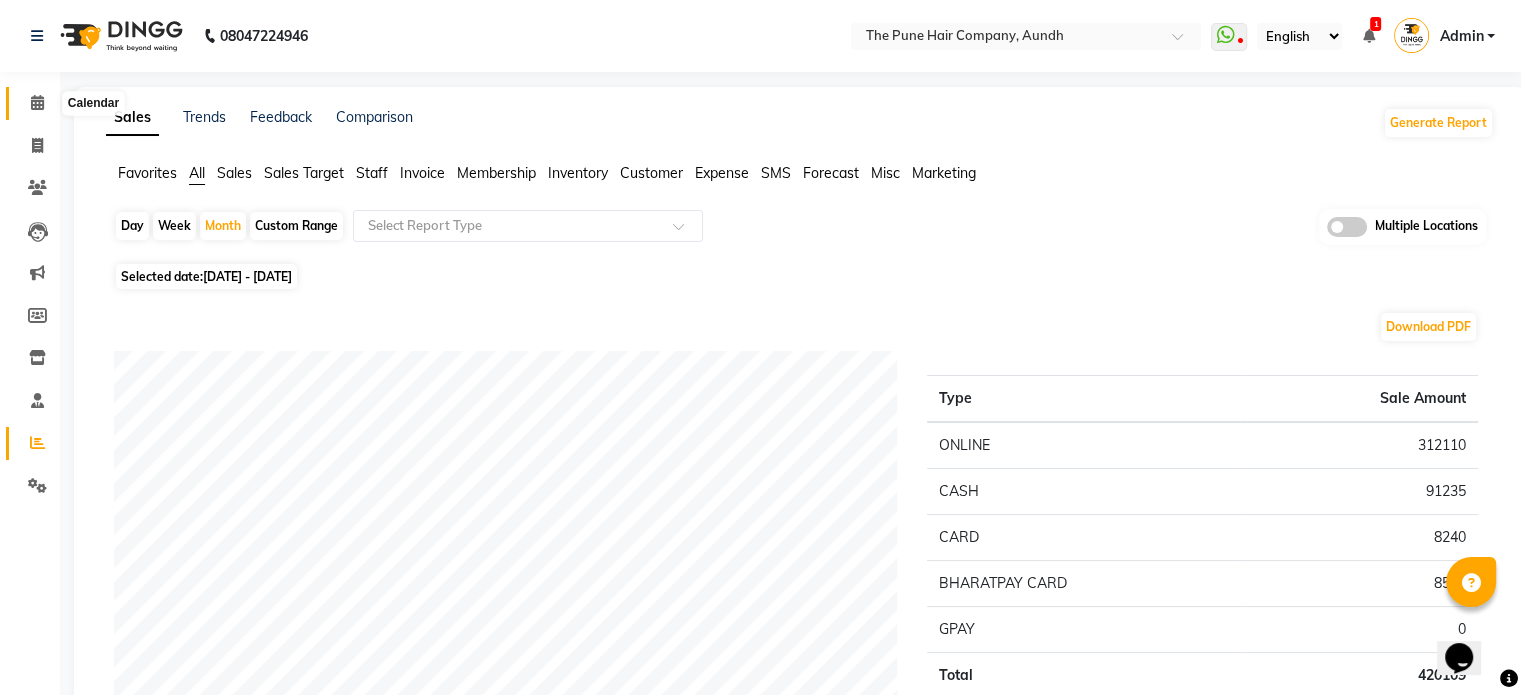 click 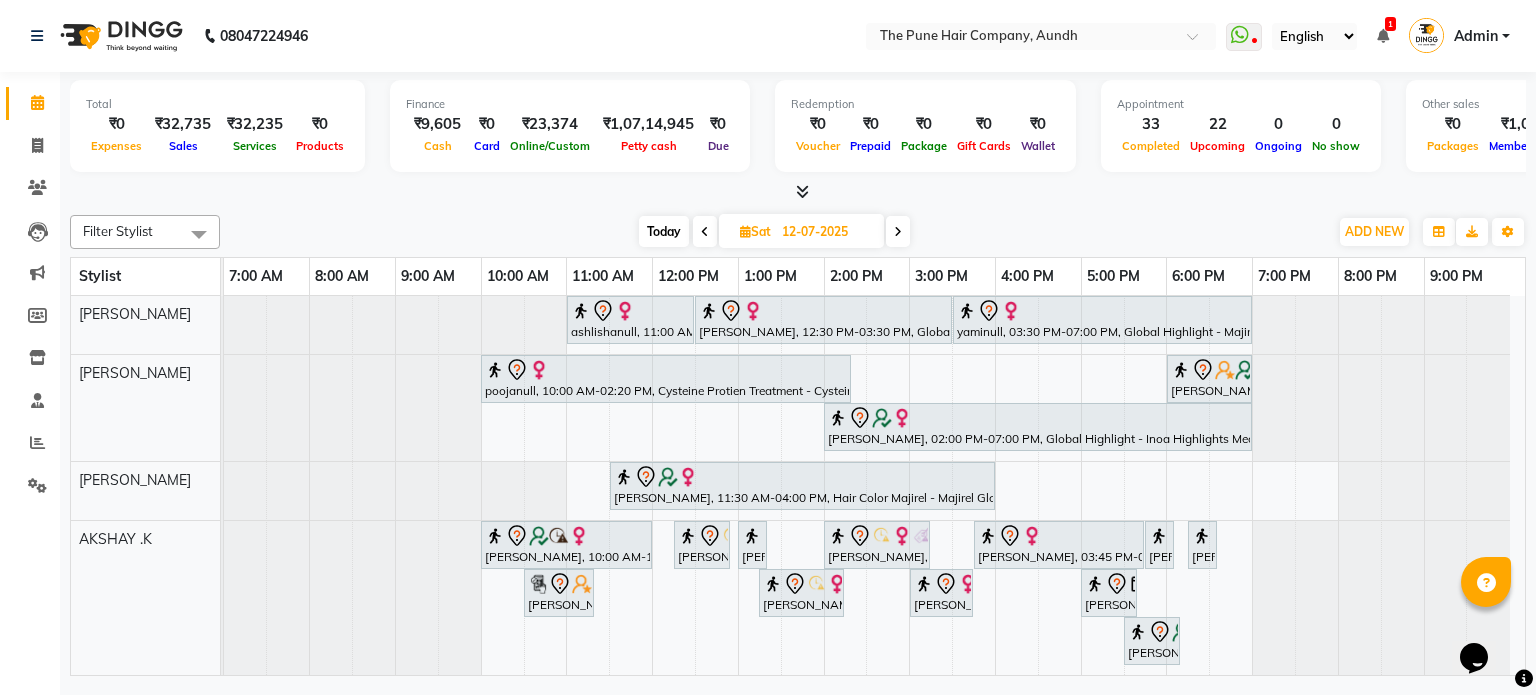 click on "Calendar" 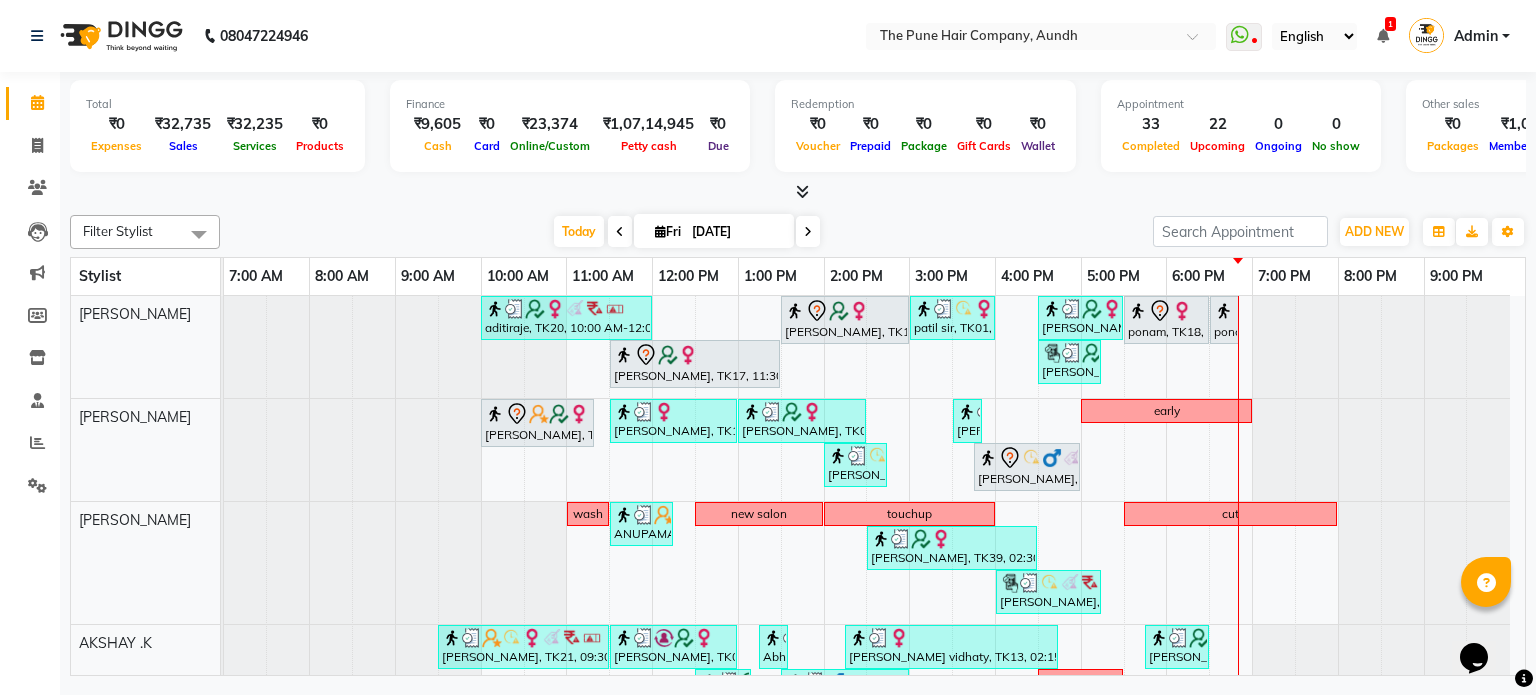 scroll, scrollTop: 73, scrollLeft: 0, axis: vertical 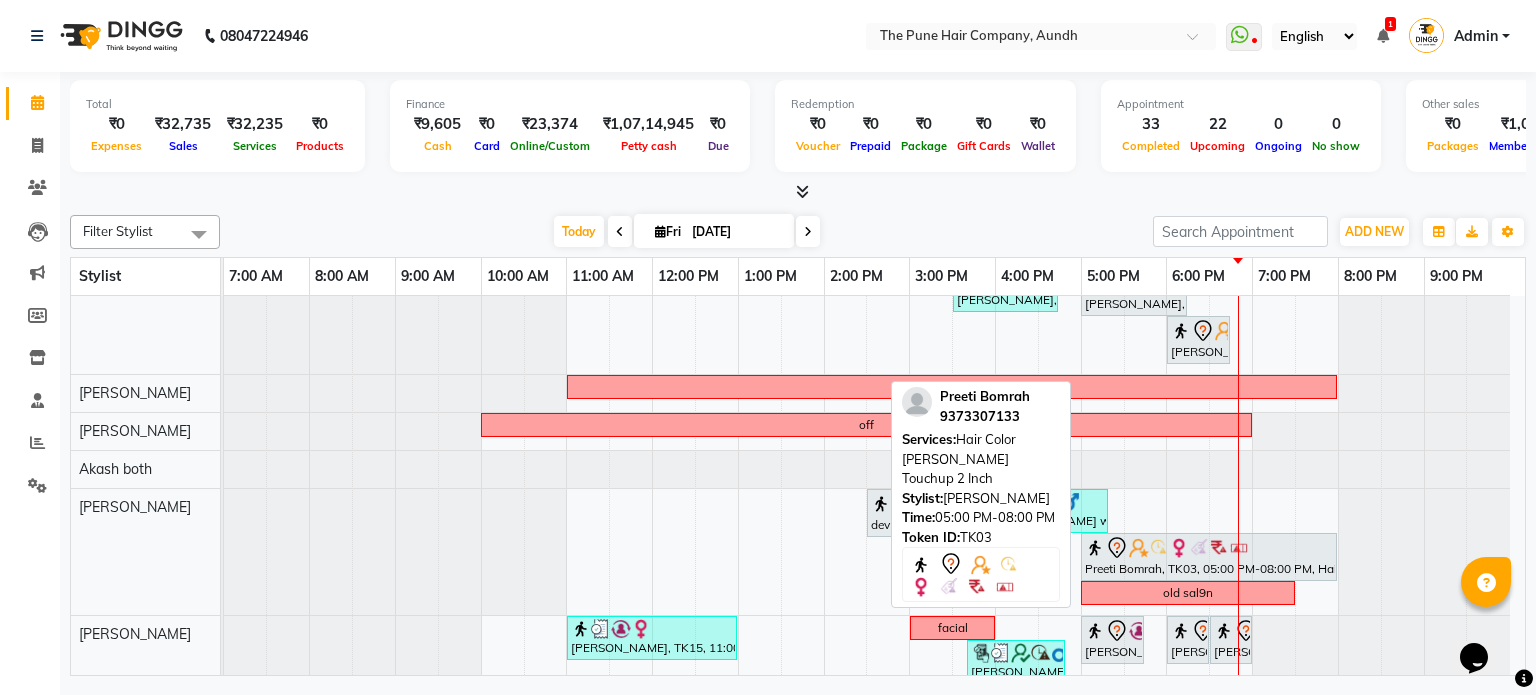 click at bounding box center [1179, 548] 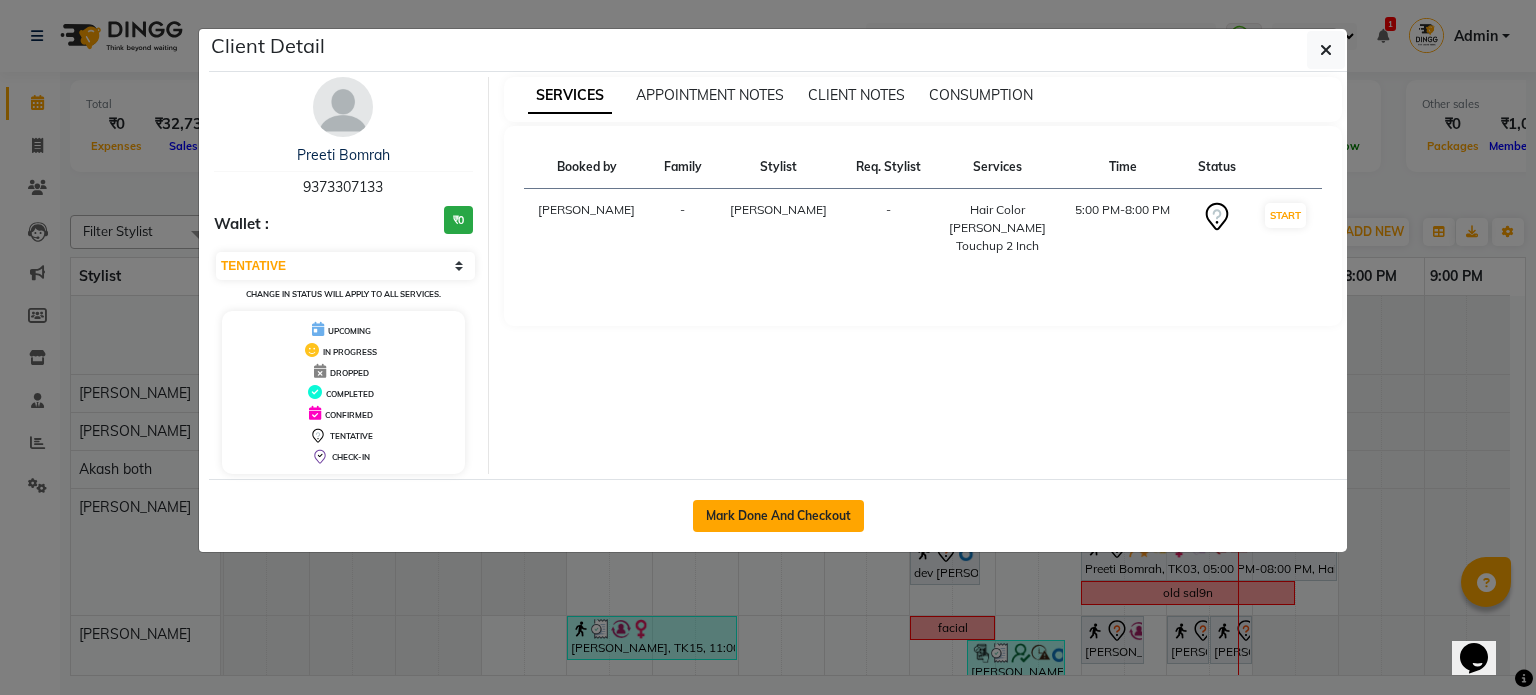 click on "Mark Done And Checkout" 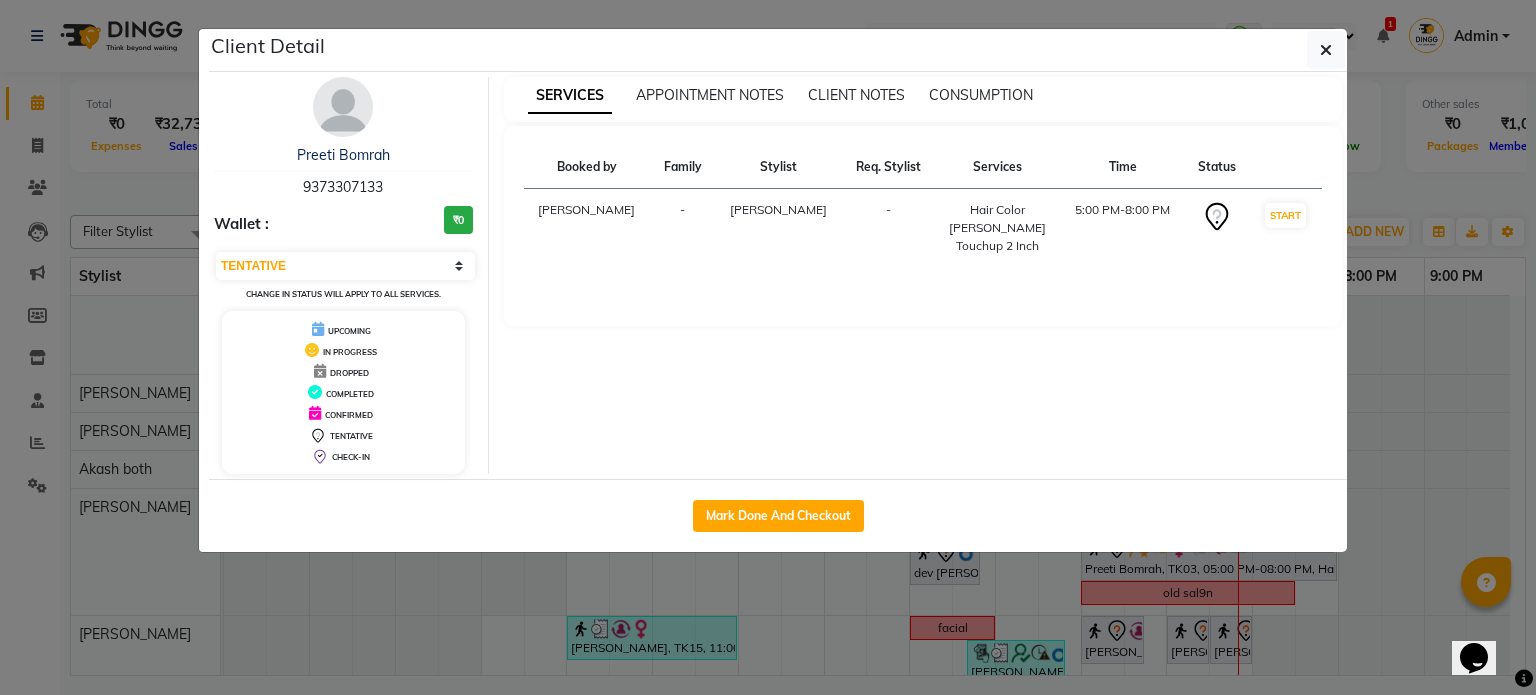 select on "106" 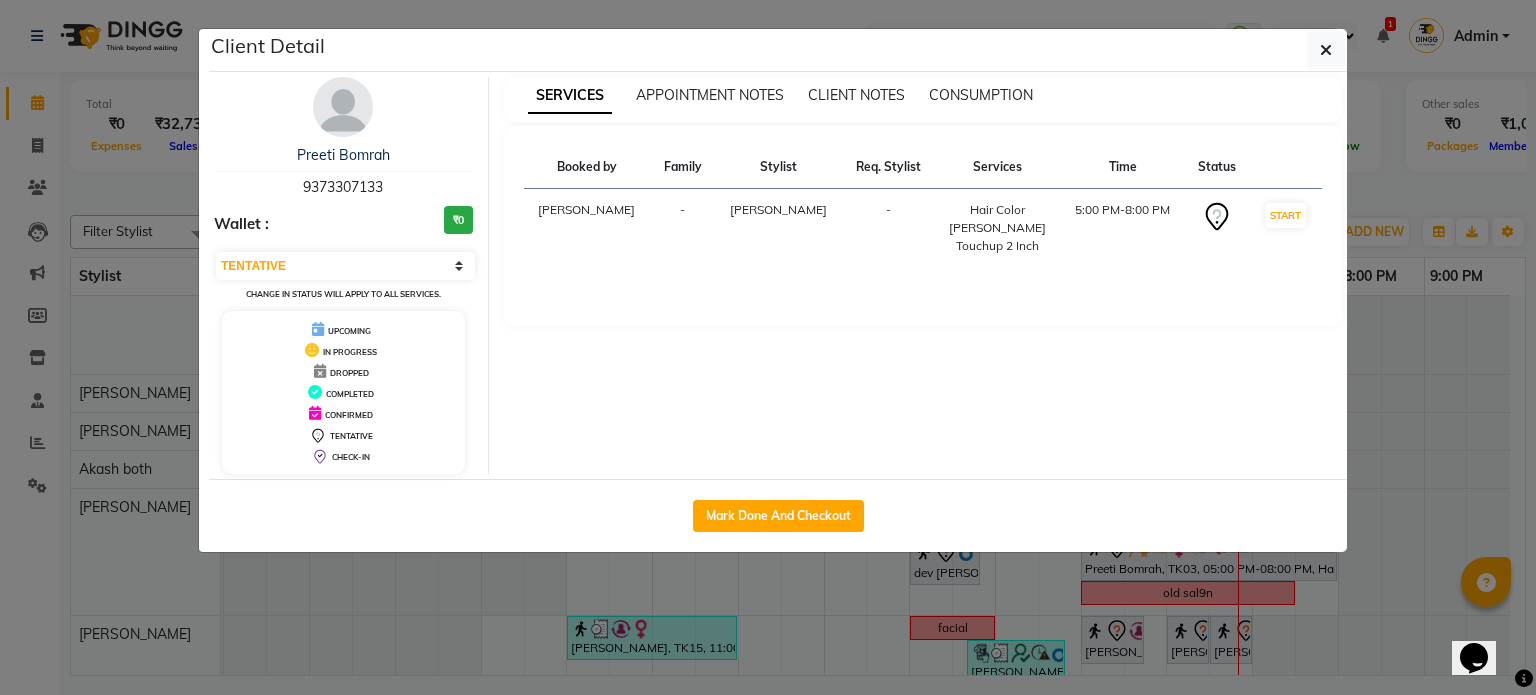 select on "service" 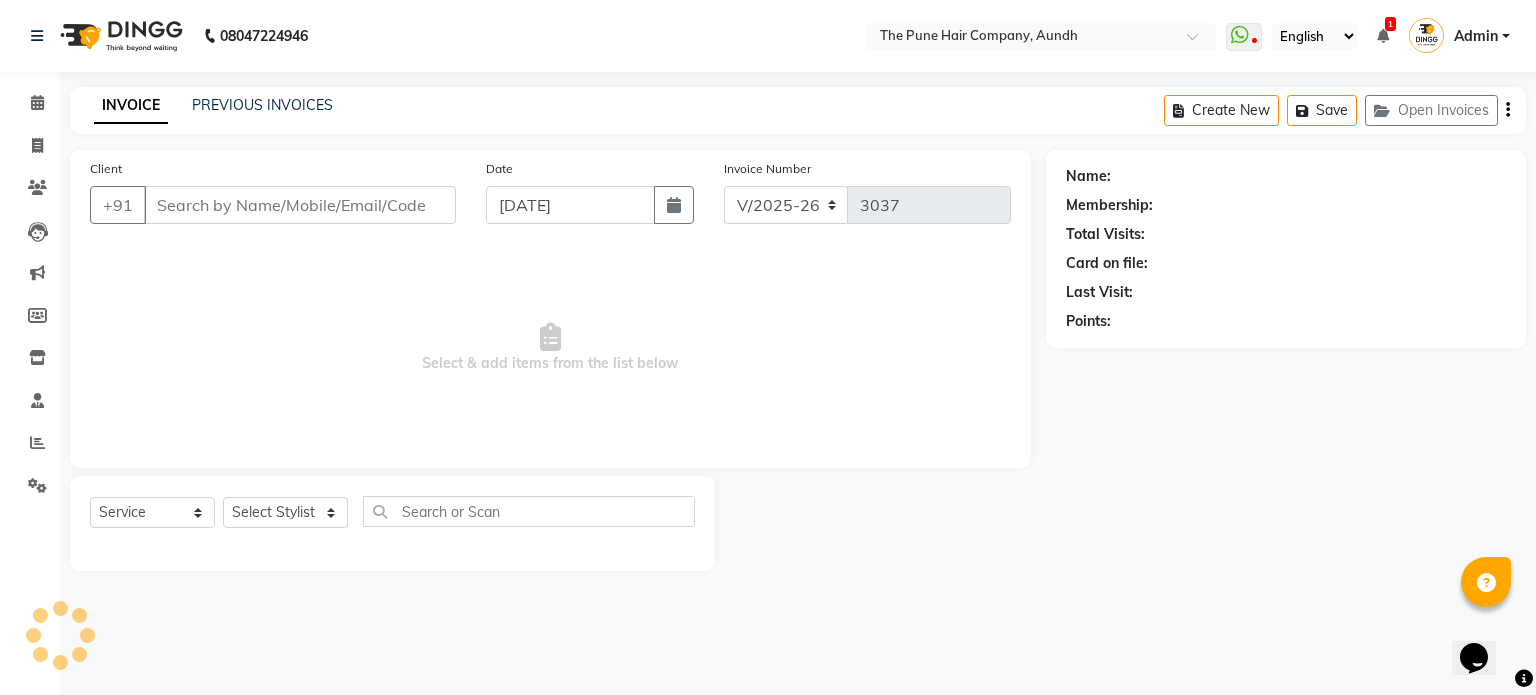 type on "9373307133" 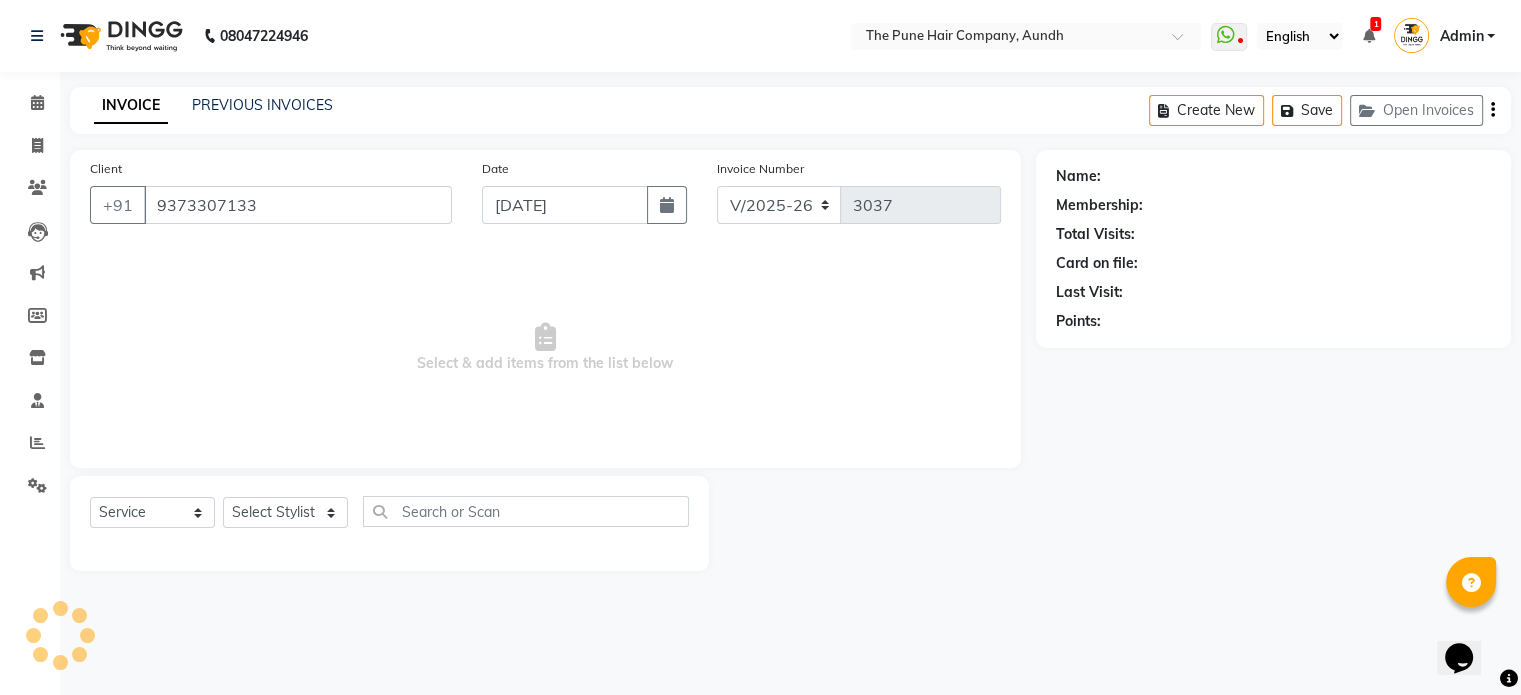 select on "49441" 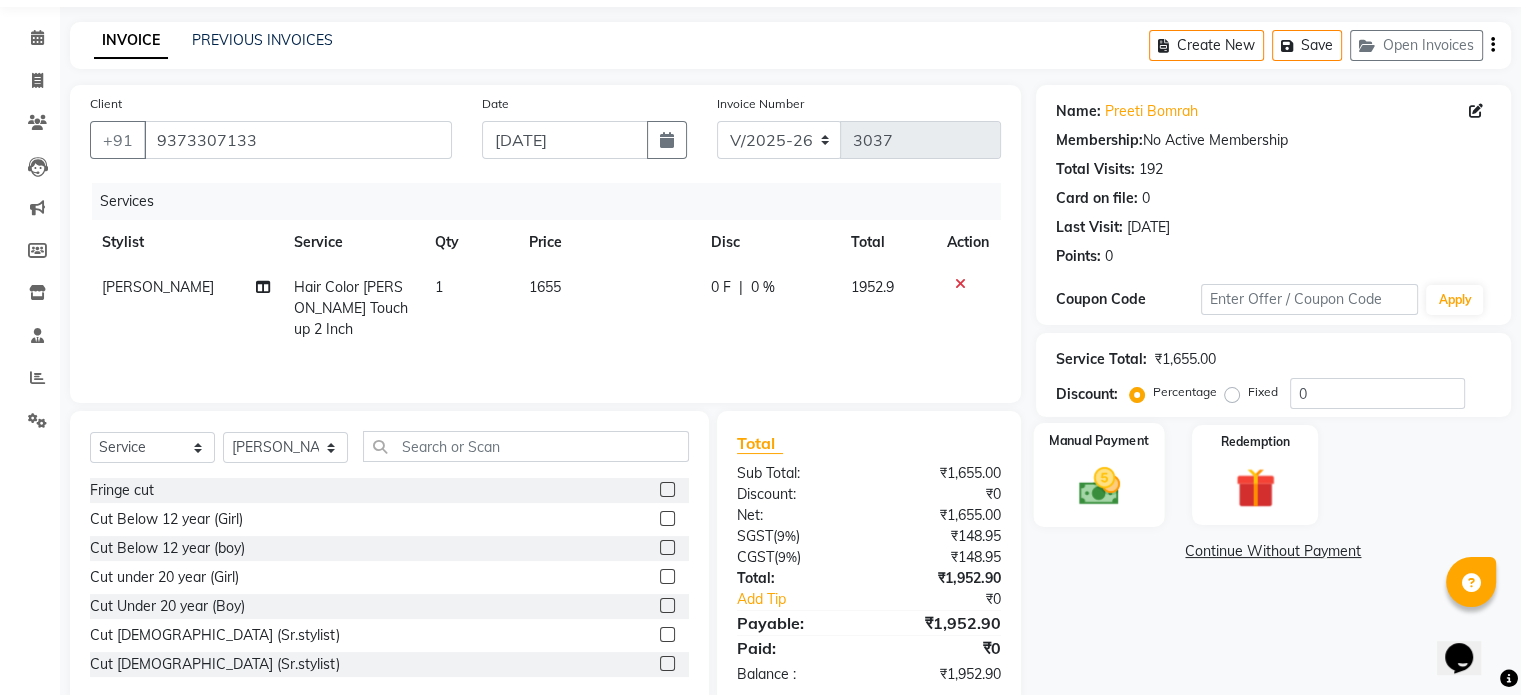 scroll, scrollTop: 100, scrollLeft: 0, axis: vertical 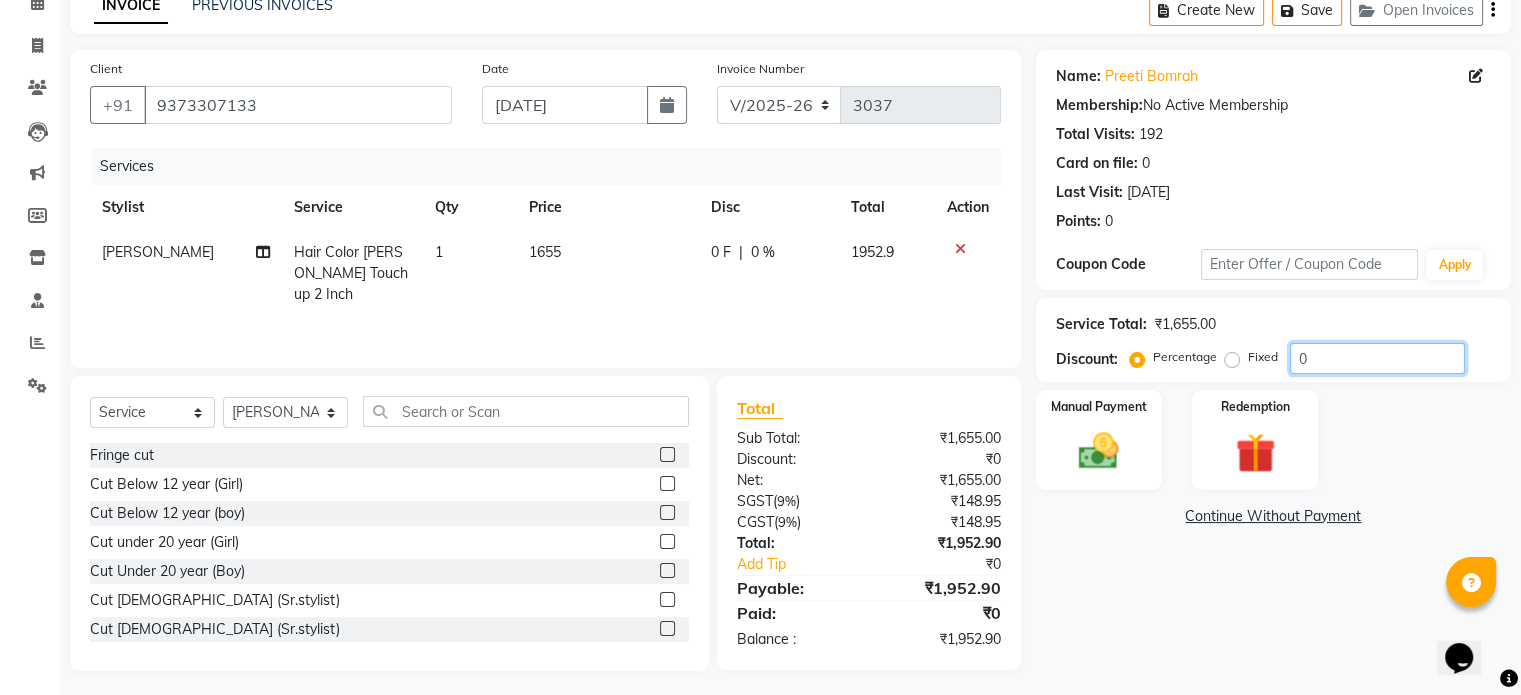 click on "0" 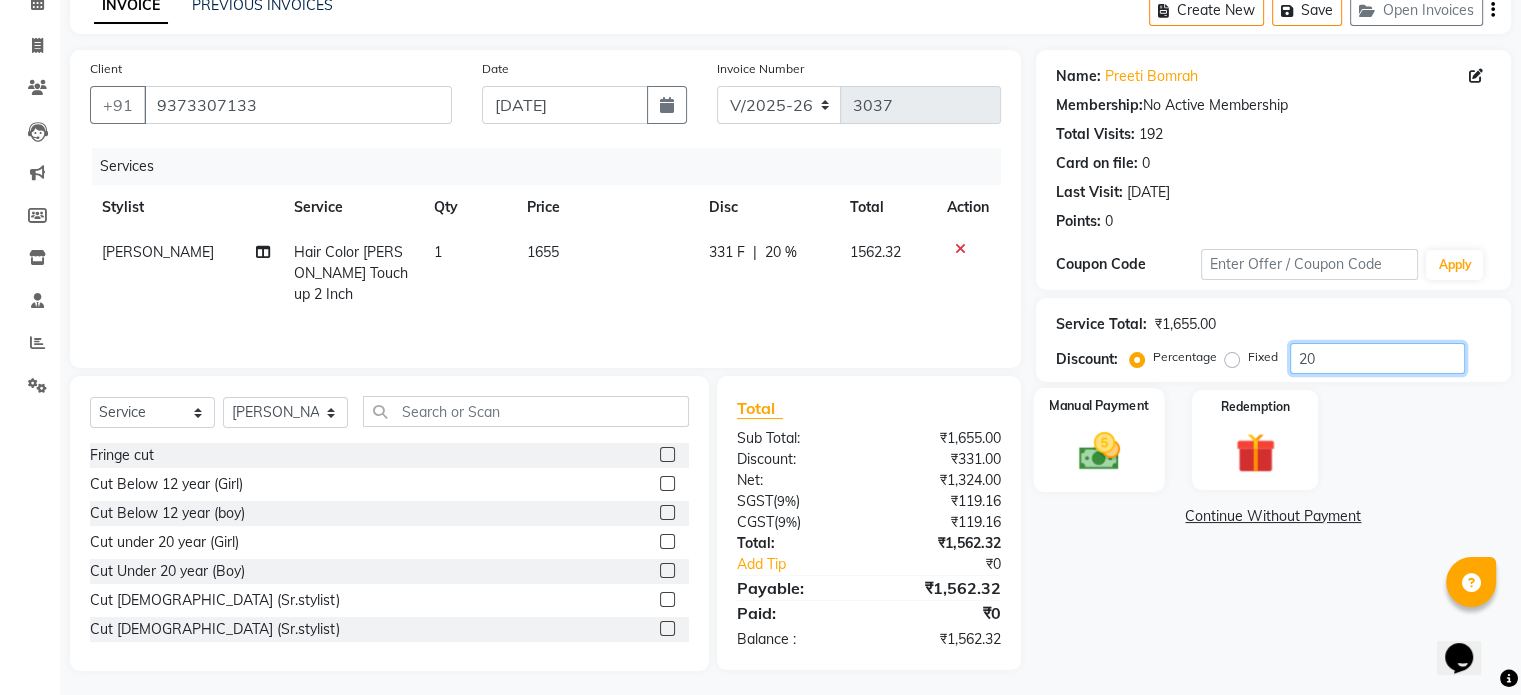 type on "20" 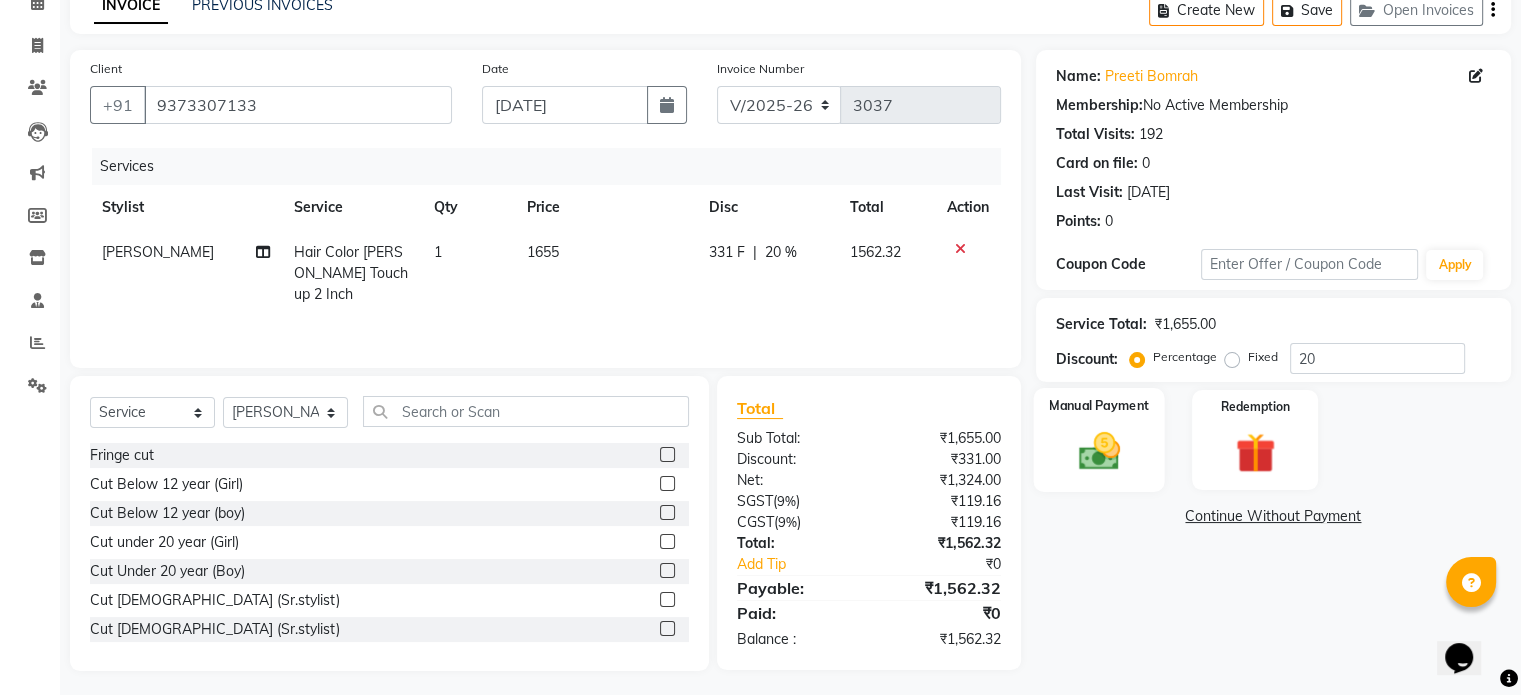 click 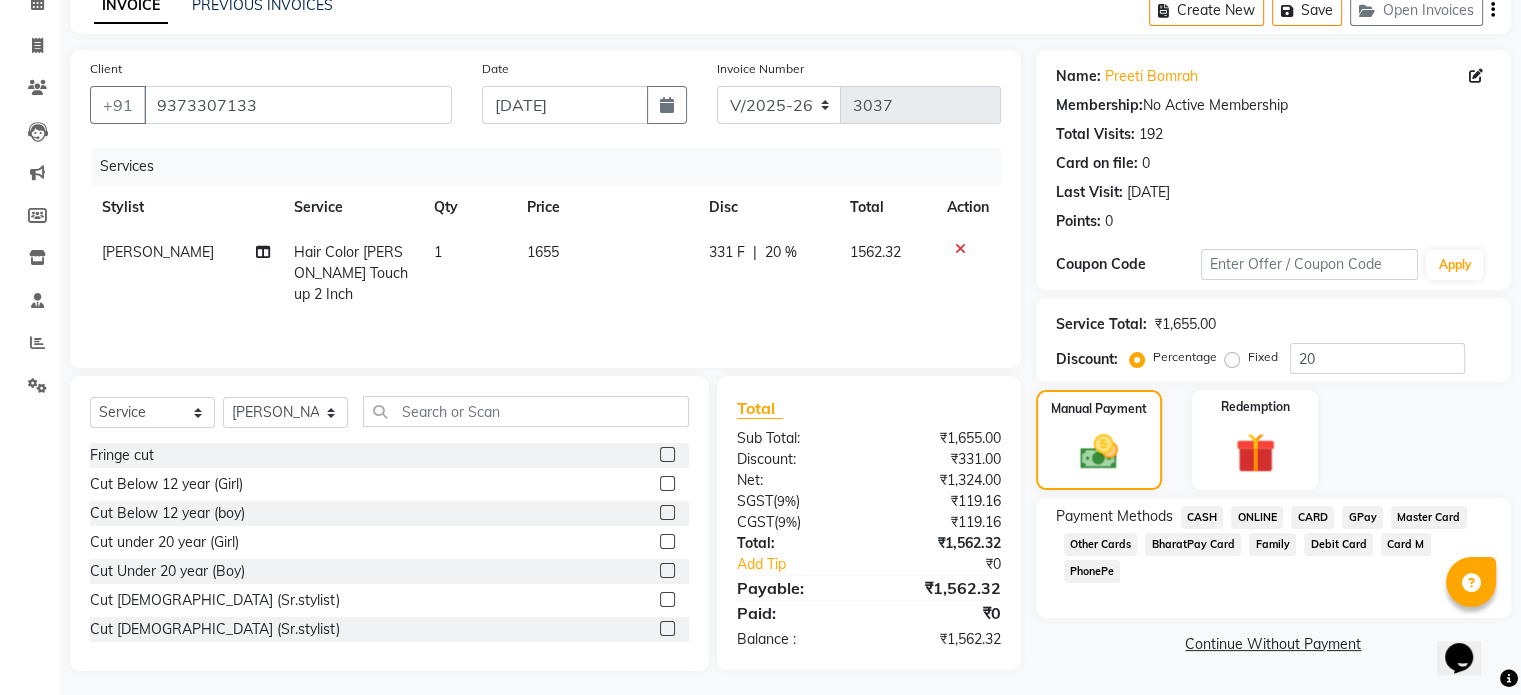 click on "ONLINE" 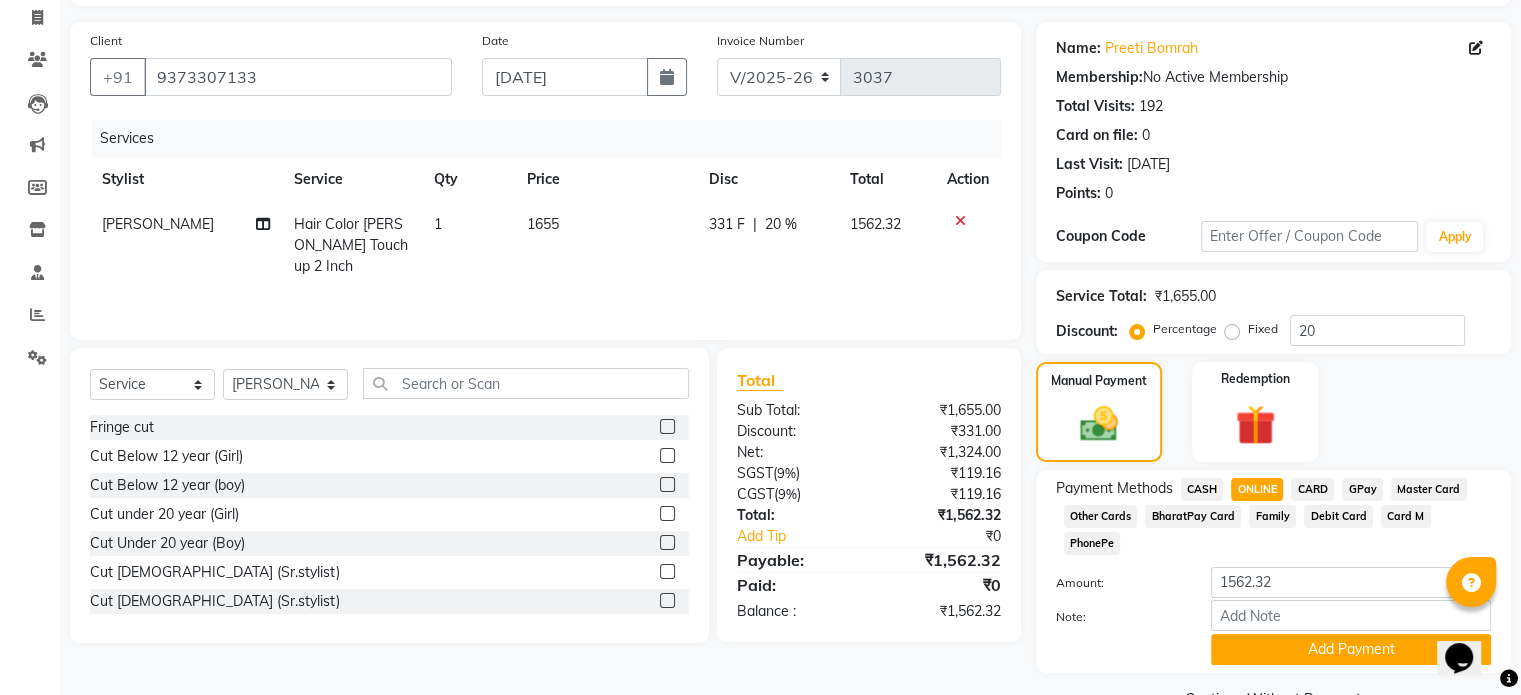 scroll, scrollTop: 152, scrollLeft: 0, axis: vertical 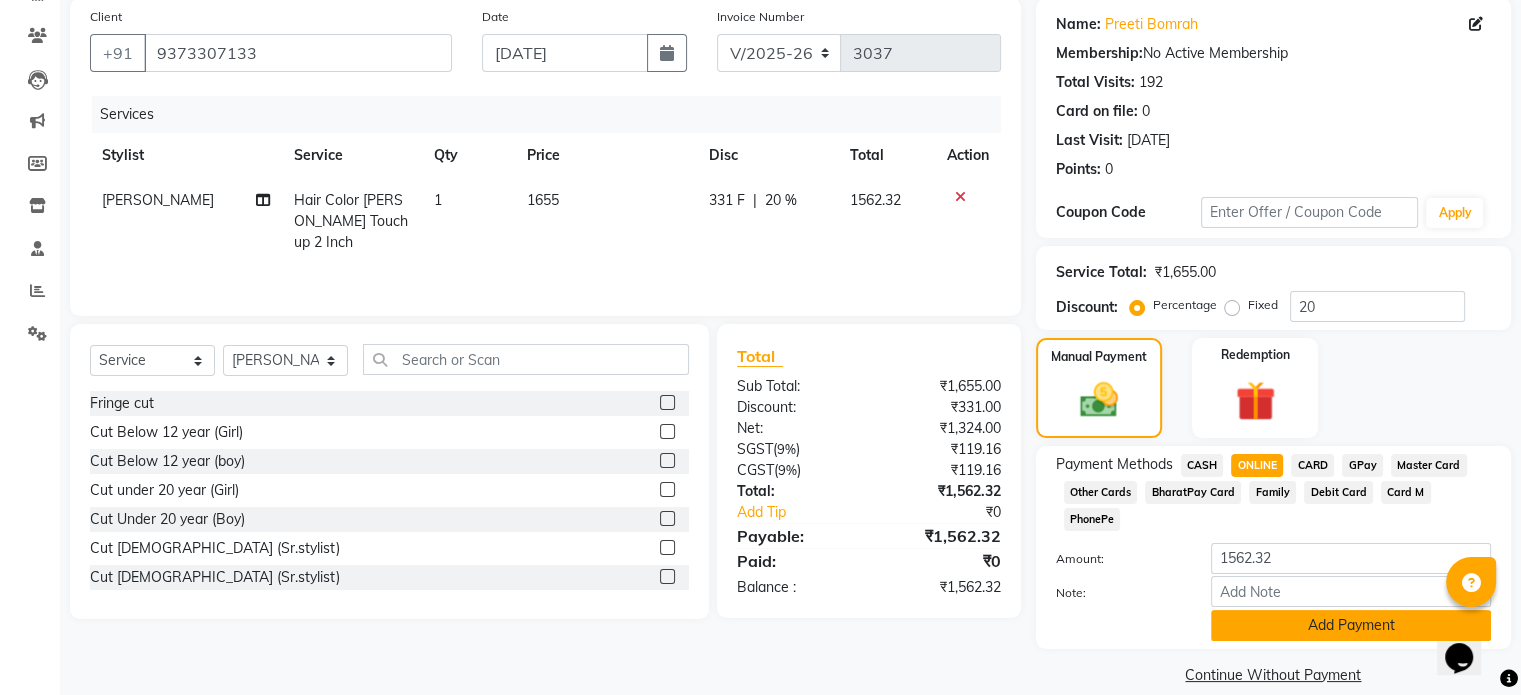 click on "Add Payment" 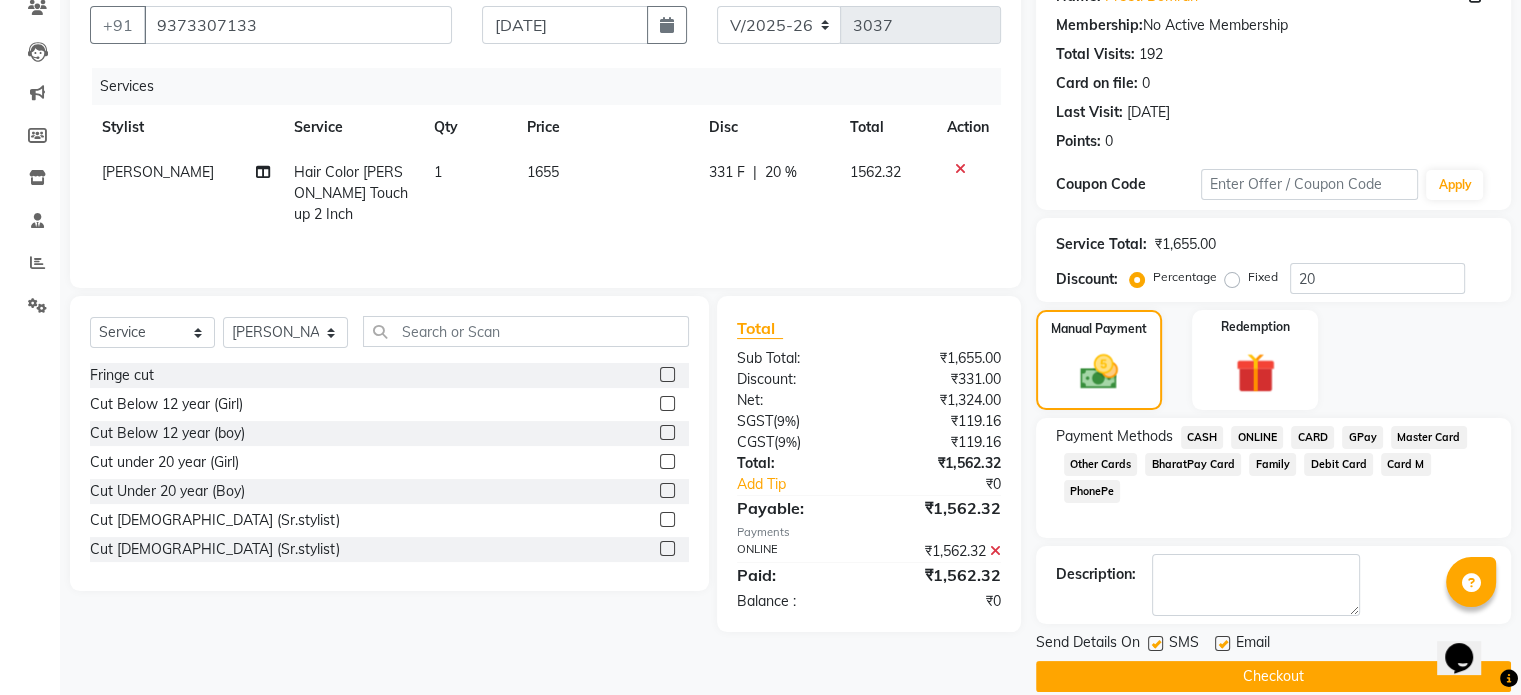 scroll, scrollTop: 205, scrollLeft: 0, axis: vertical 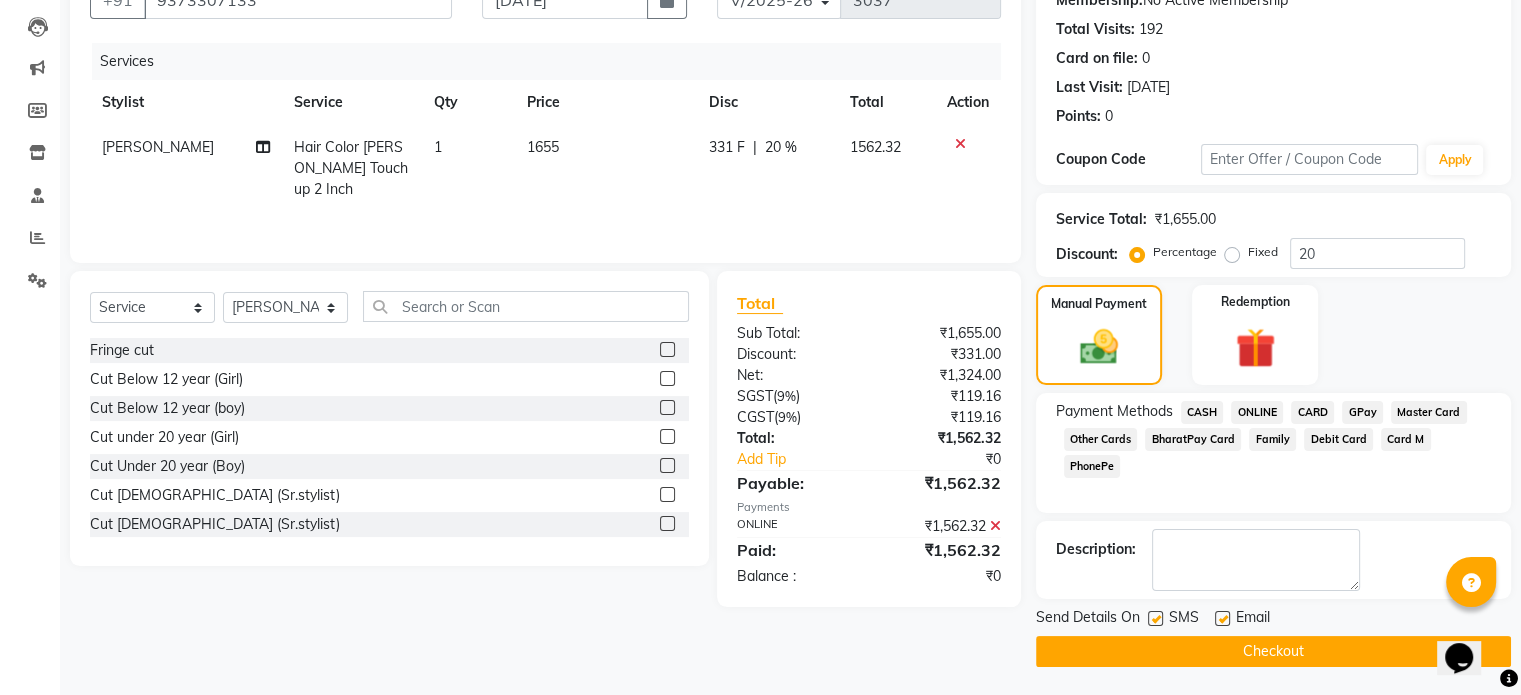 click on "Checkout" 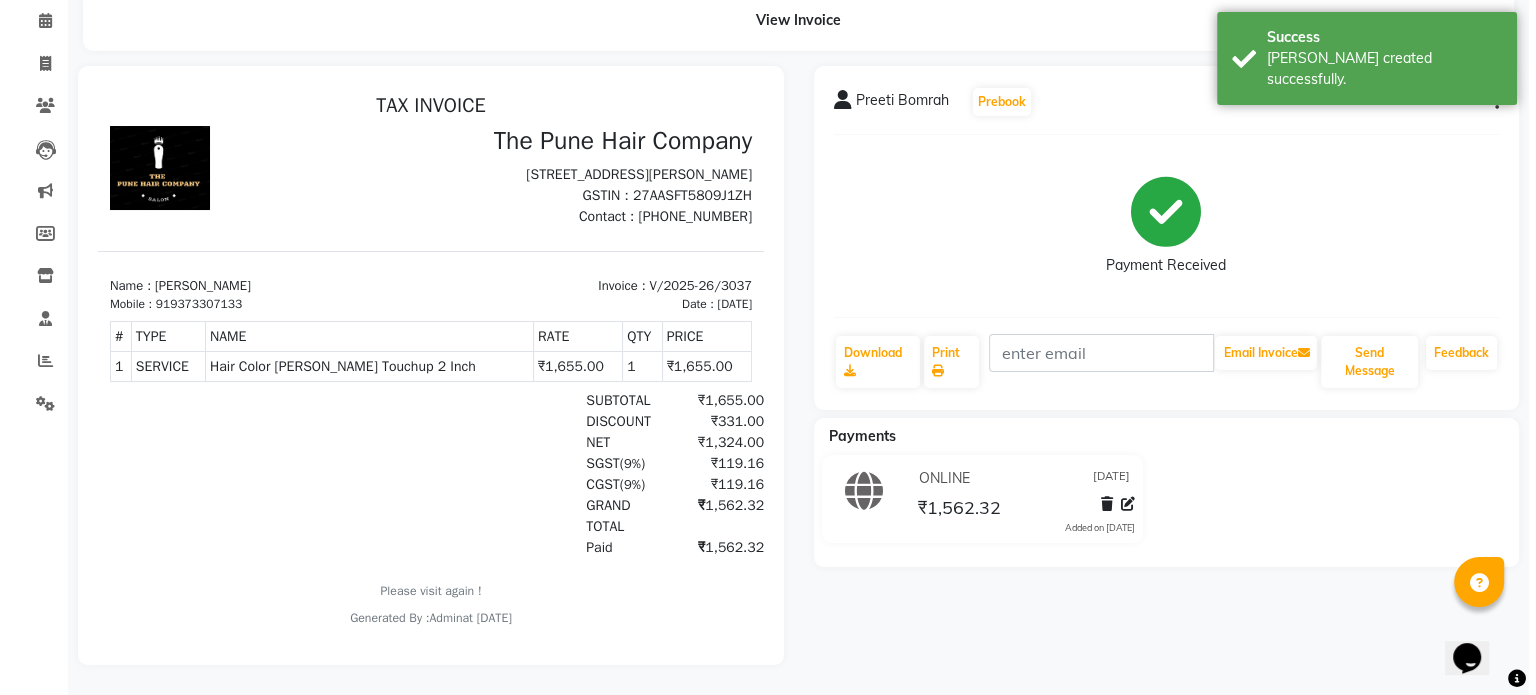 scroll, scrollTop: 0, scrollLeft: 0, axis: both 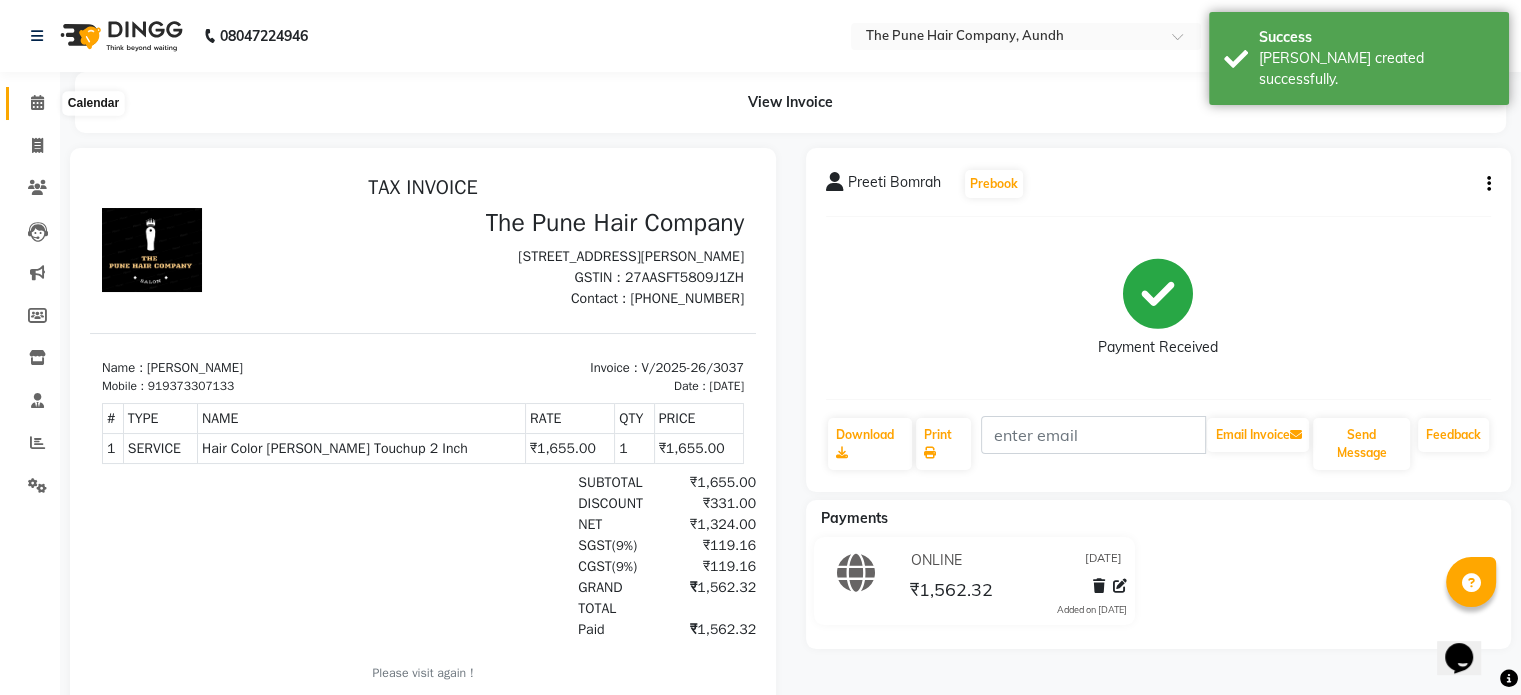 click 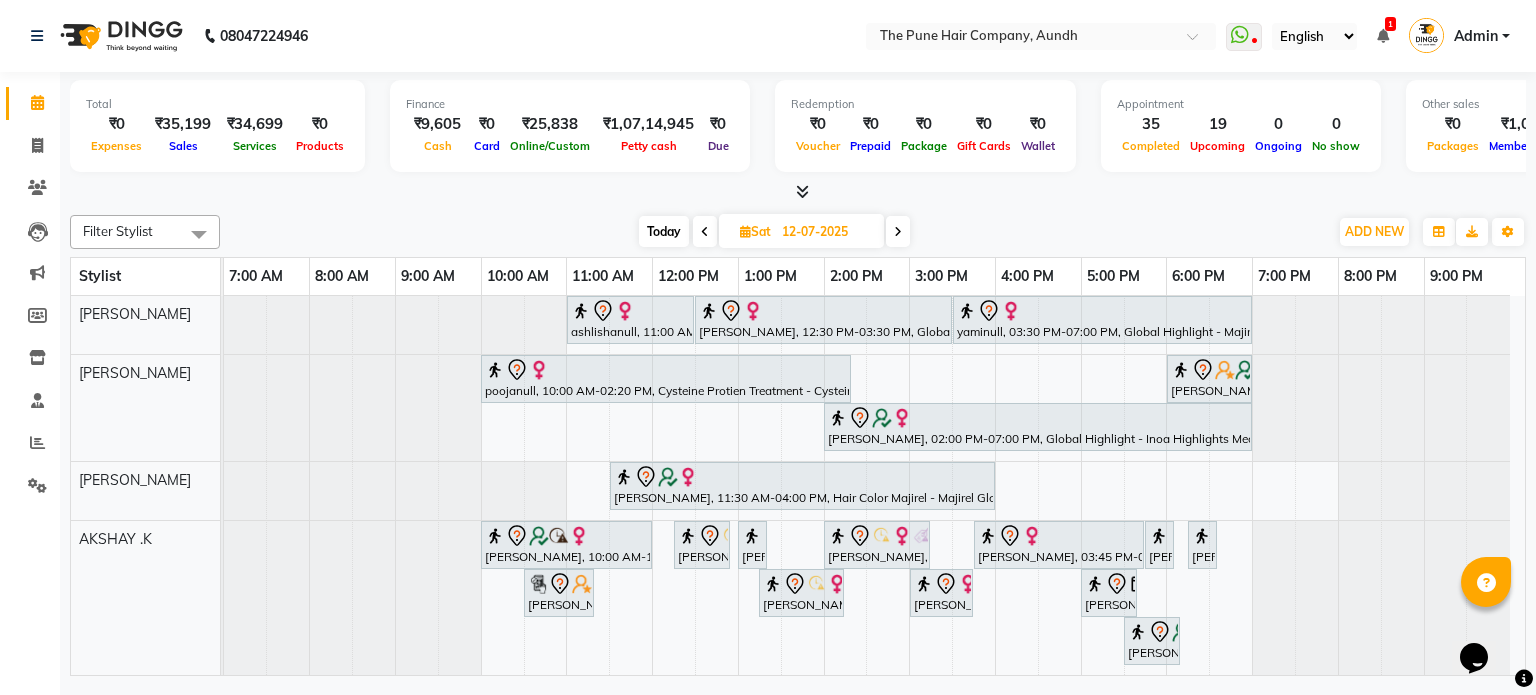 scroll, scrollTop: 196, scrollLeft: 0, axis: vertical 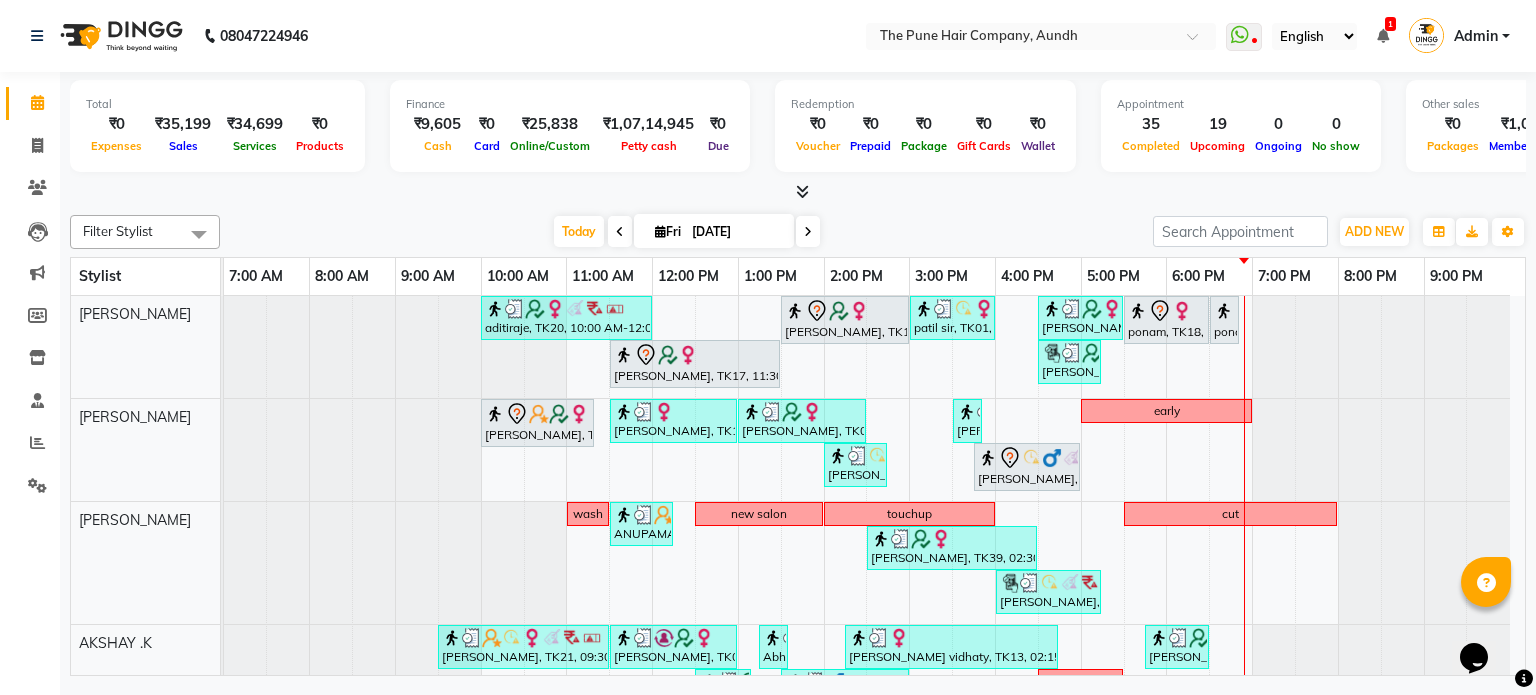 click at bounding box center [808, 231] 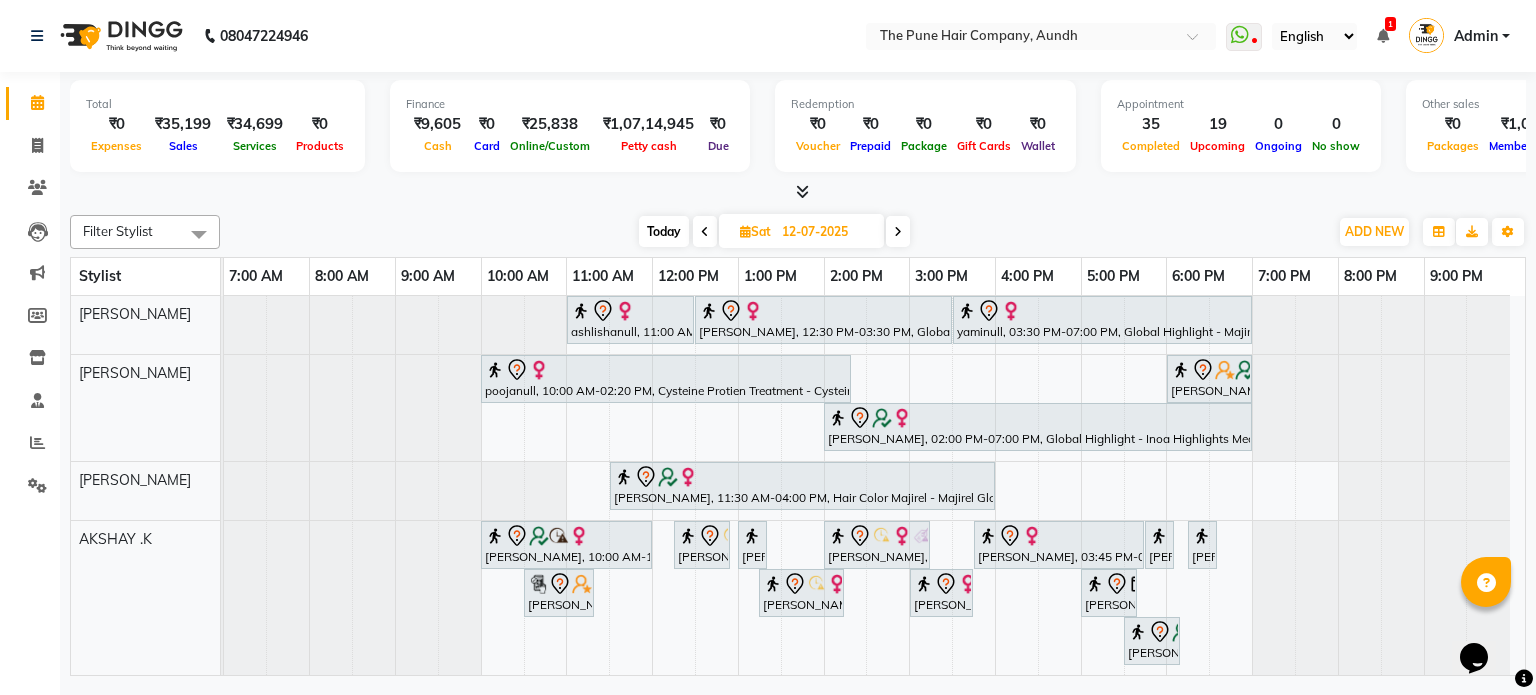 click on "Today" at bounding box center [664, 231] 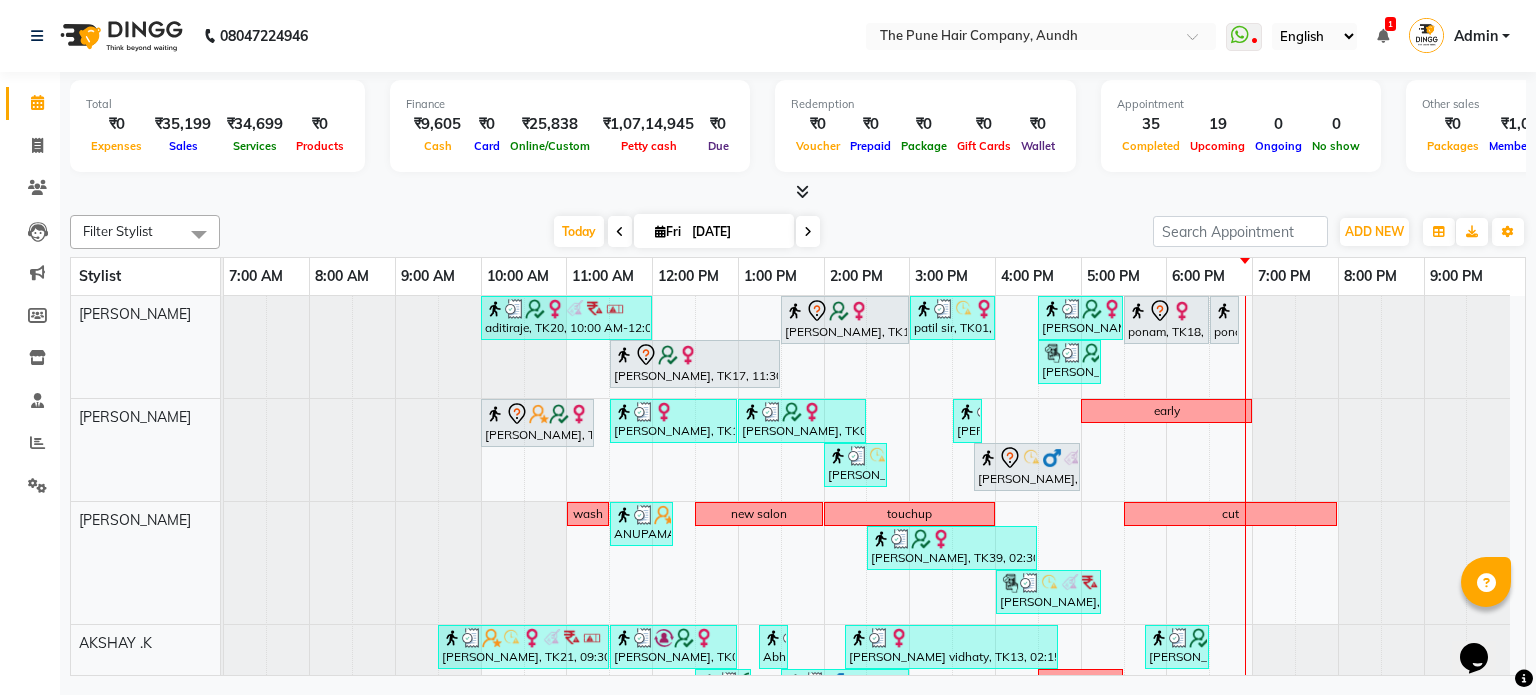 scroll, scrollTop: 178, scrollLeft: 0, axis: vertical 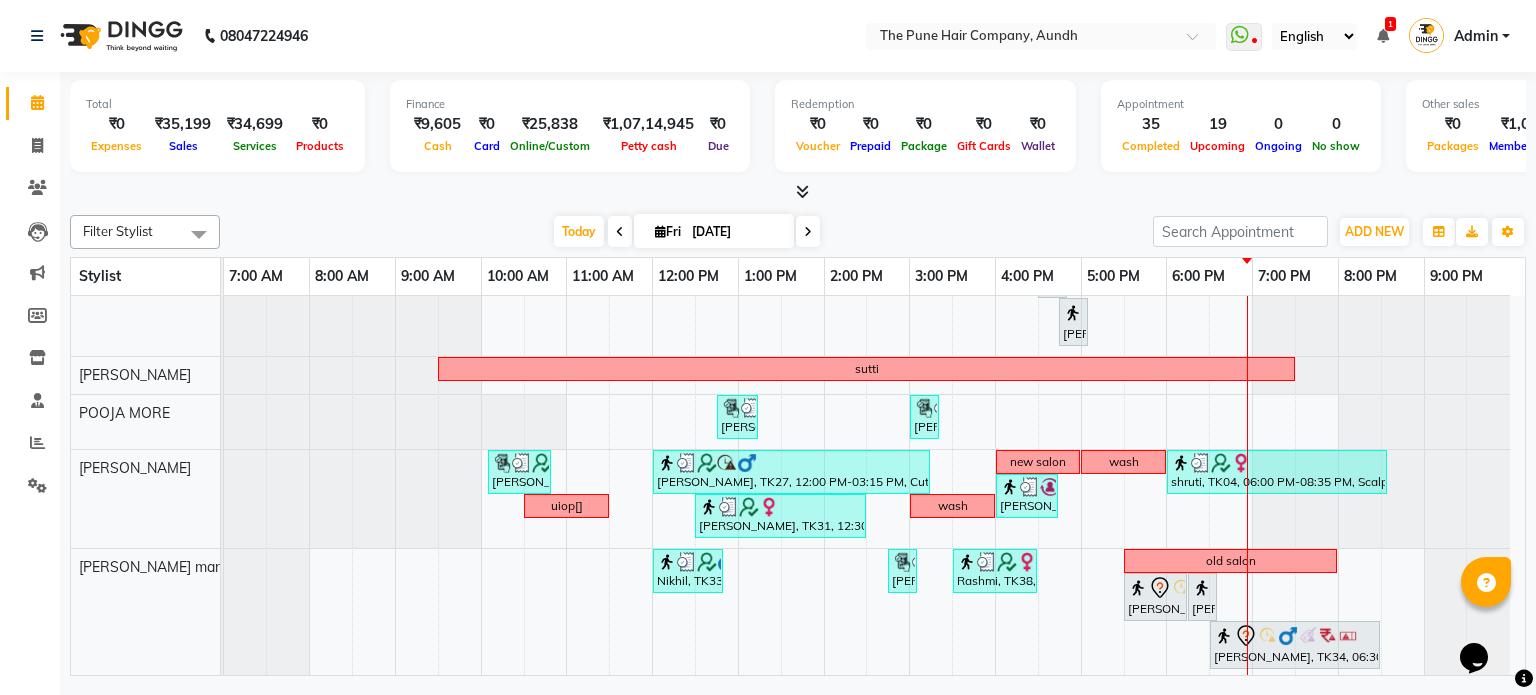 click at bounding box center (808, 231) 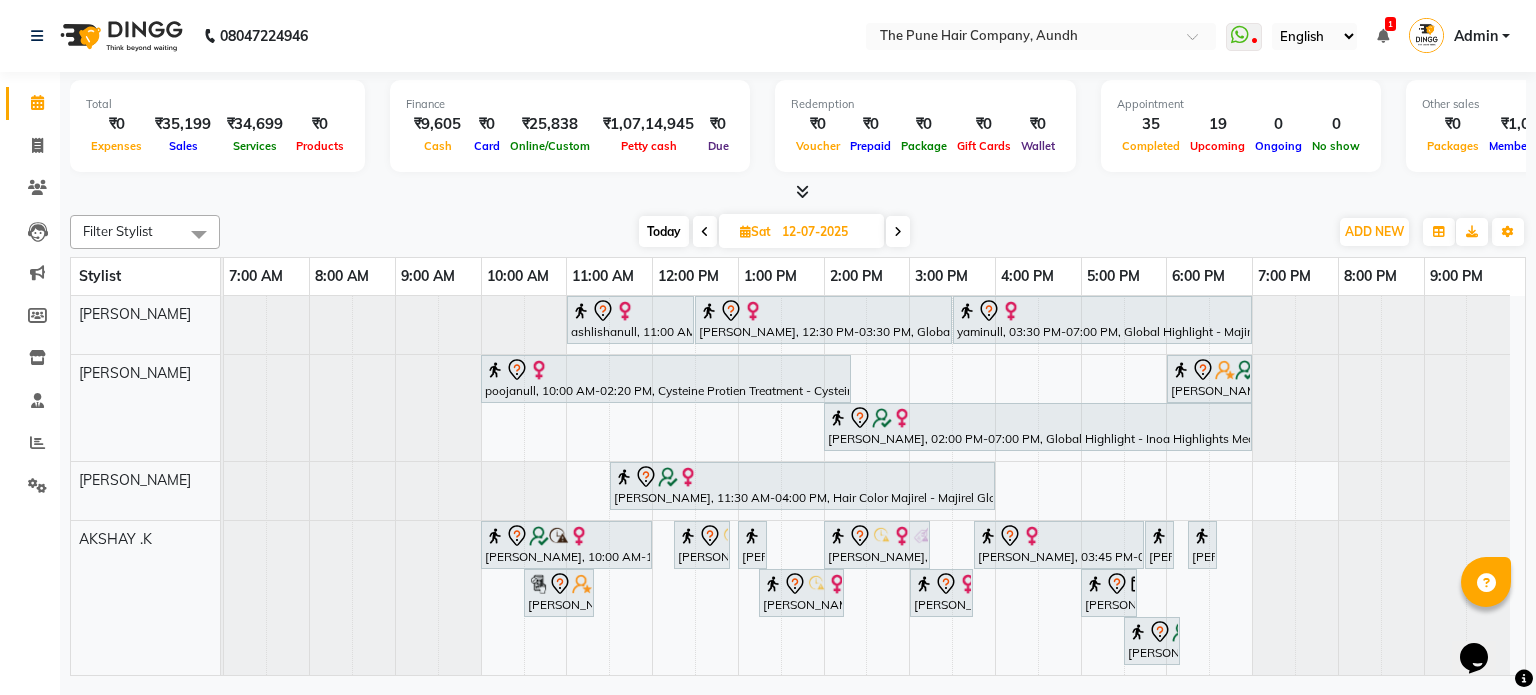 click at bounding box center (898, 231) 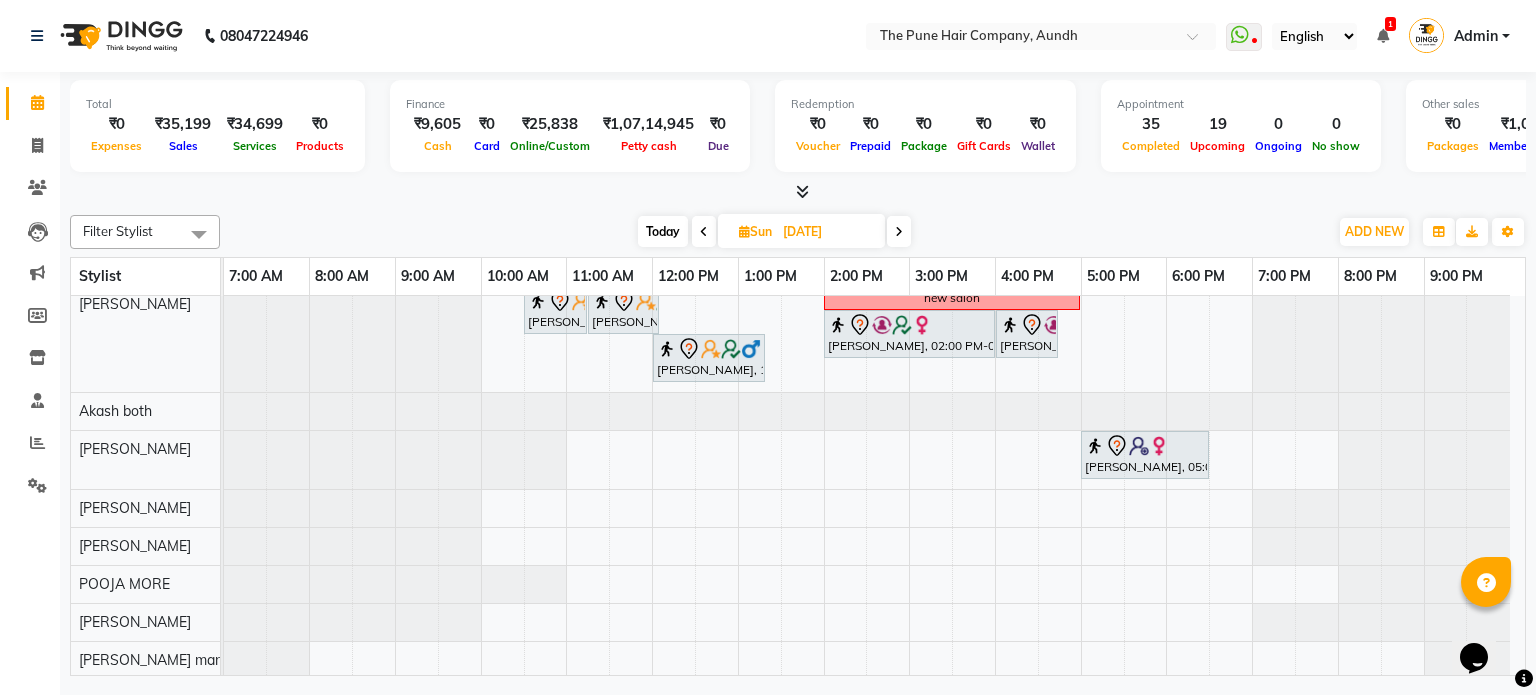 click at bounding box center [899, 231] 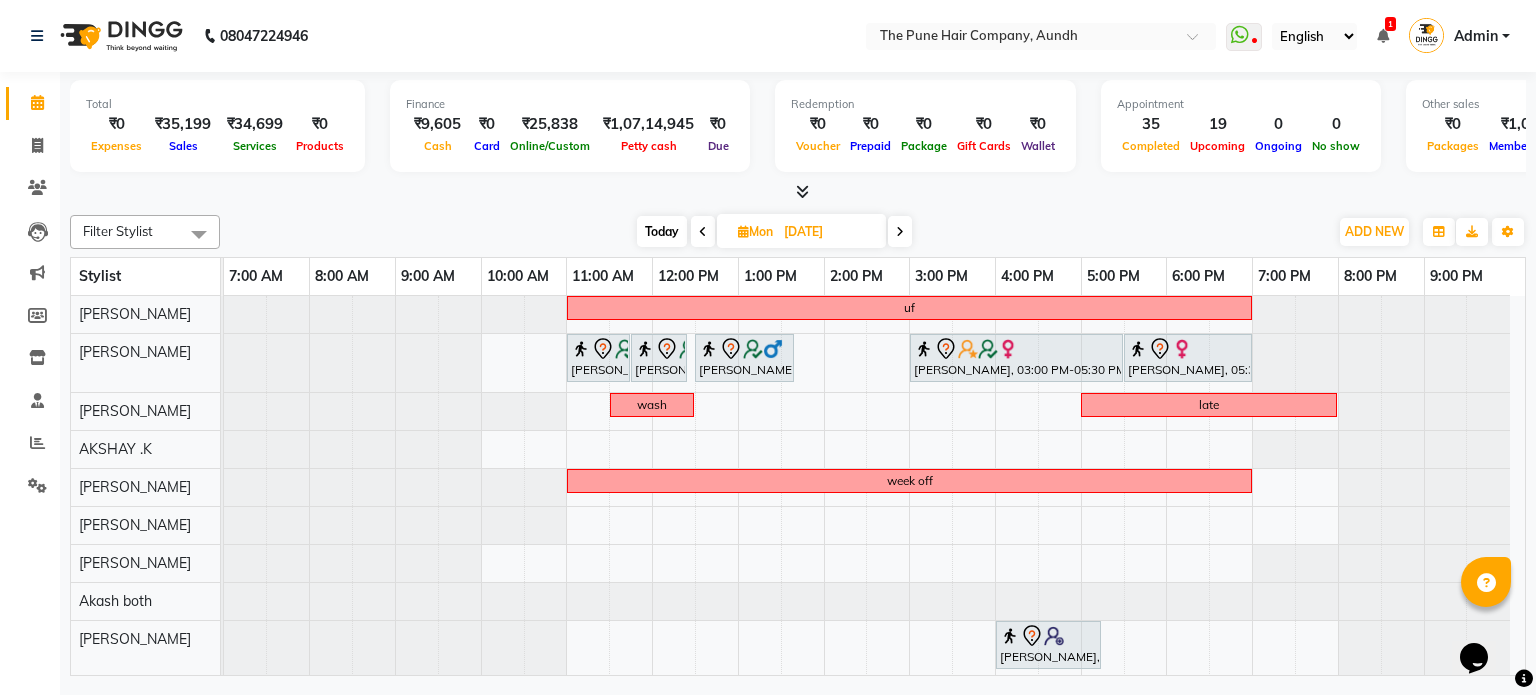 click at bounding box center [900, 232] 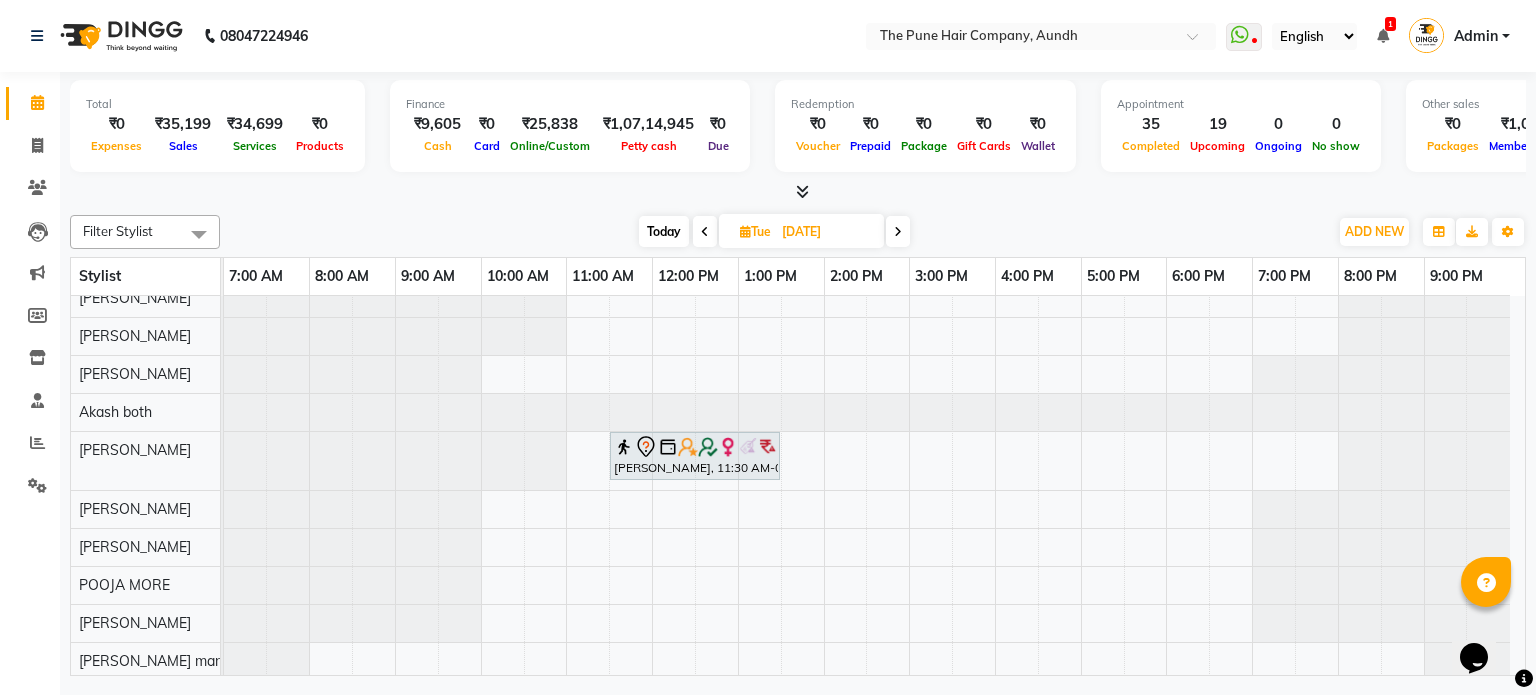 click at bounding box center [898, 231] 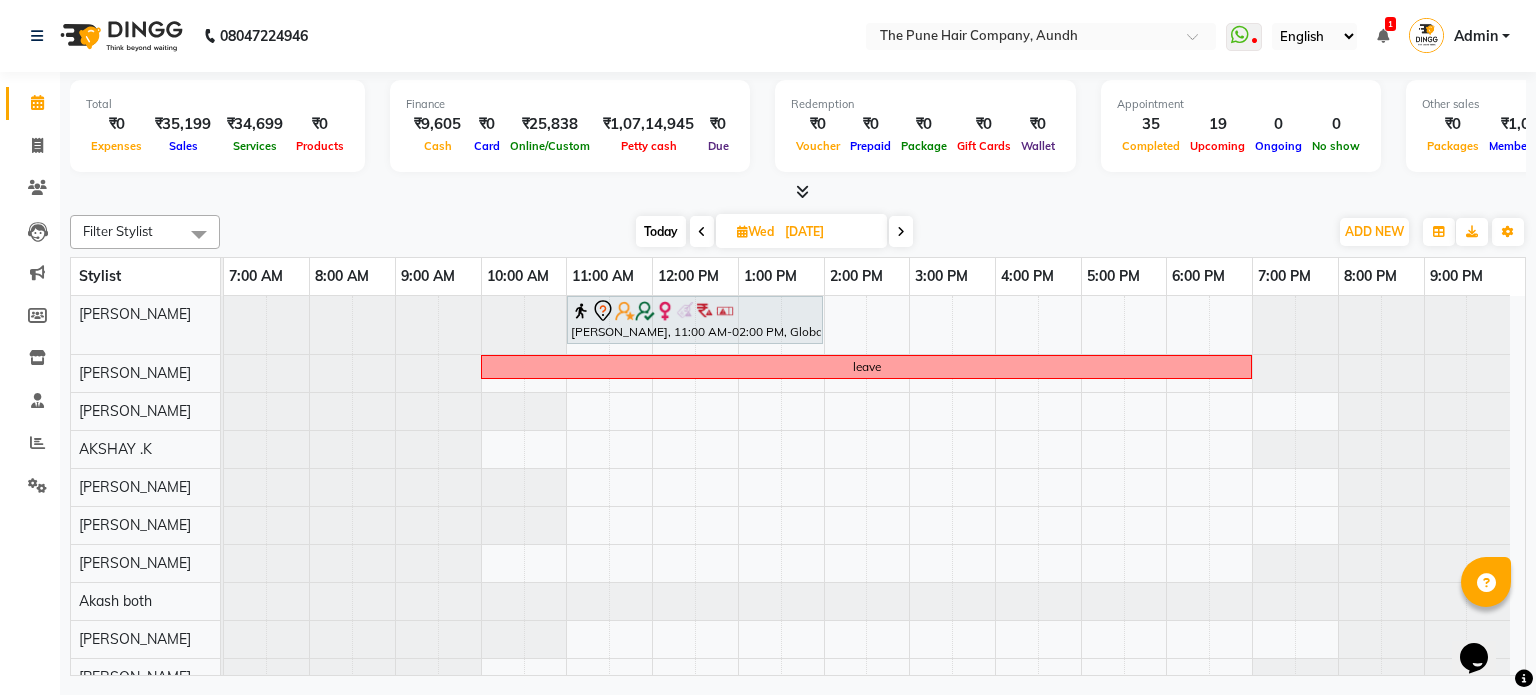 click on "Today" at bounding box center (661, 231) 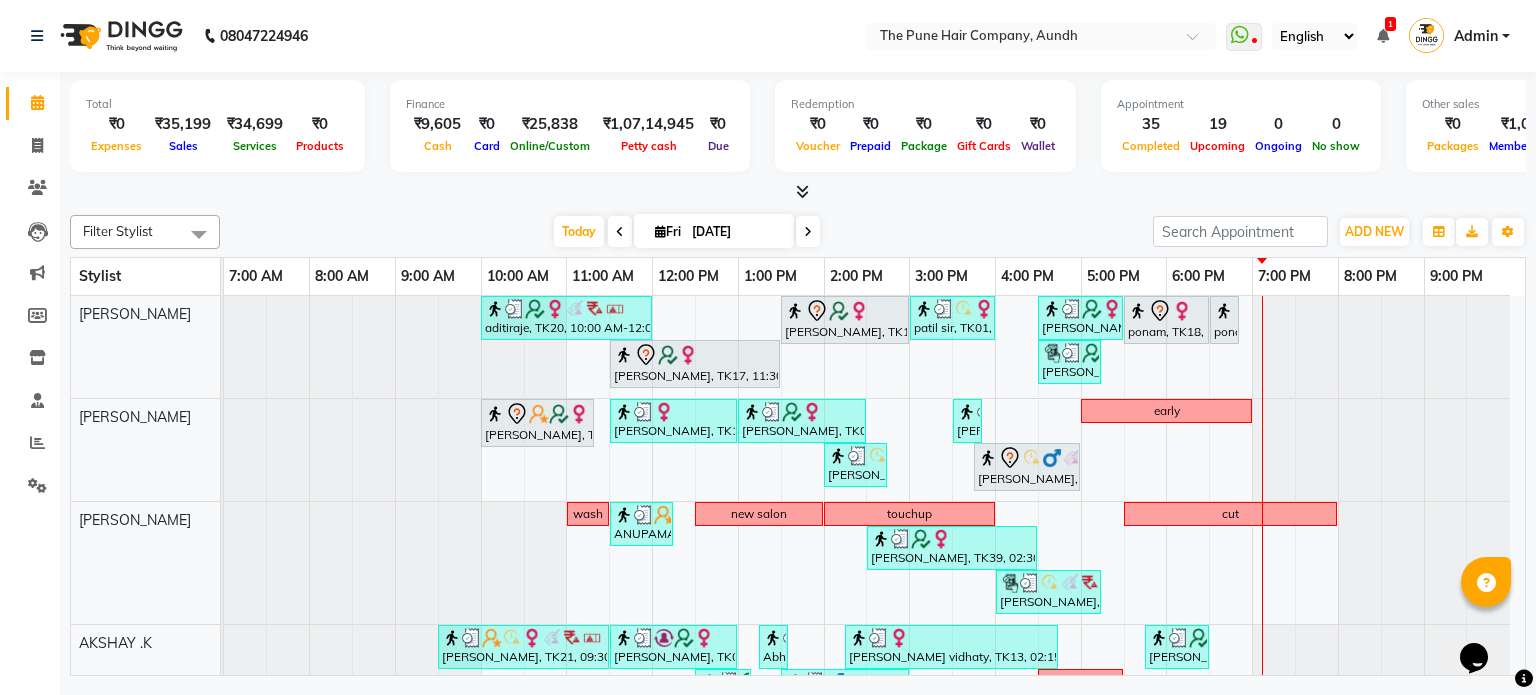 scroll, scrollTop: 113, scrollLeft: 0, axis: vertical 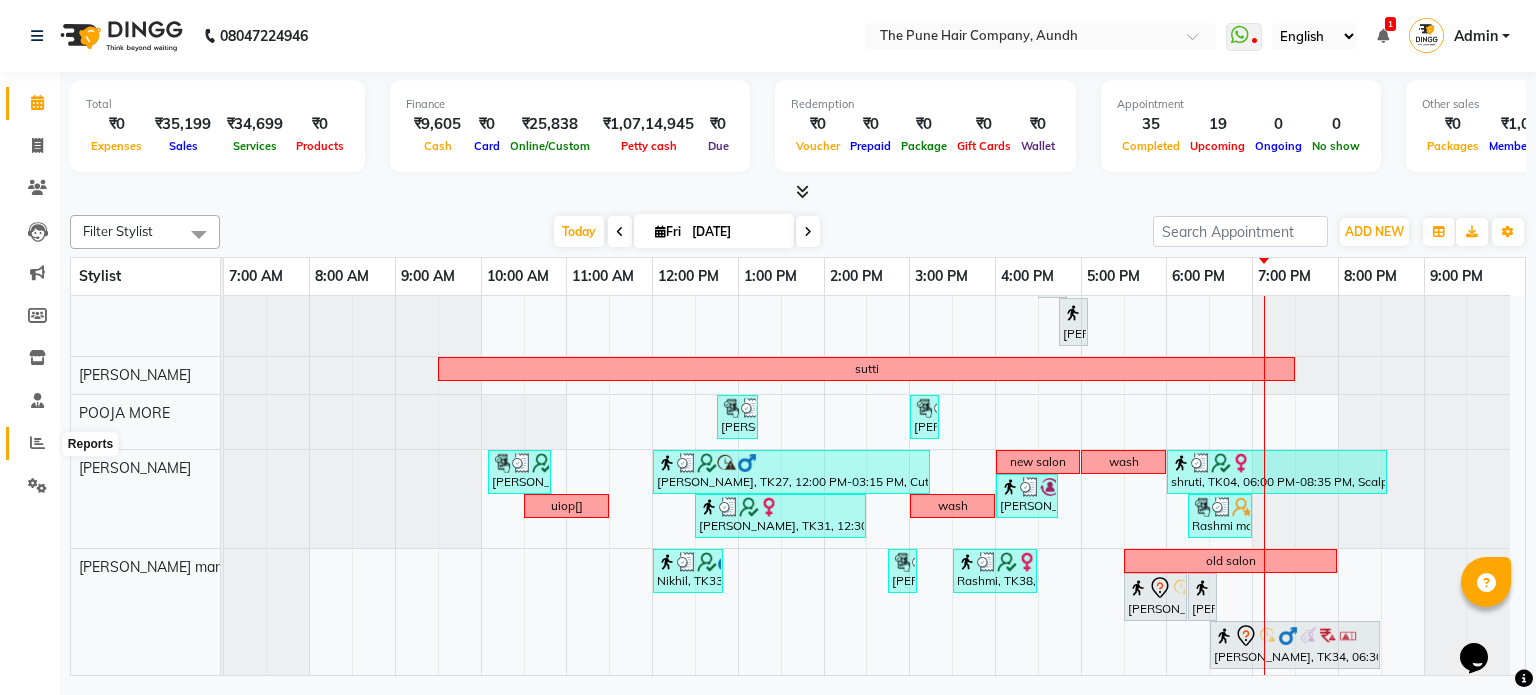 click 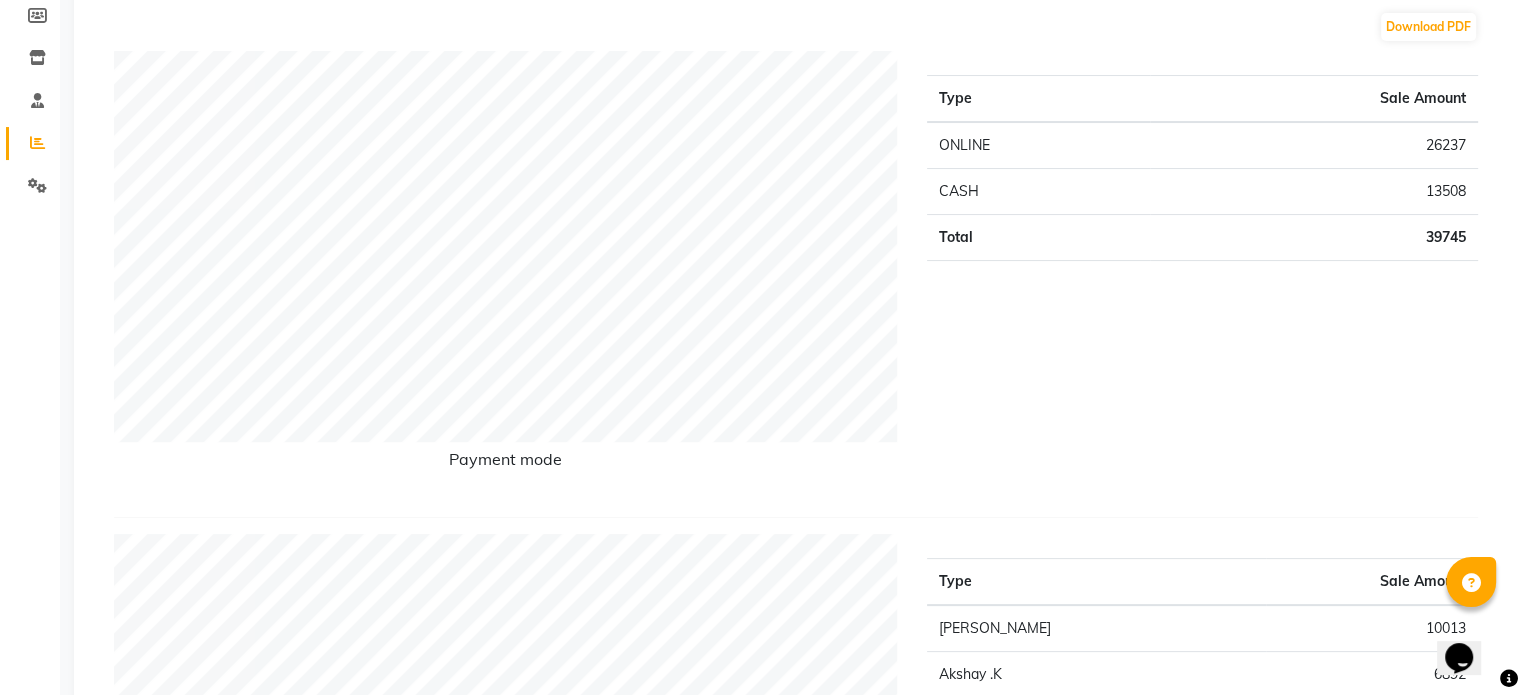 scroll, scrollTop: 400, scrollLeft: 0, axis: vertical 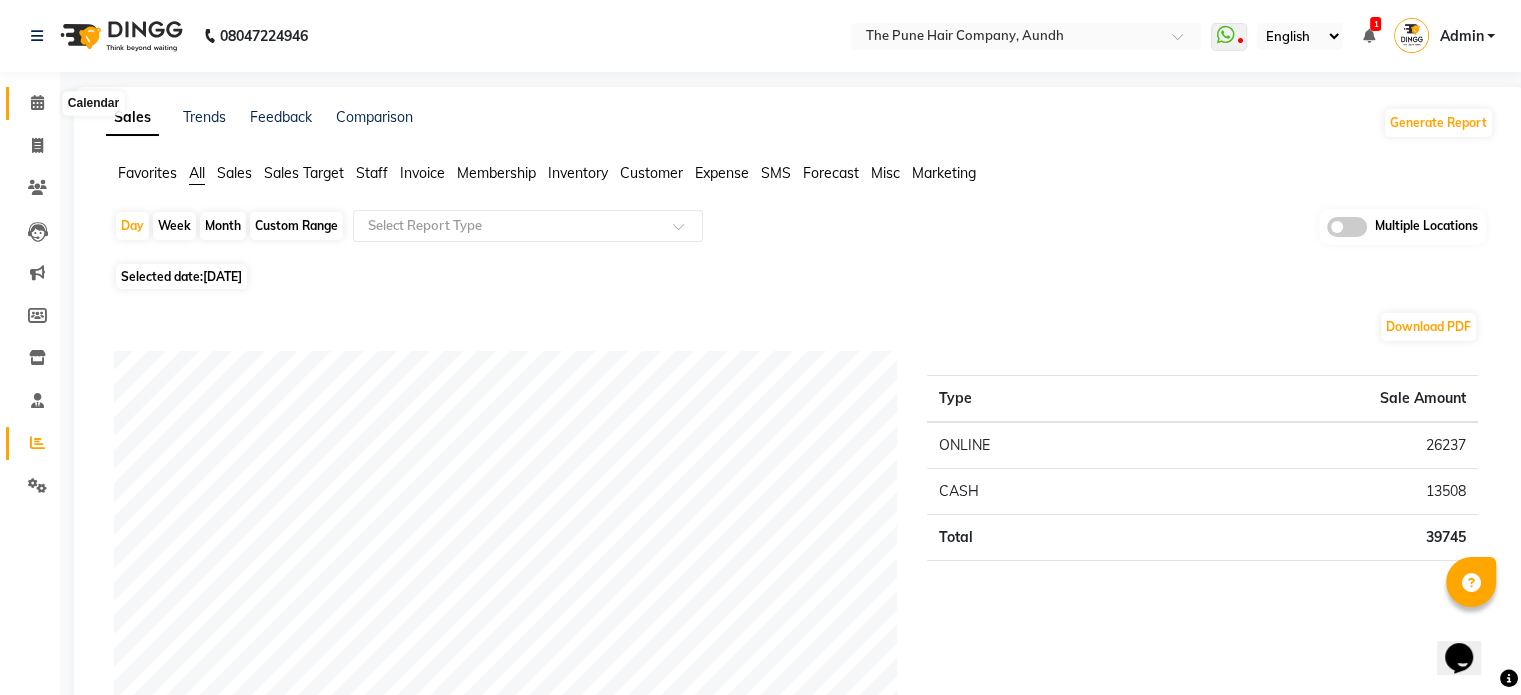 click 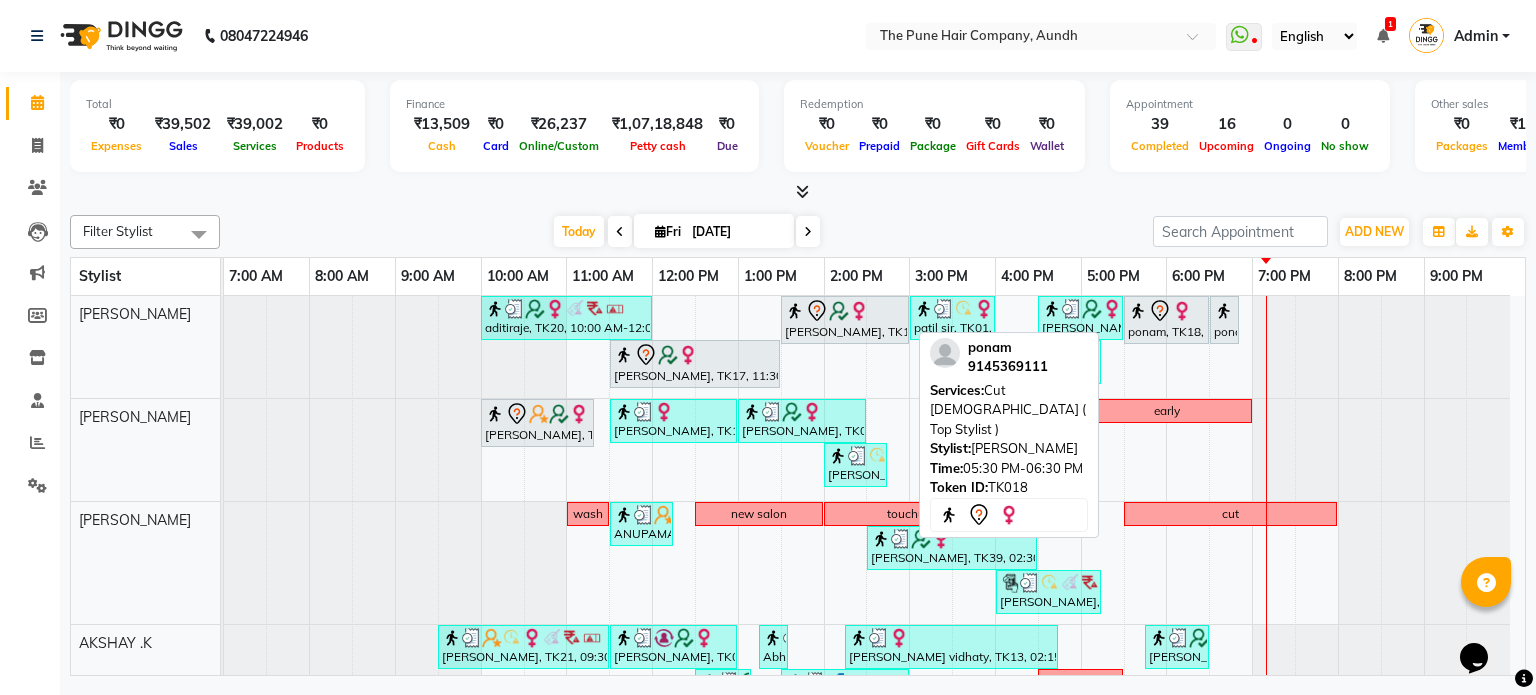 scroll, scrollTop: 67, scrollLeft: 0, axis: vertical 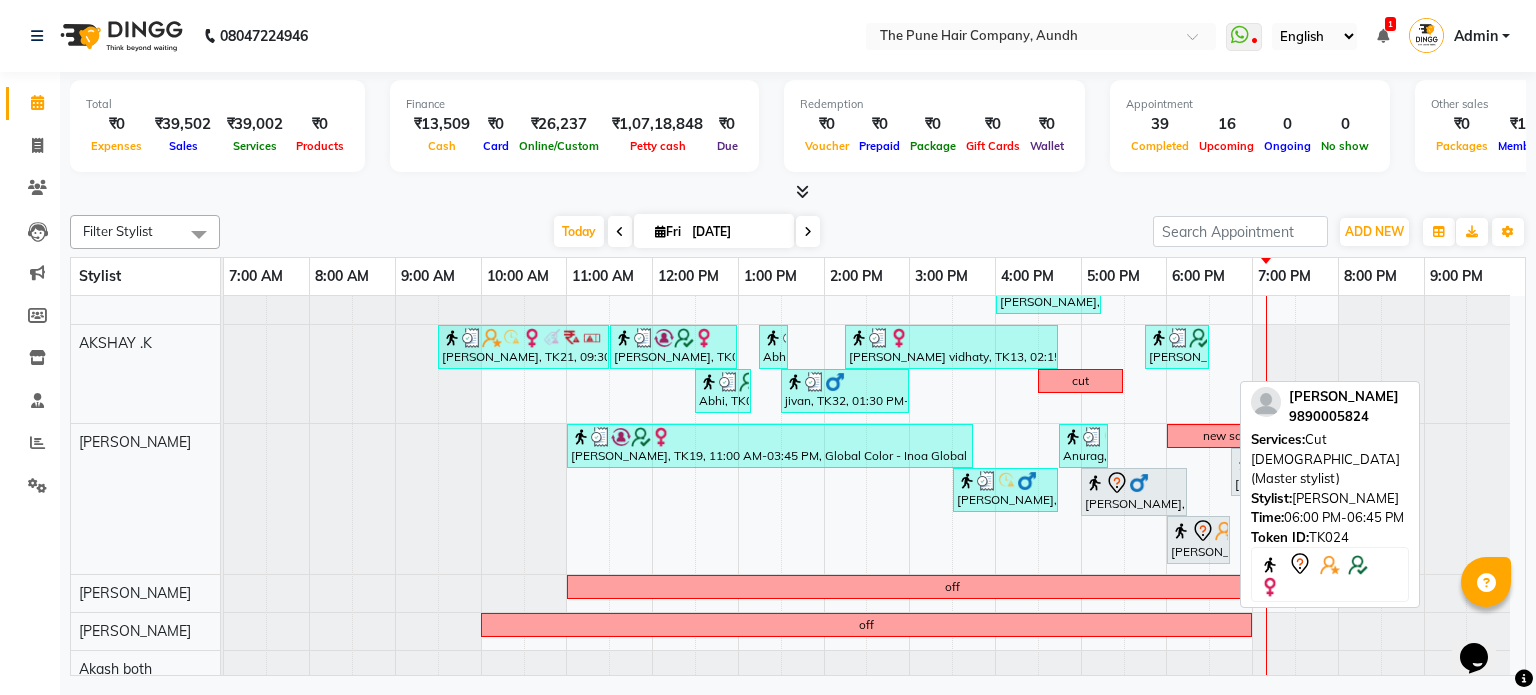 click on "[PERSON_NAME], TK24, 06:00 PM-06:45 PM, Cut [DEMOGRAPHIC_DATA] (Master stylist)" at bounding box center (1198, 540) 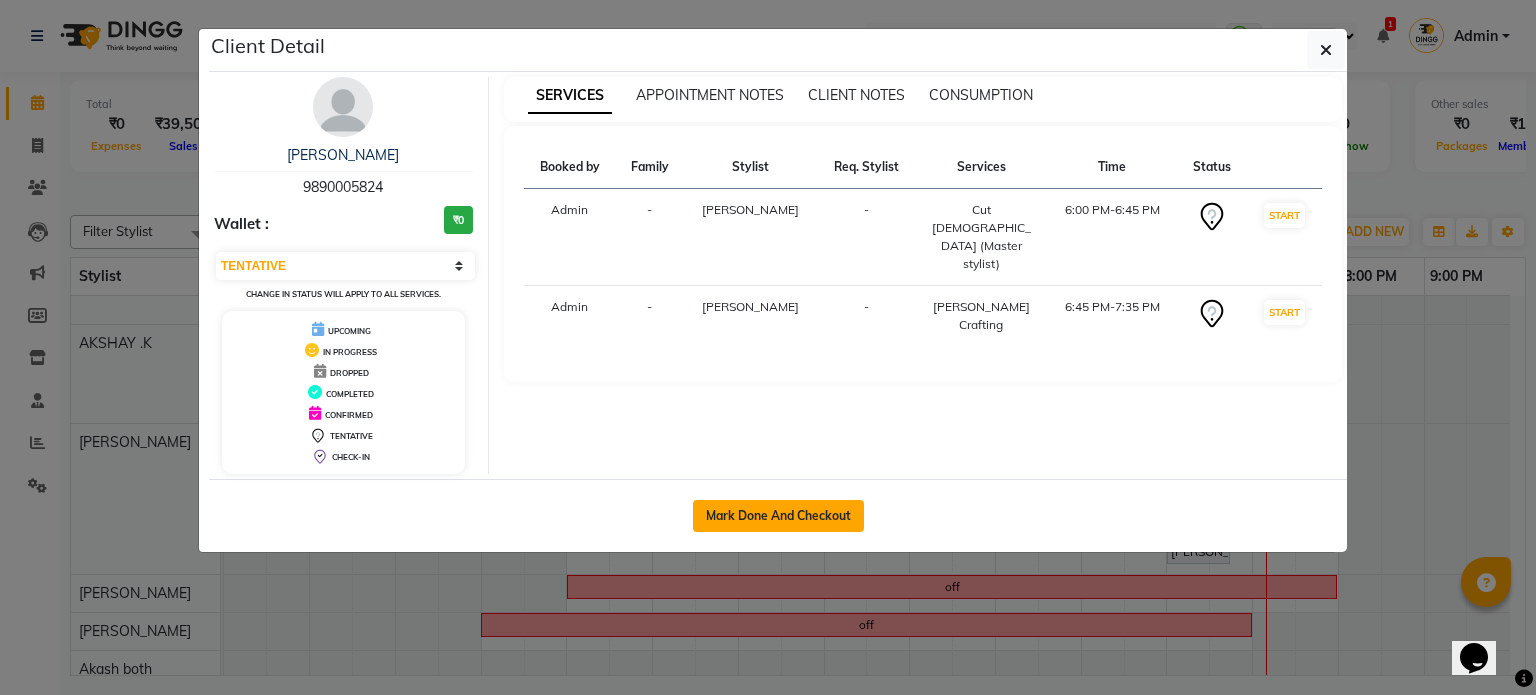 click on "Mark Done And Checkout" 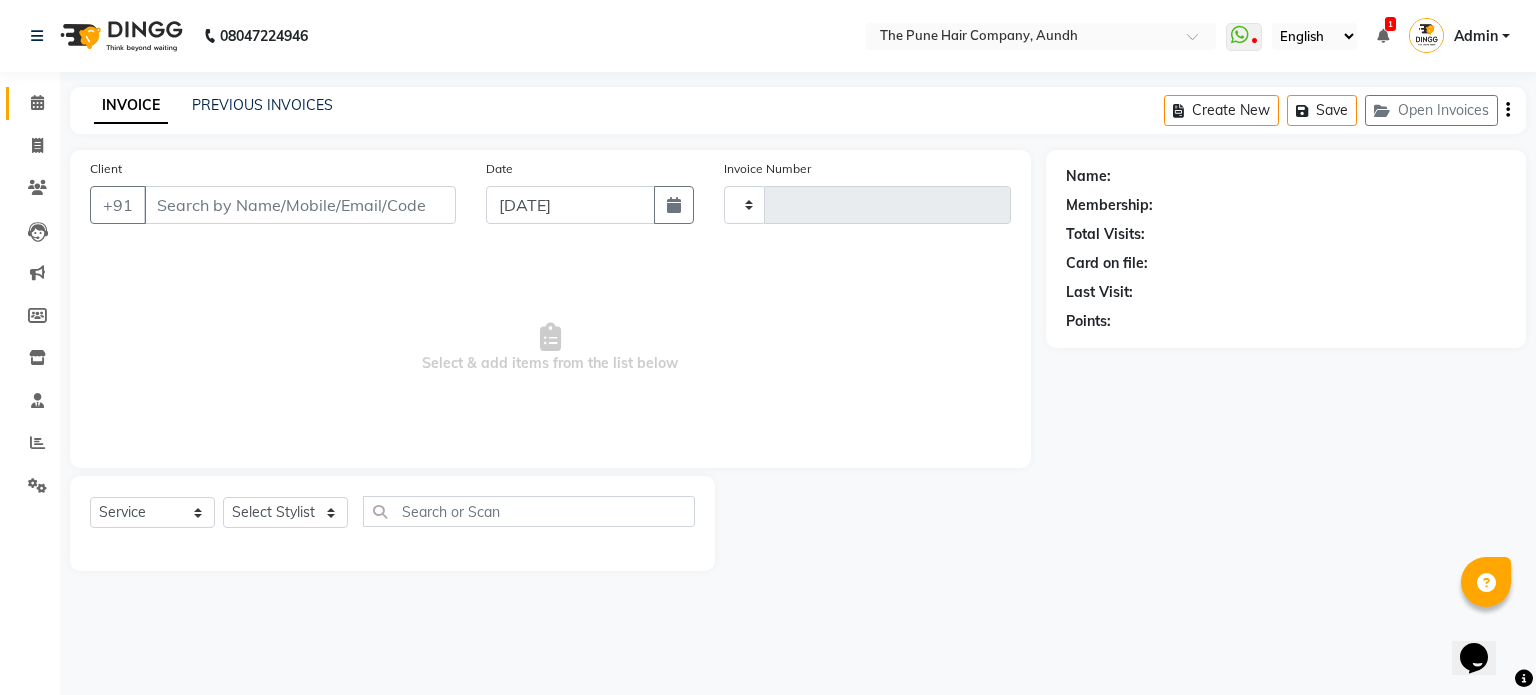 type on "3040" 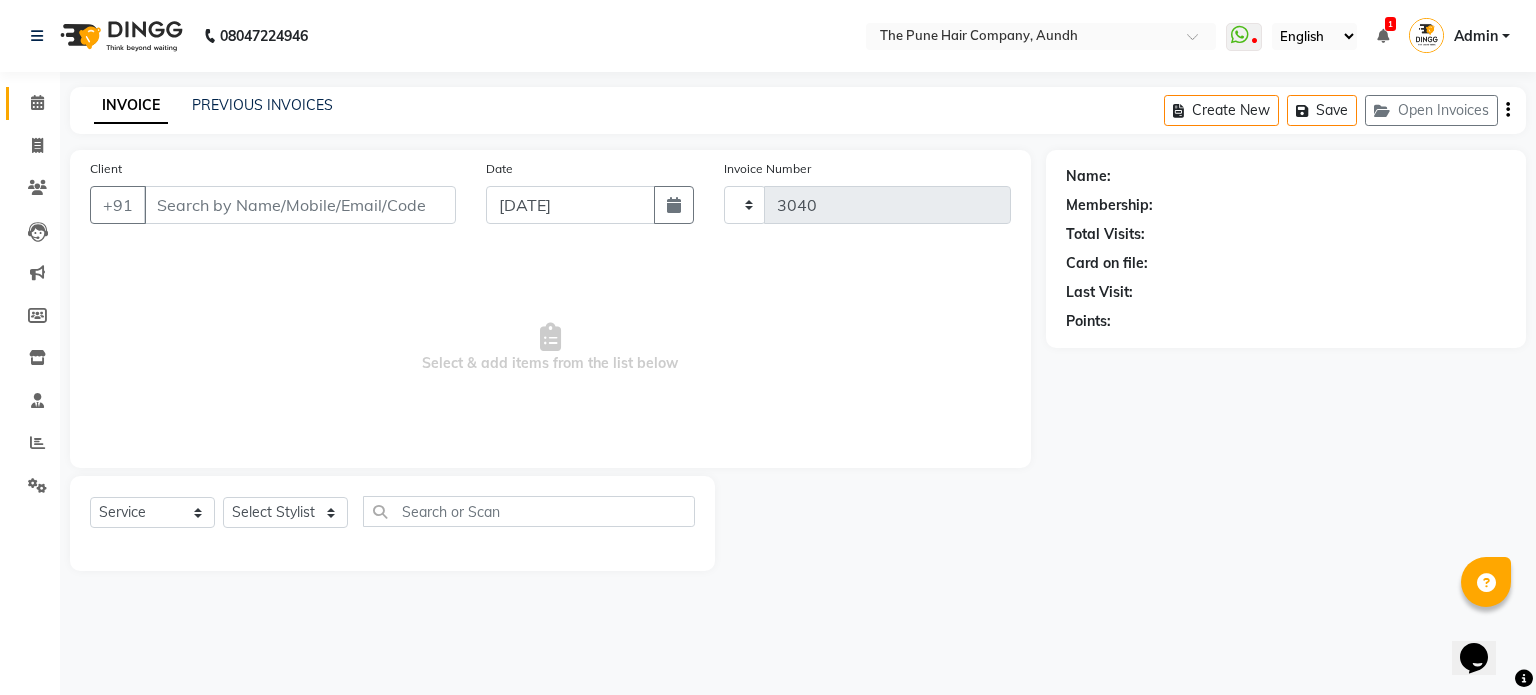 select on "106" 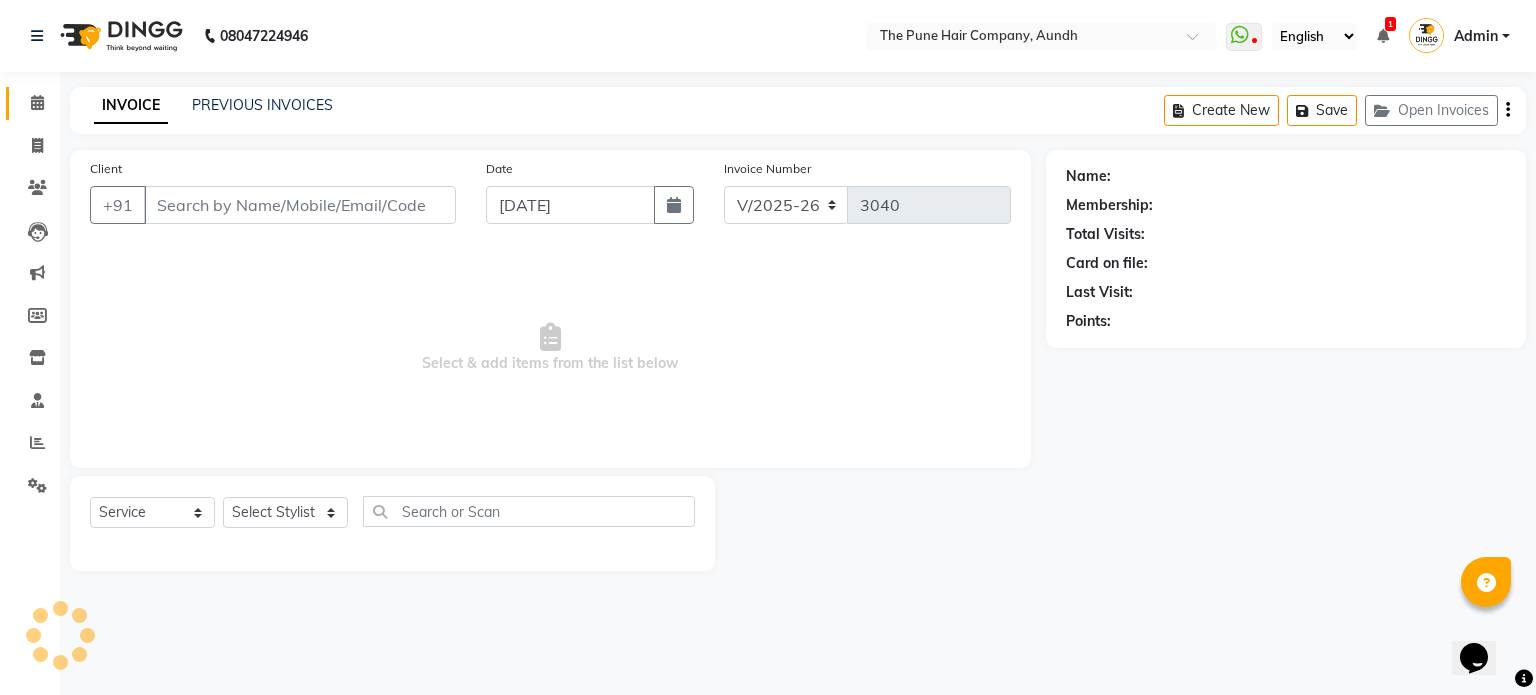 type on "9890005824" 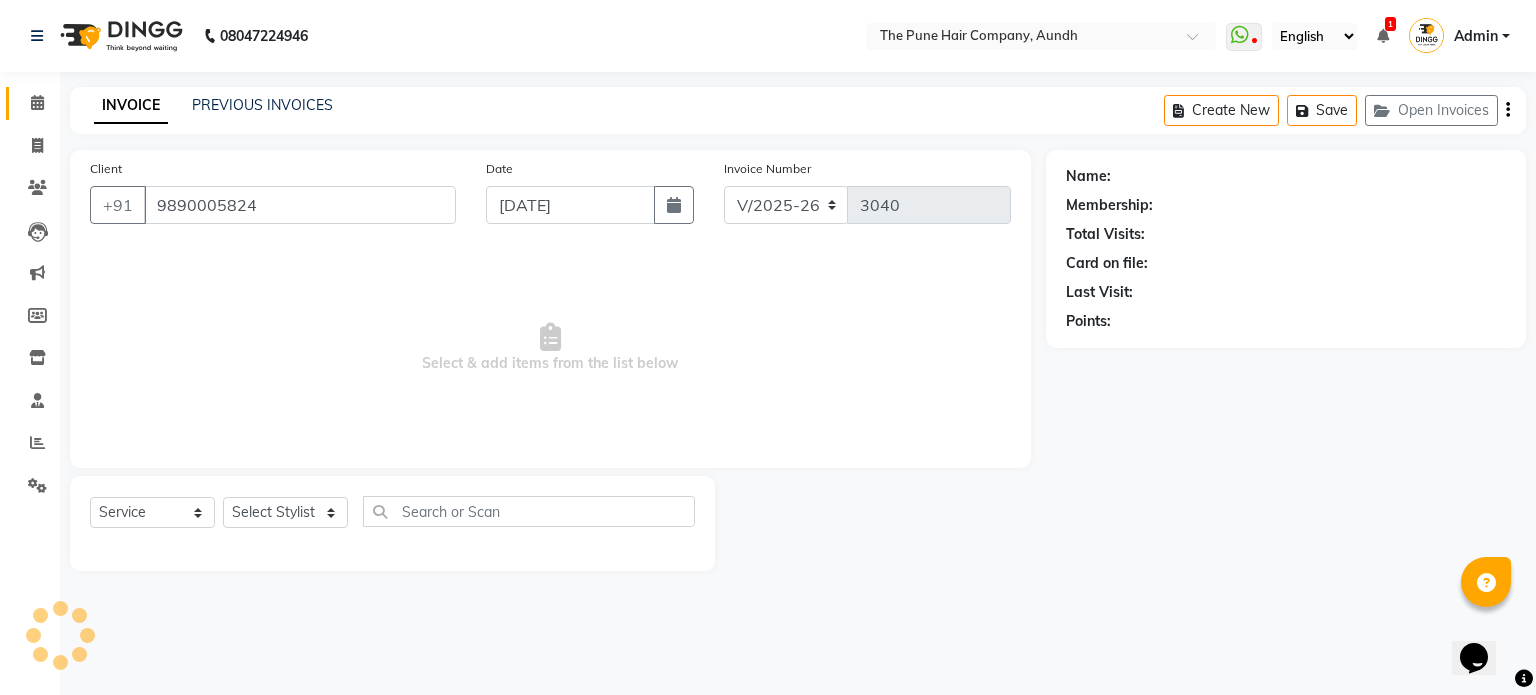 select on "12769" 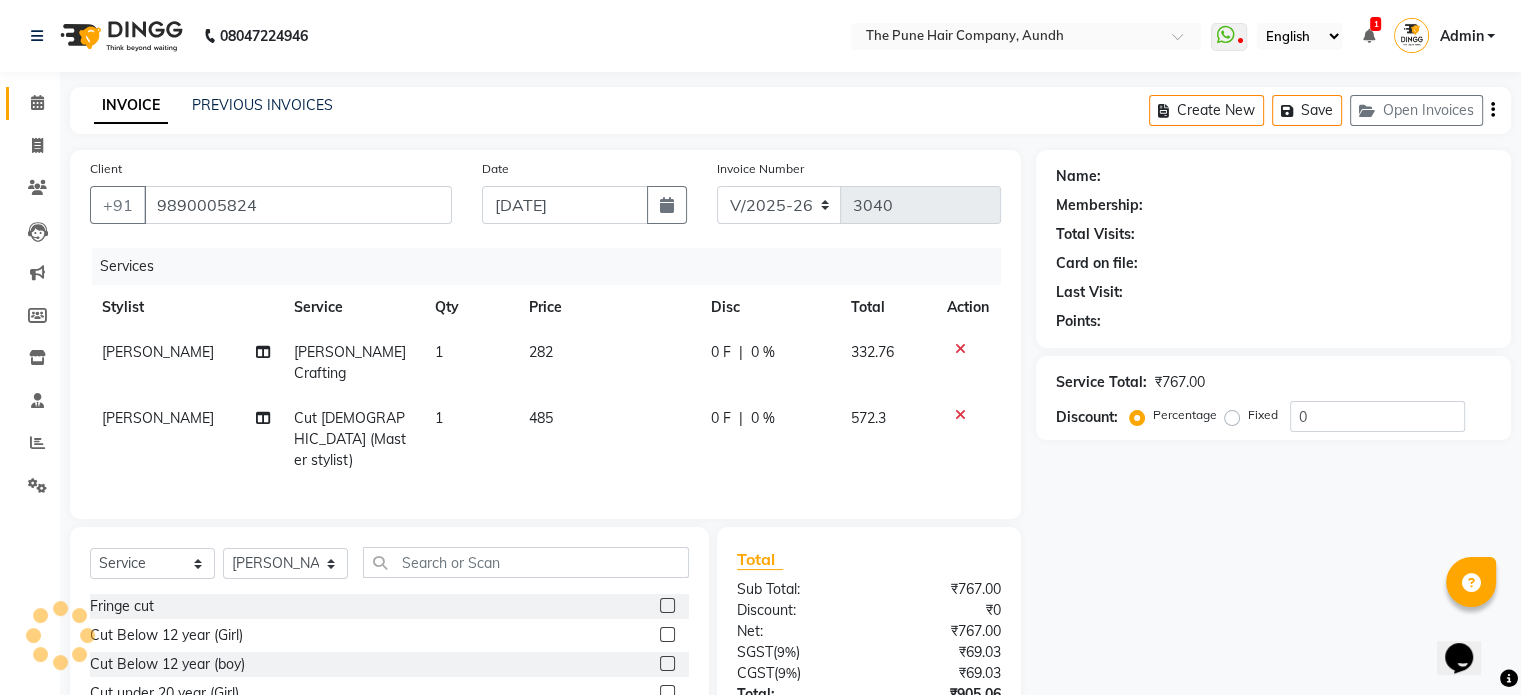 select on "1: Object" 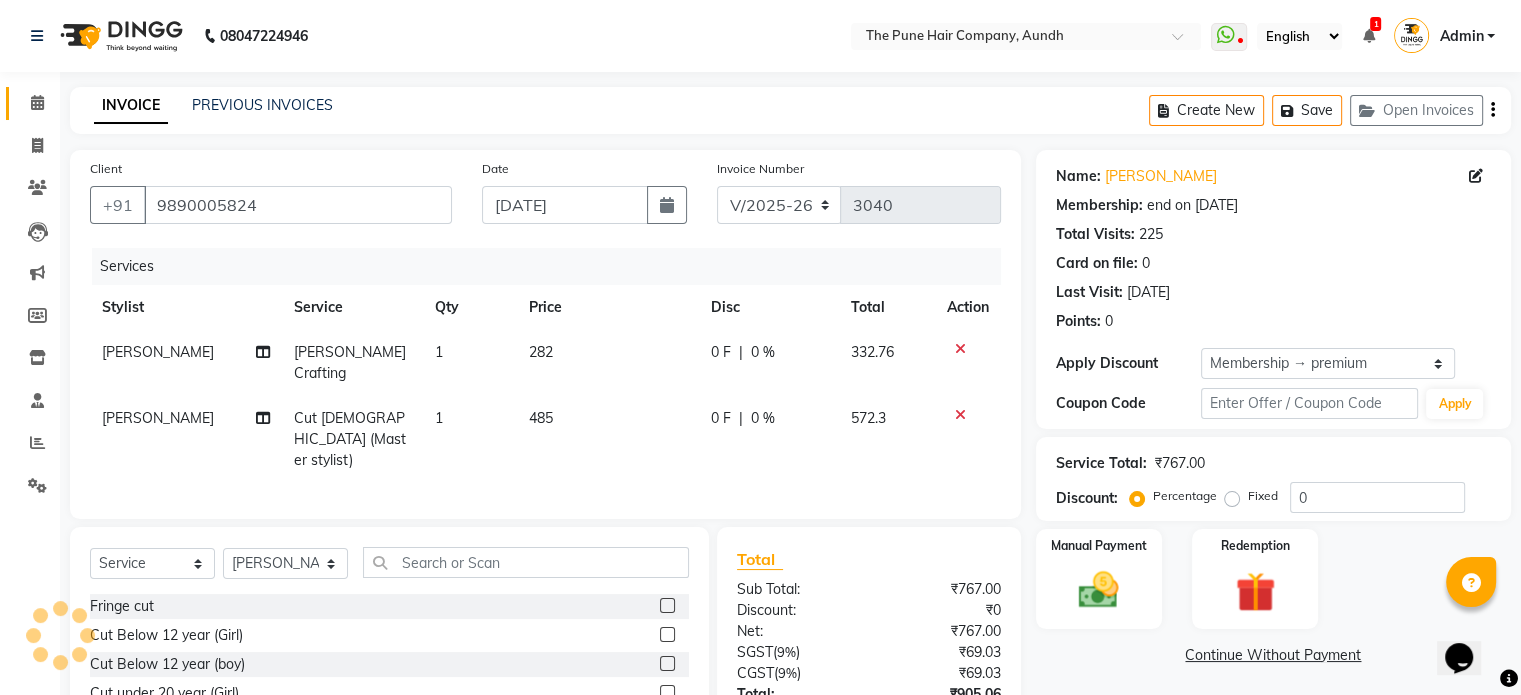 type on "20" 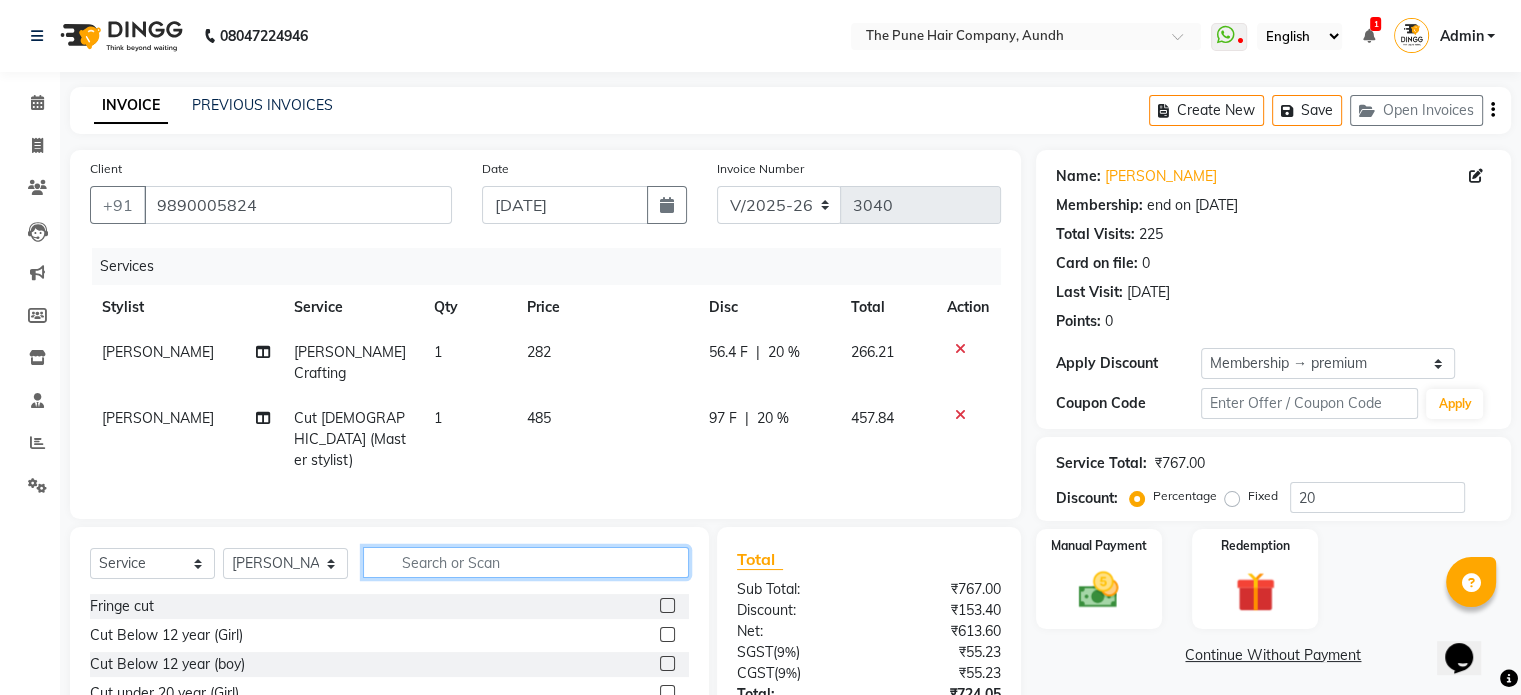 click 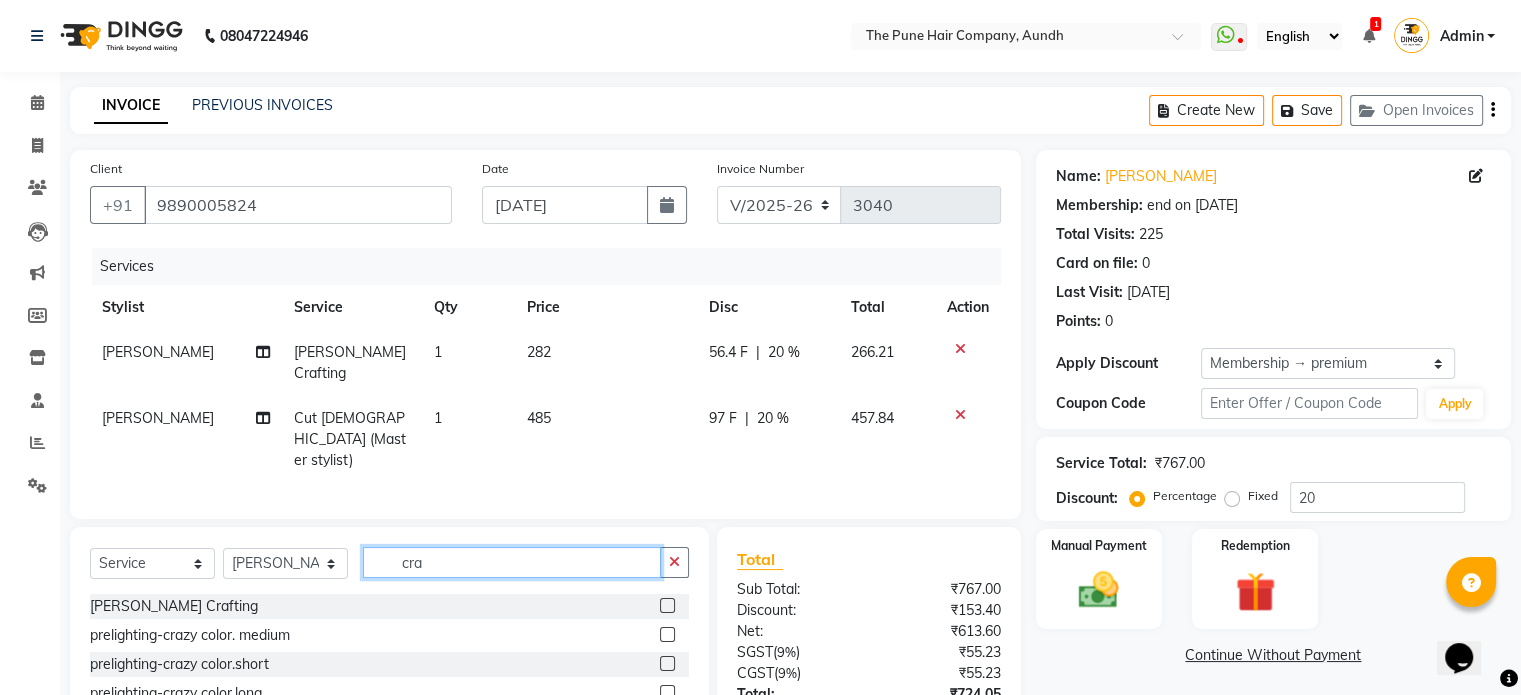 type on "cra" 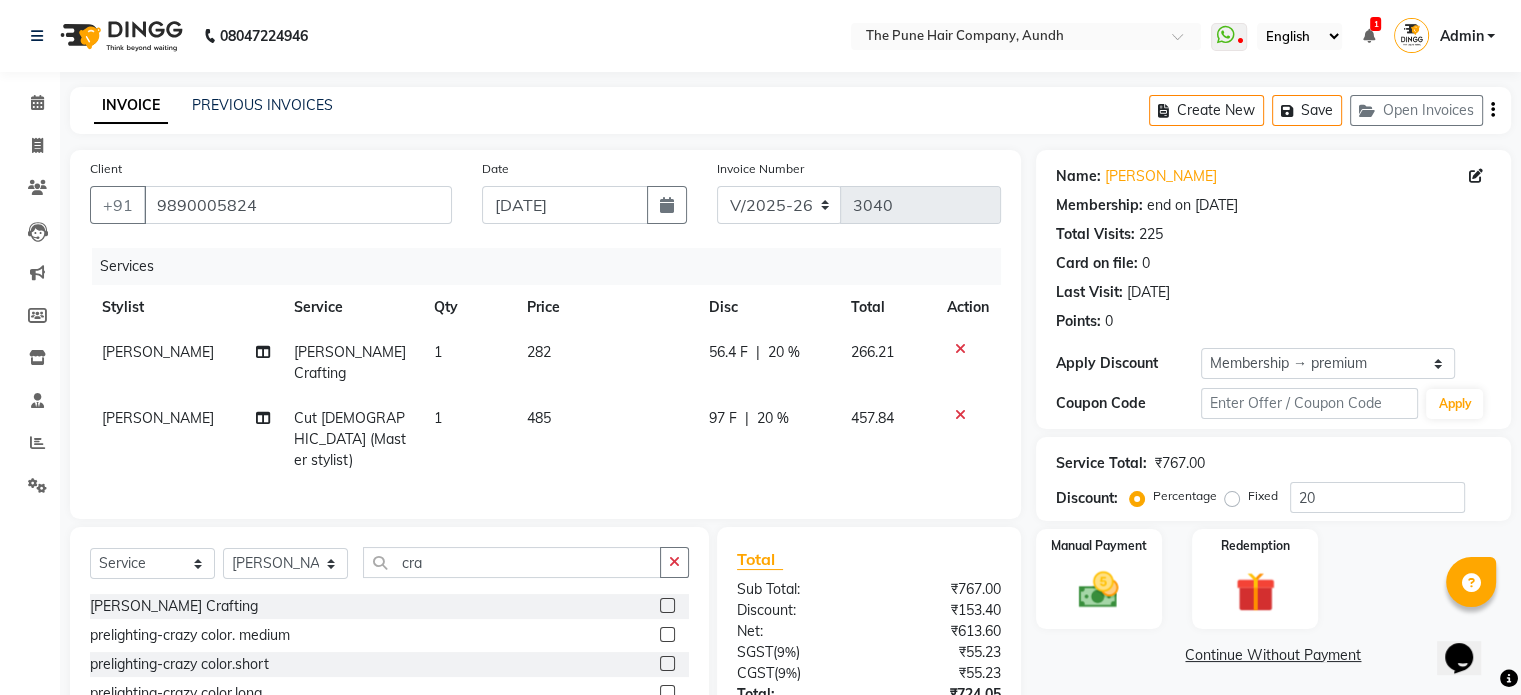 click 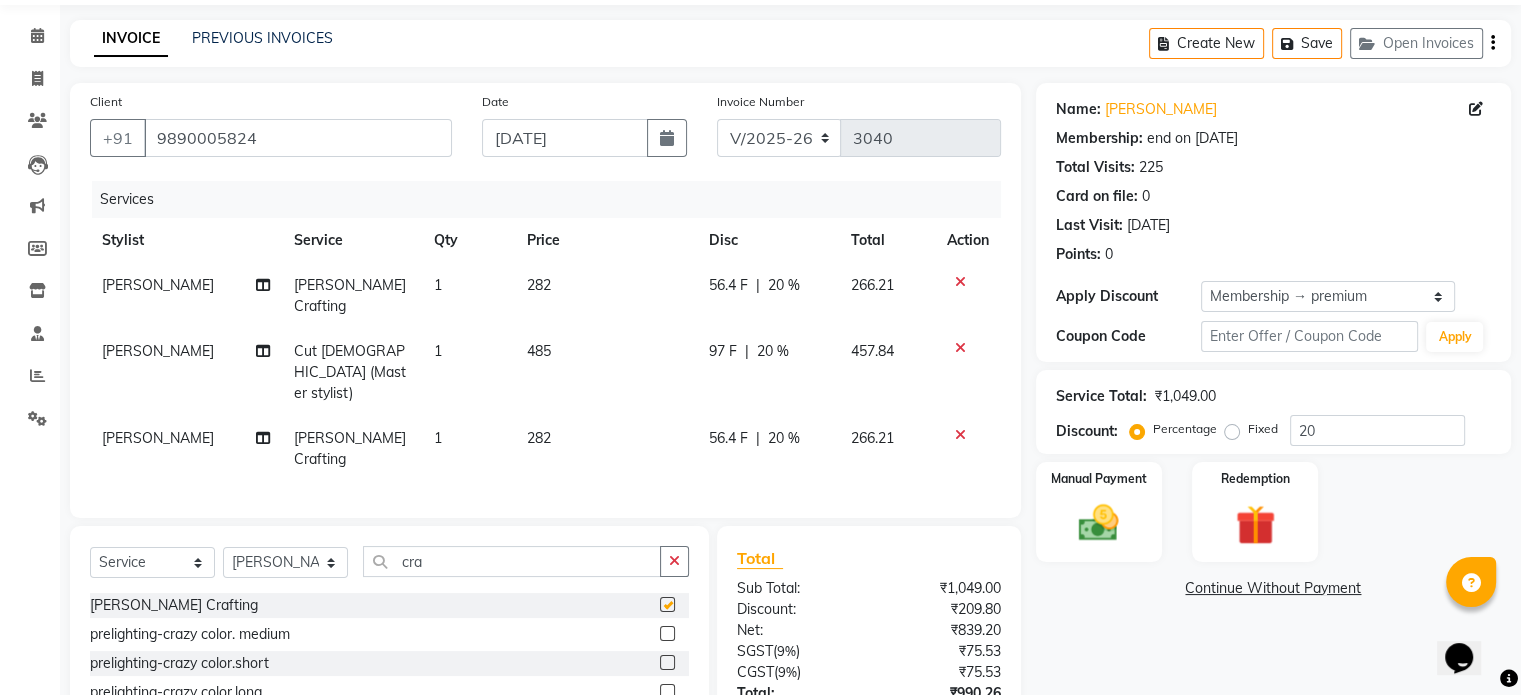 checkbox on "false" 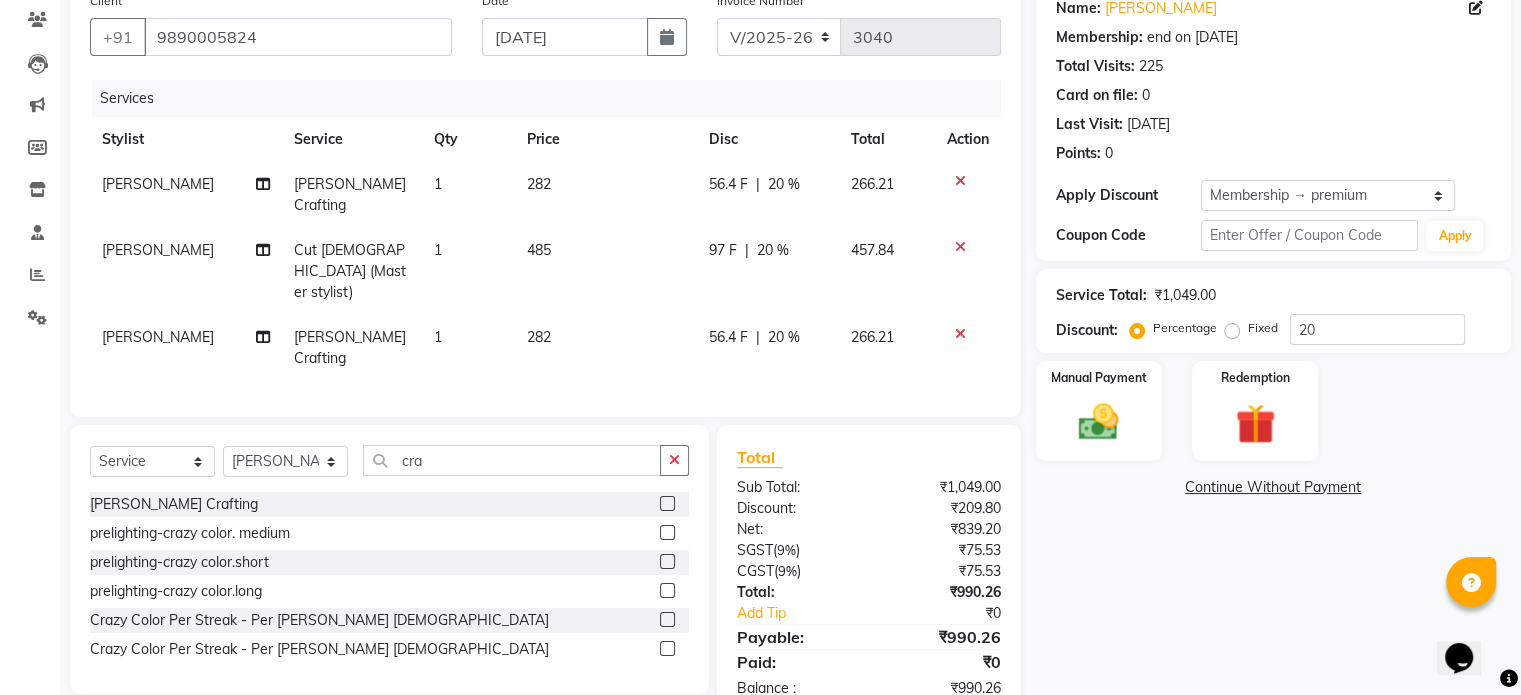 scroll, scrollTop: 174, scrollLeft: 0, axis: vertical 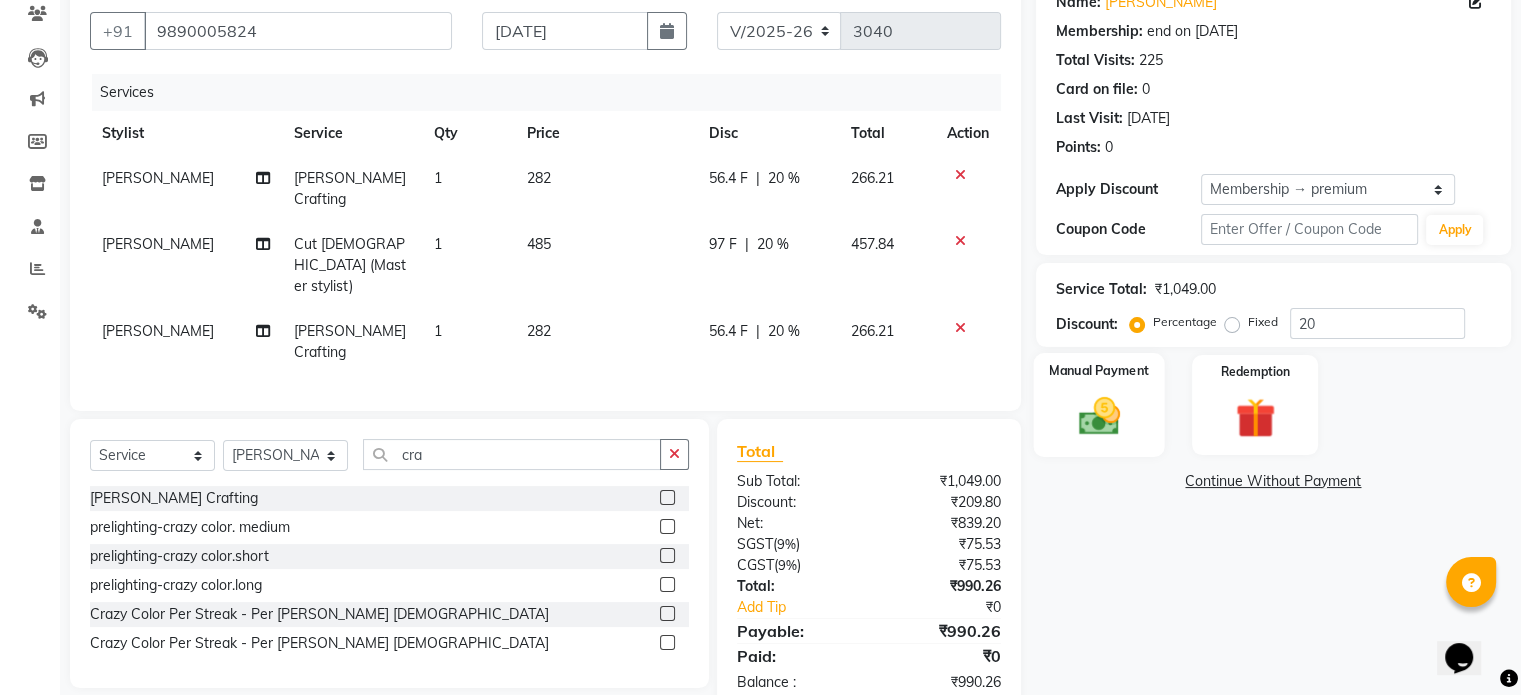 click on "Manual Payment" 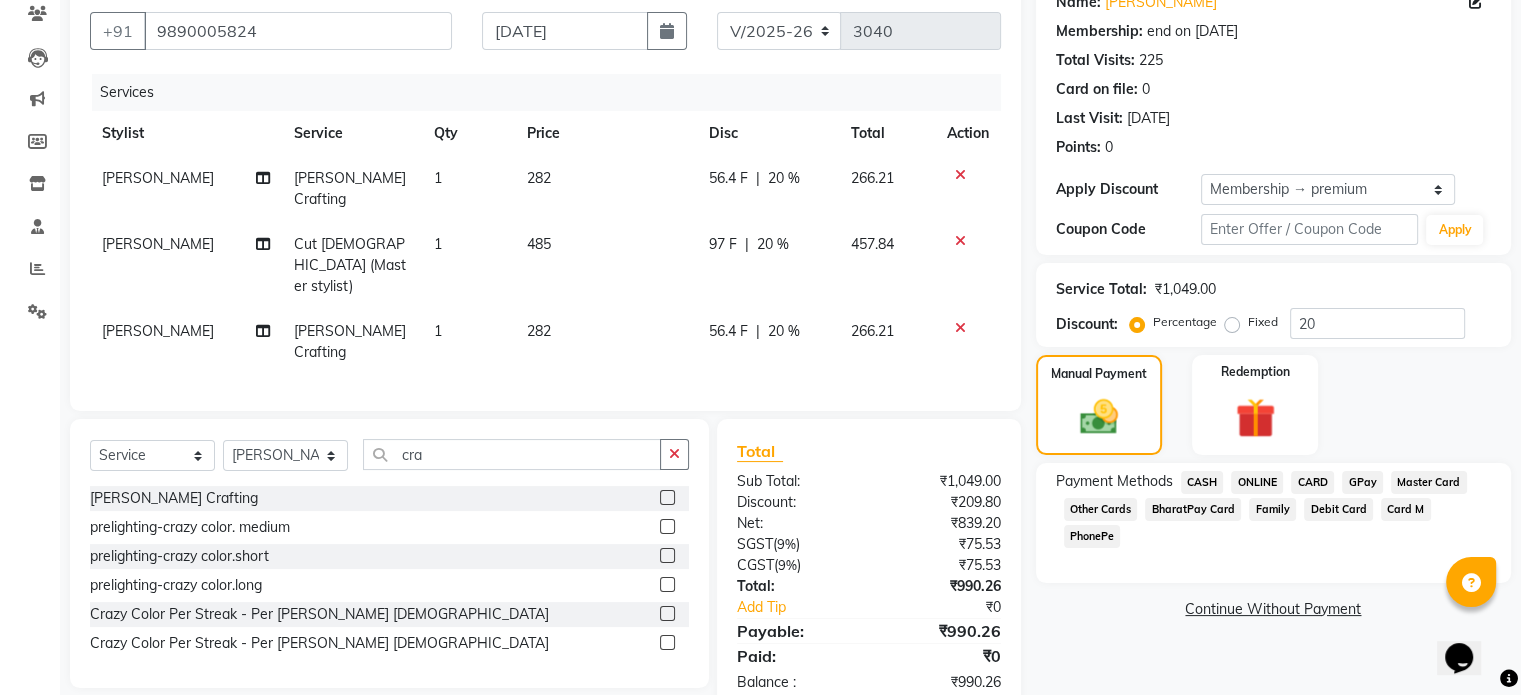 click on "ONLINE" 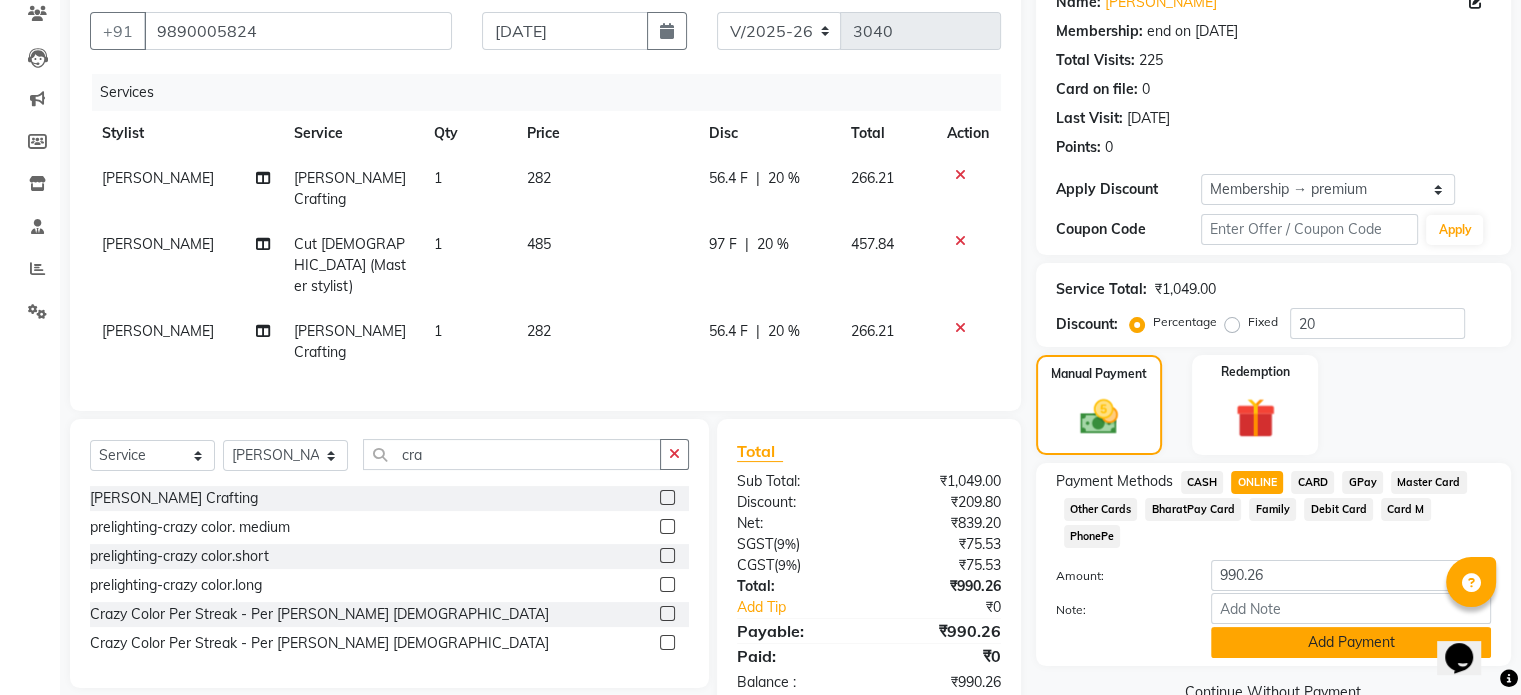 click on "Add Payment" 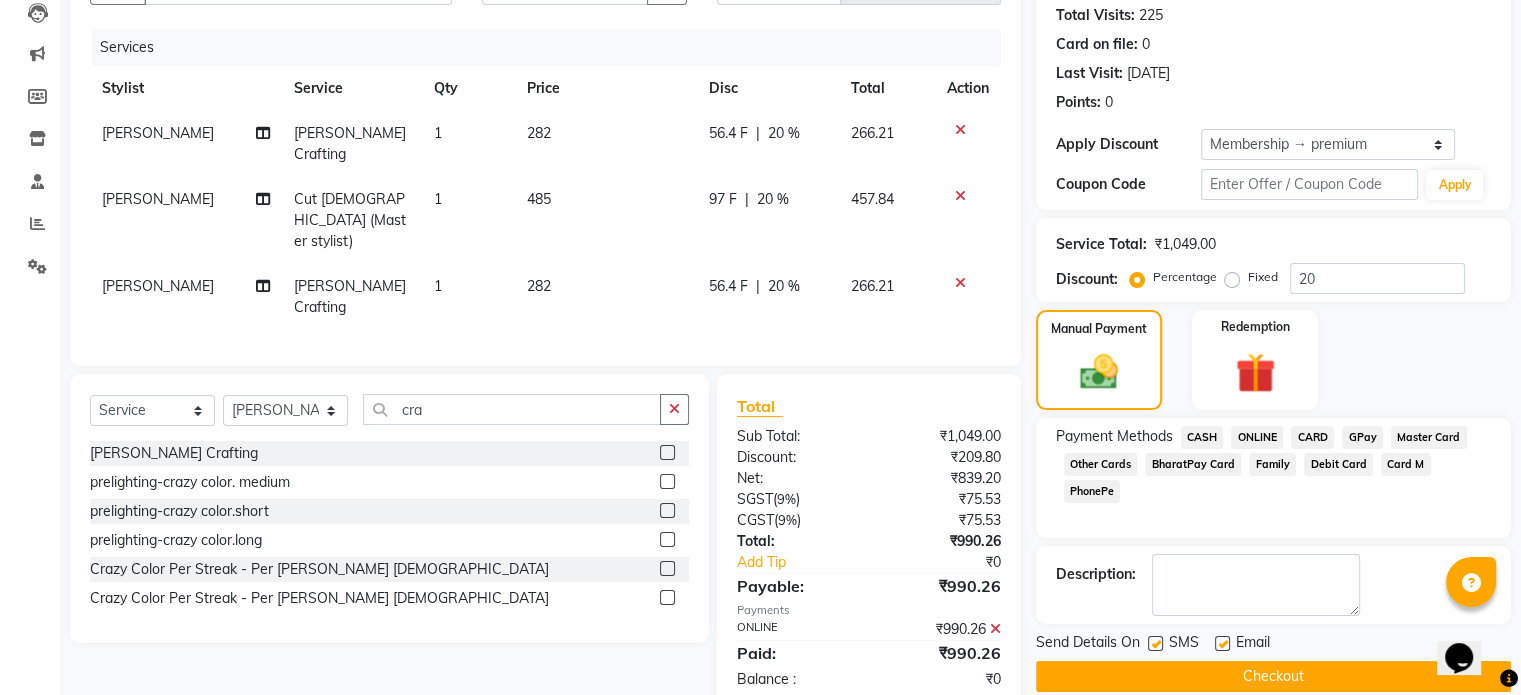 scroll, scrollTop: 244, scrollLeft: 0, axis: vertical 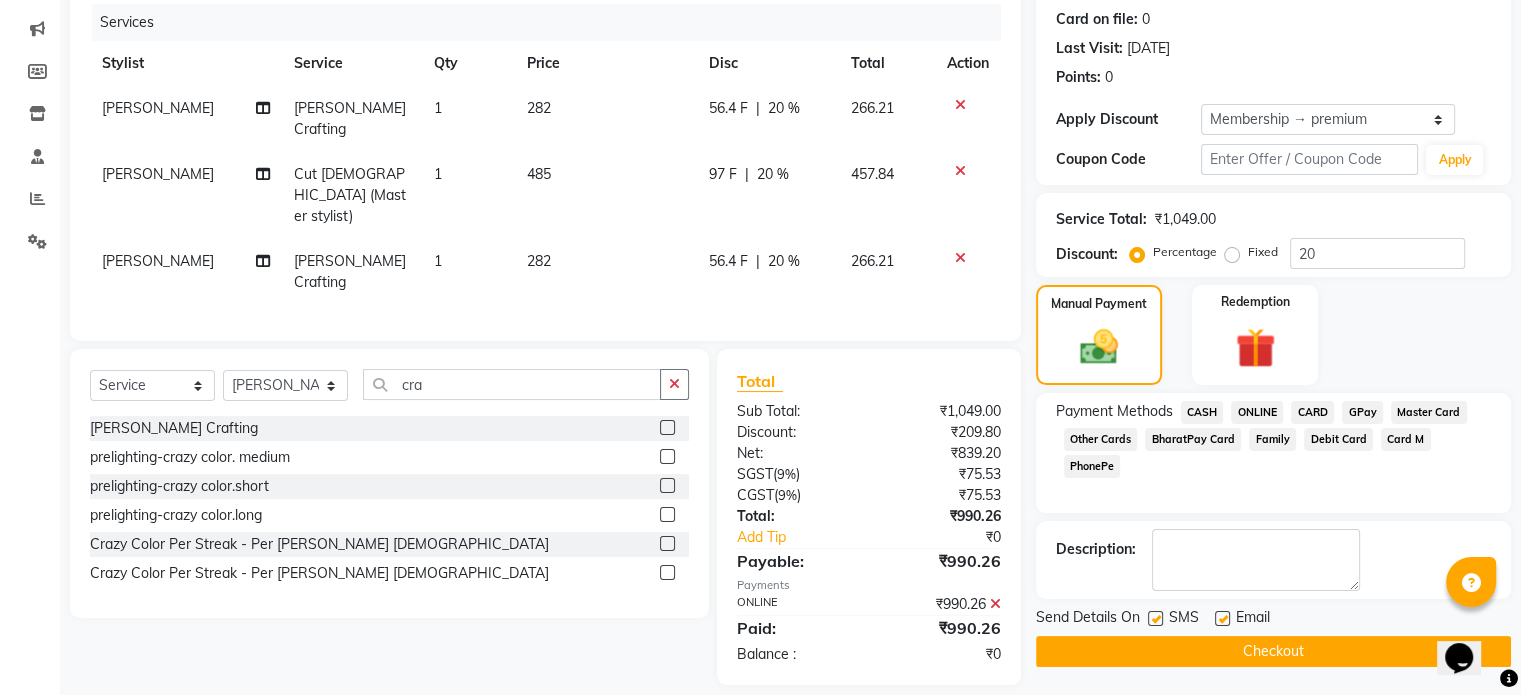 click 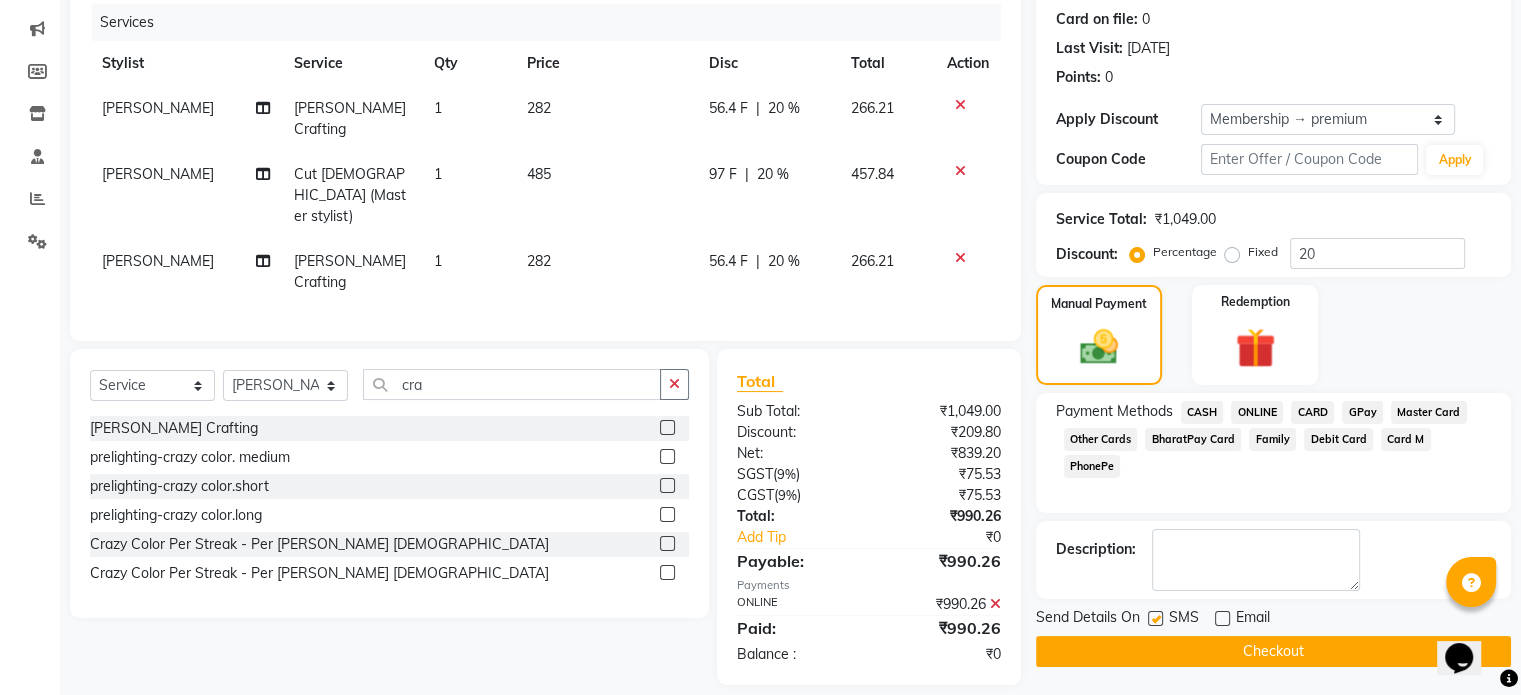 click 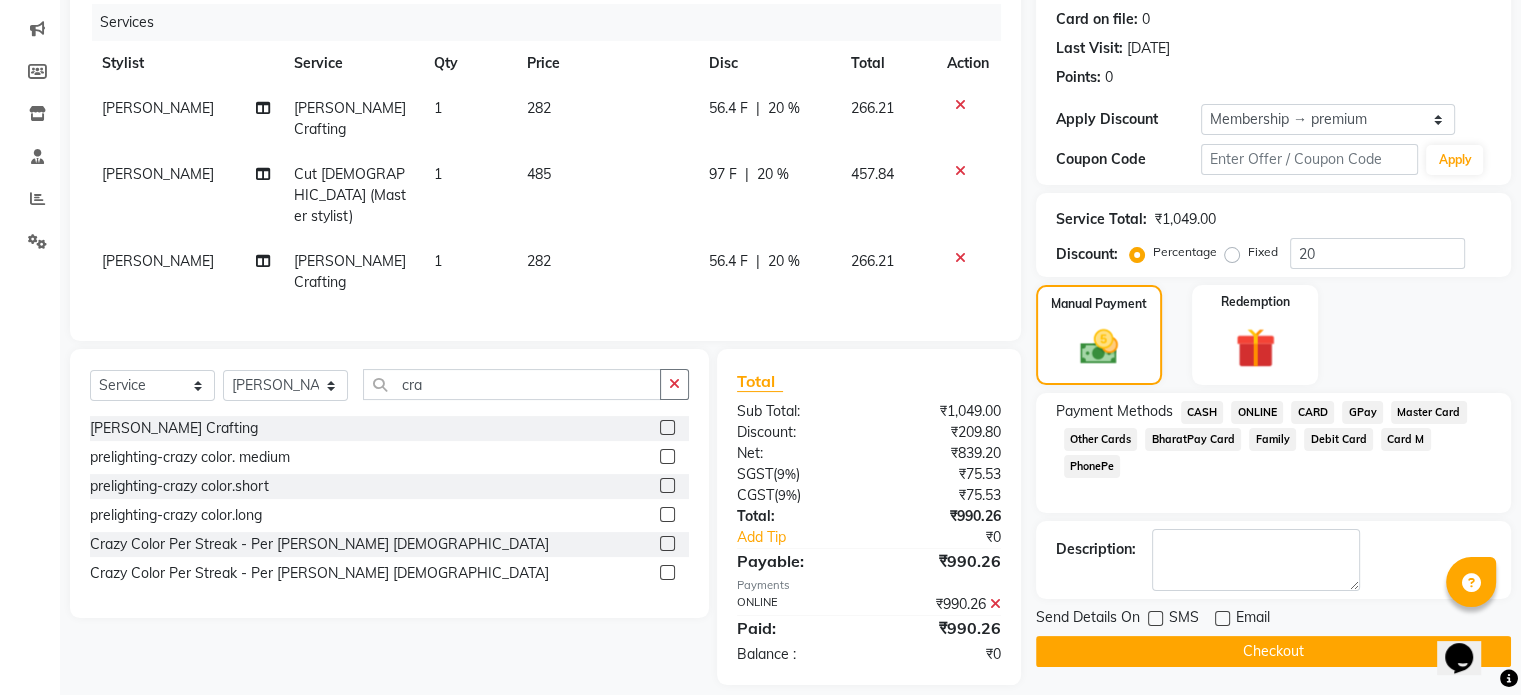 click on "Checkout" 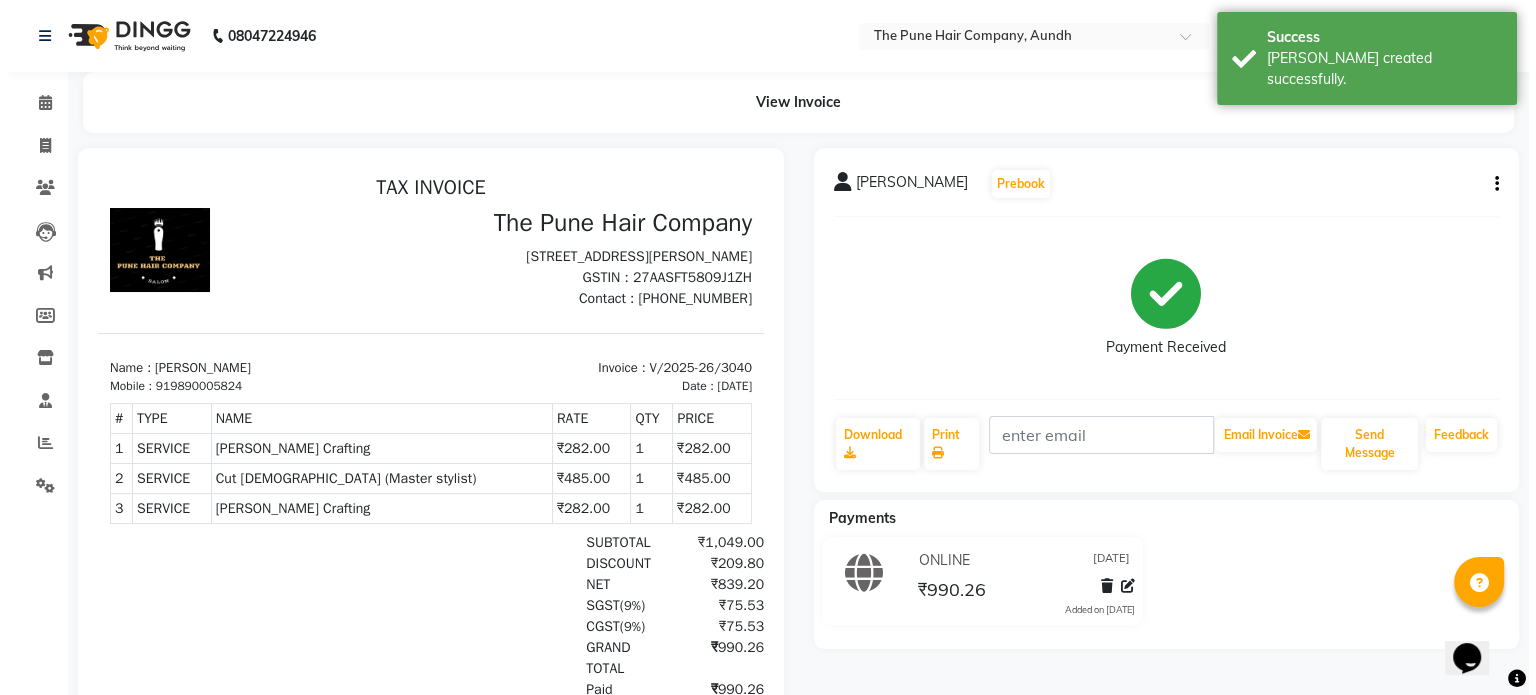 scroll, scrollTop: 0, scrollLeft: 0, axis: both 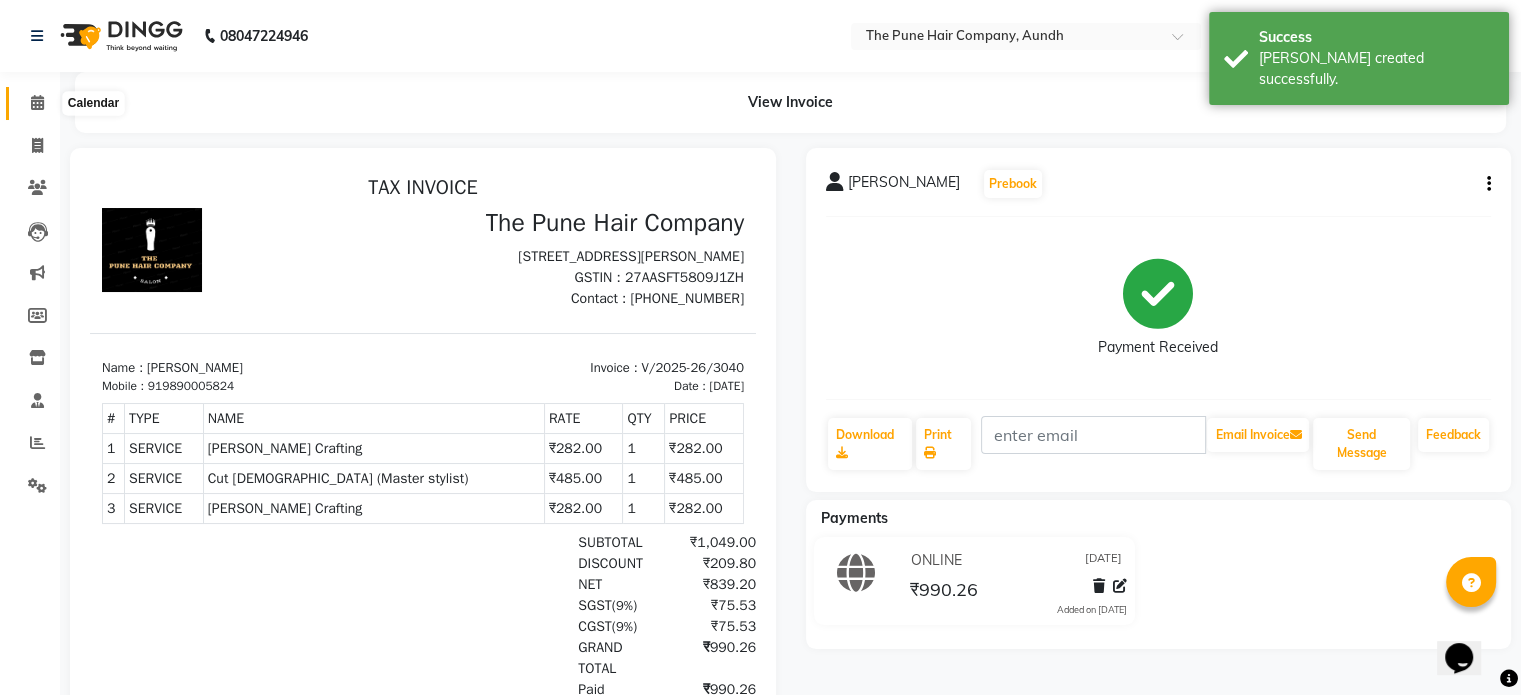 click 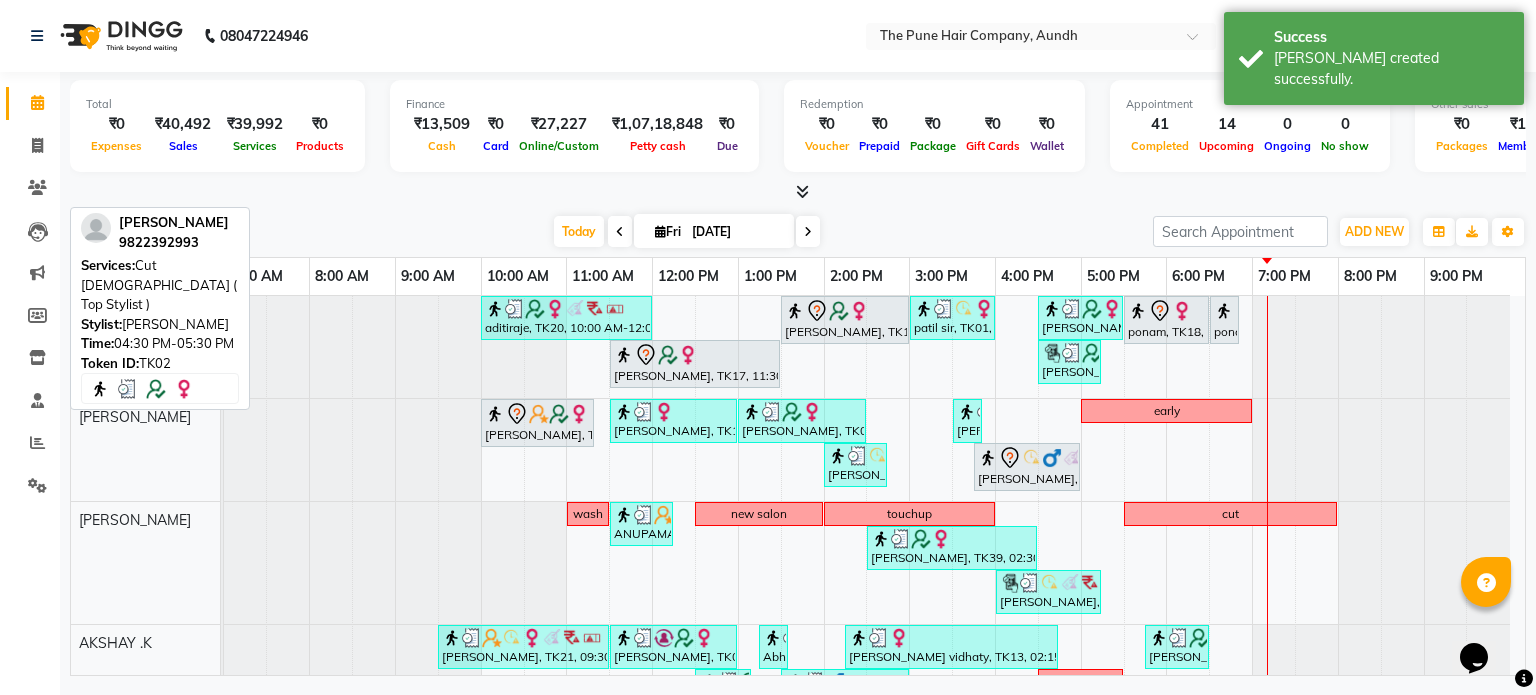 scroll, scrollTop: 84, scrollLeft: 0, axis: vertical 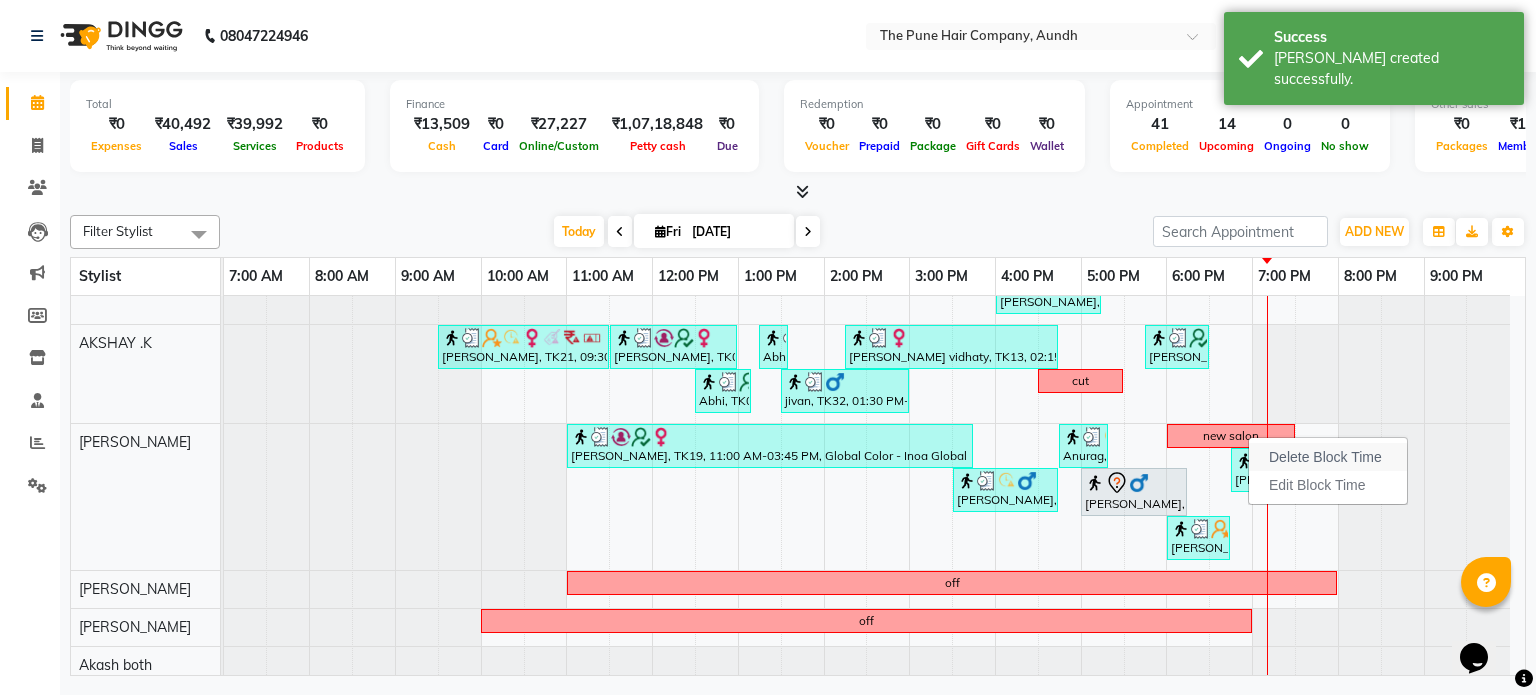 click on "Delete Block Time" at bounding box center (1325, 457) 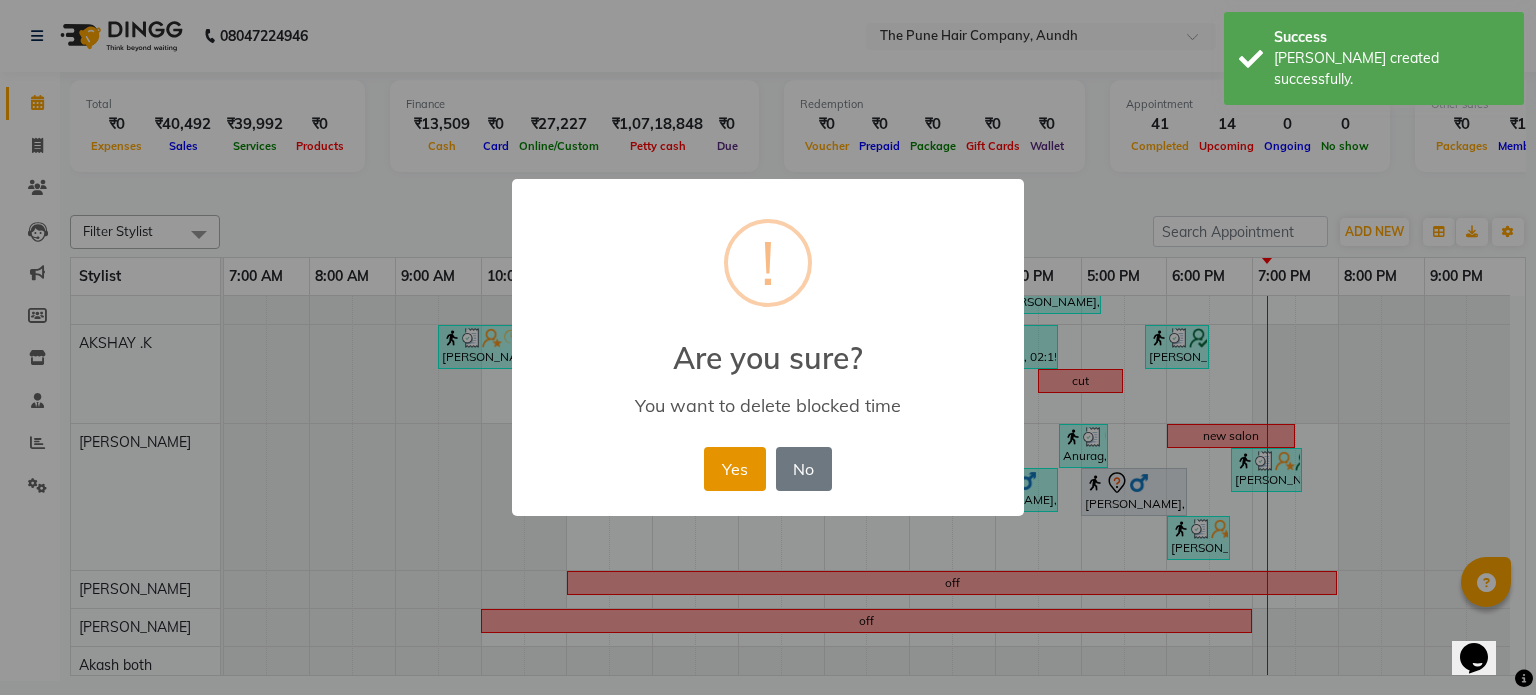 click on "Yes" at bounding box center [734, 469] 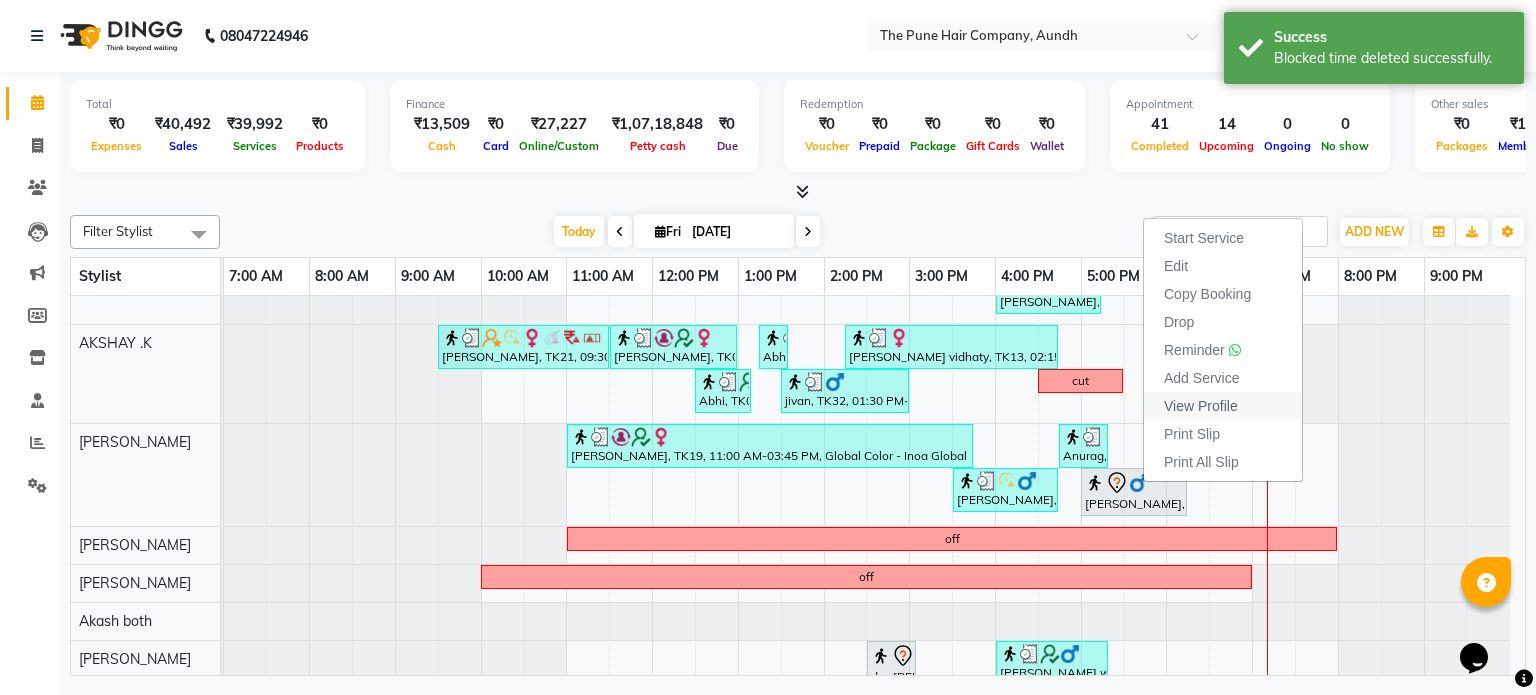 click on "View Profile" at bounding box center (1201, 406) 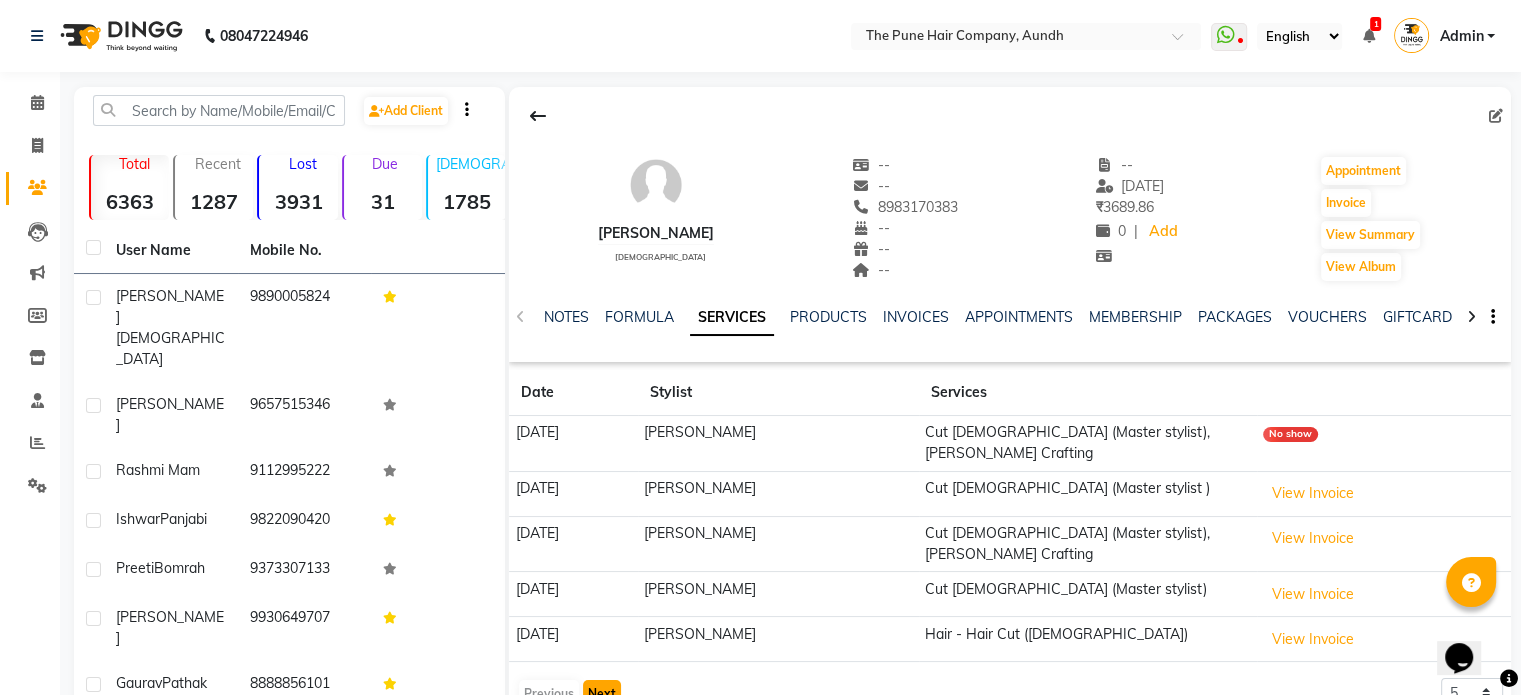 click on "Next" 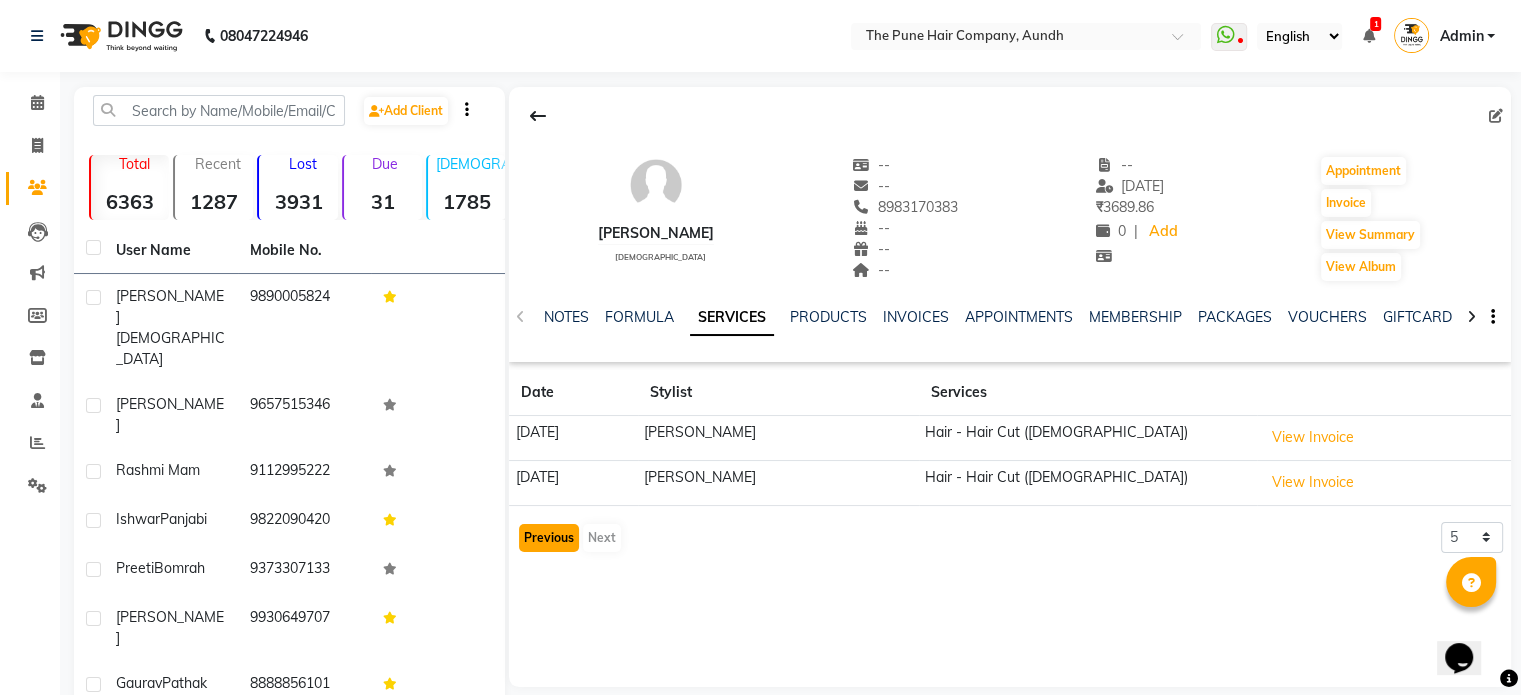click on "Previous" 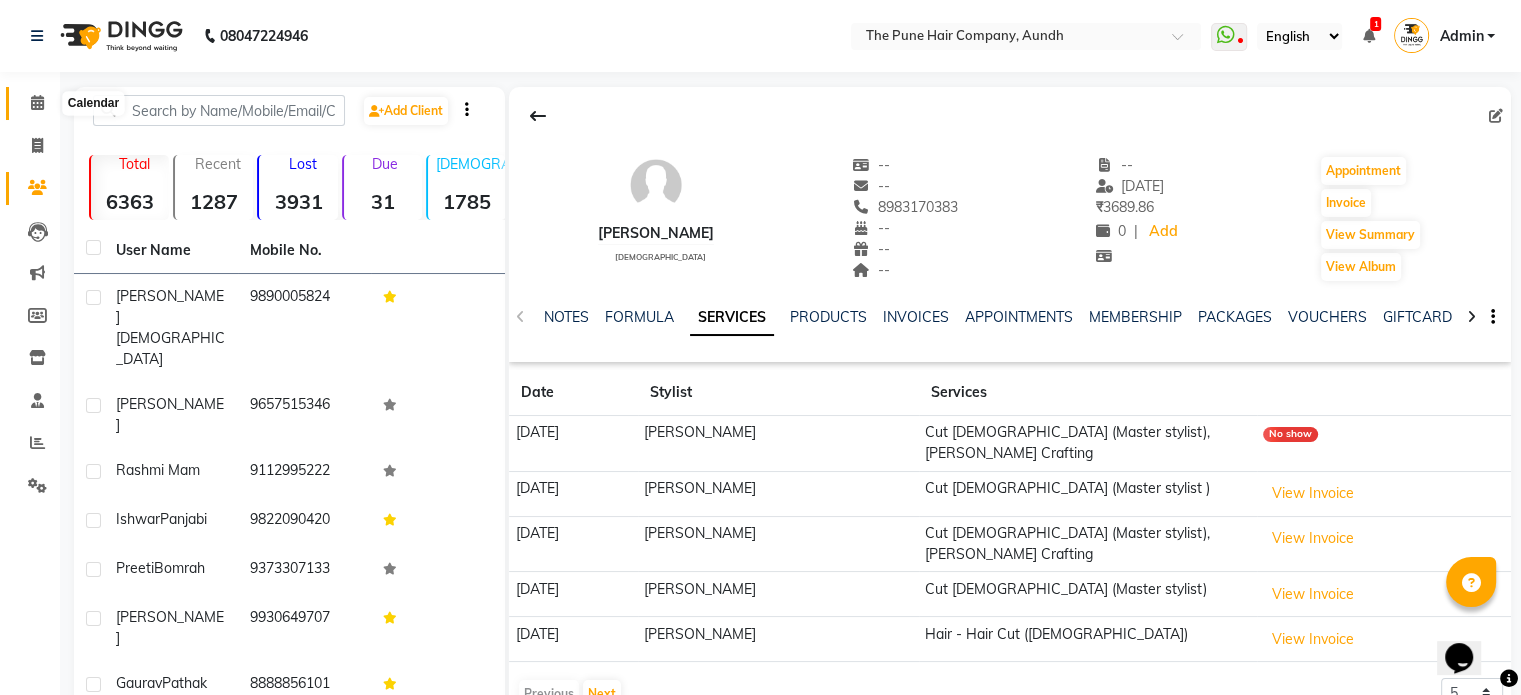 click 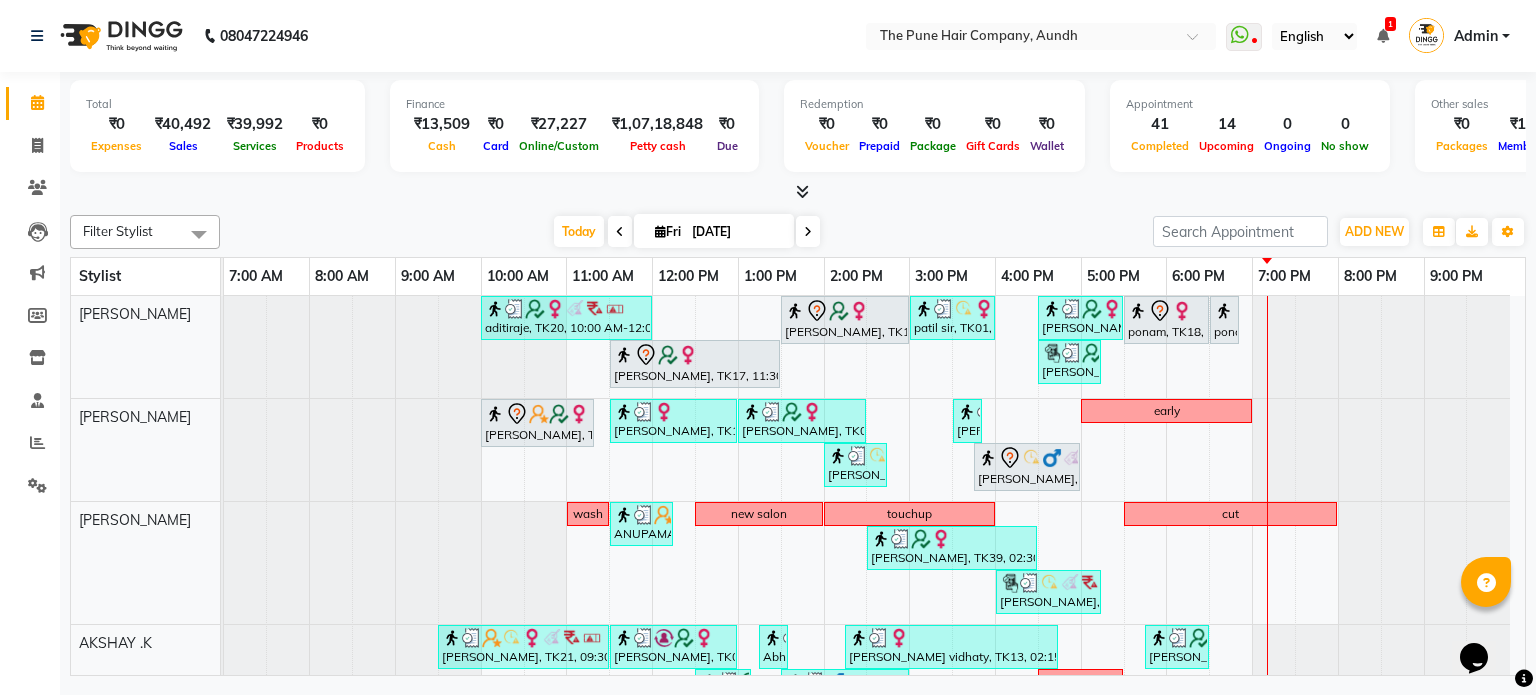 scroll, scrollTop: 72, scrollLeft: 0, axis: vertical 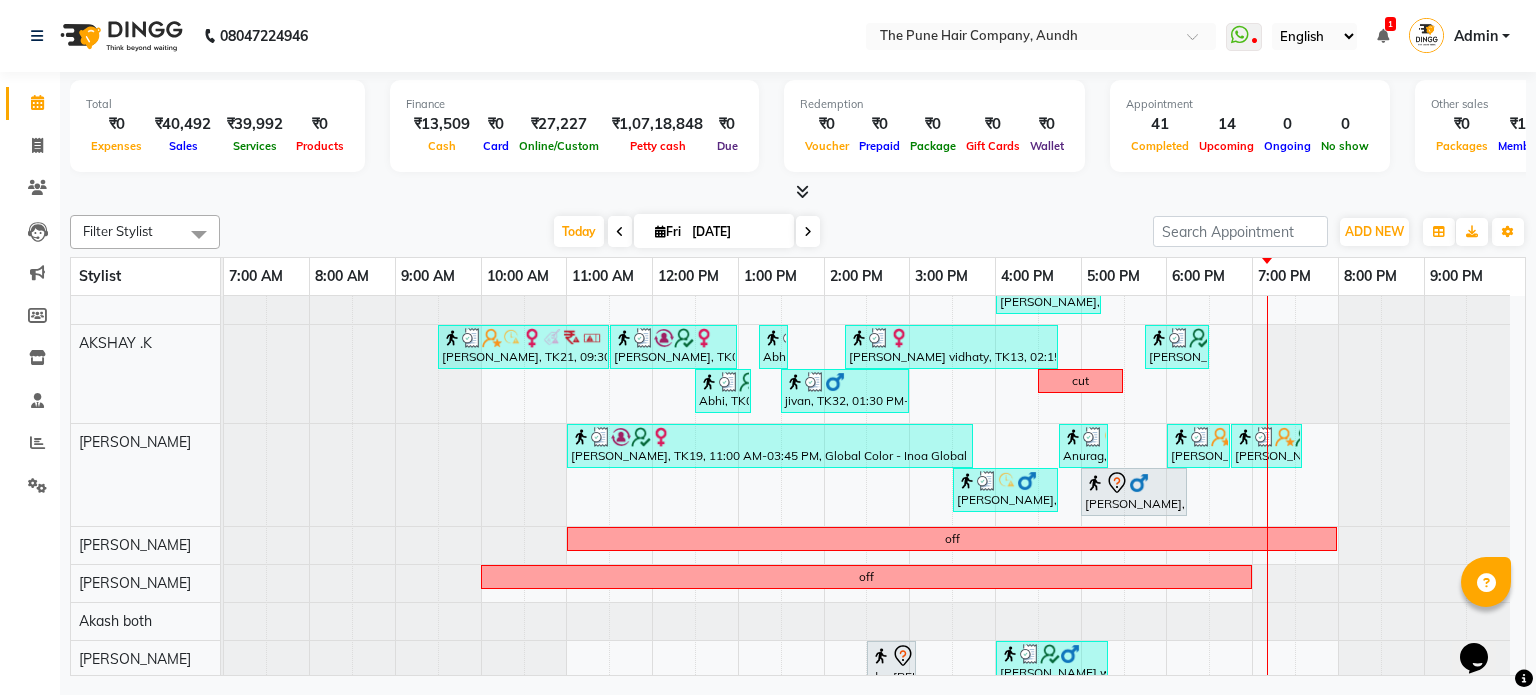 click at bounding box center (808, 231) 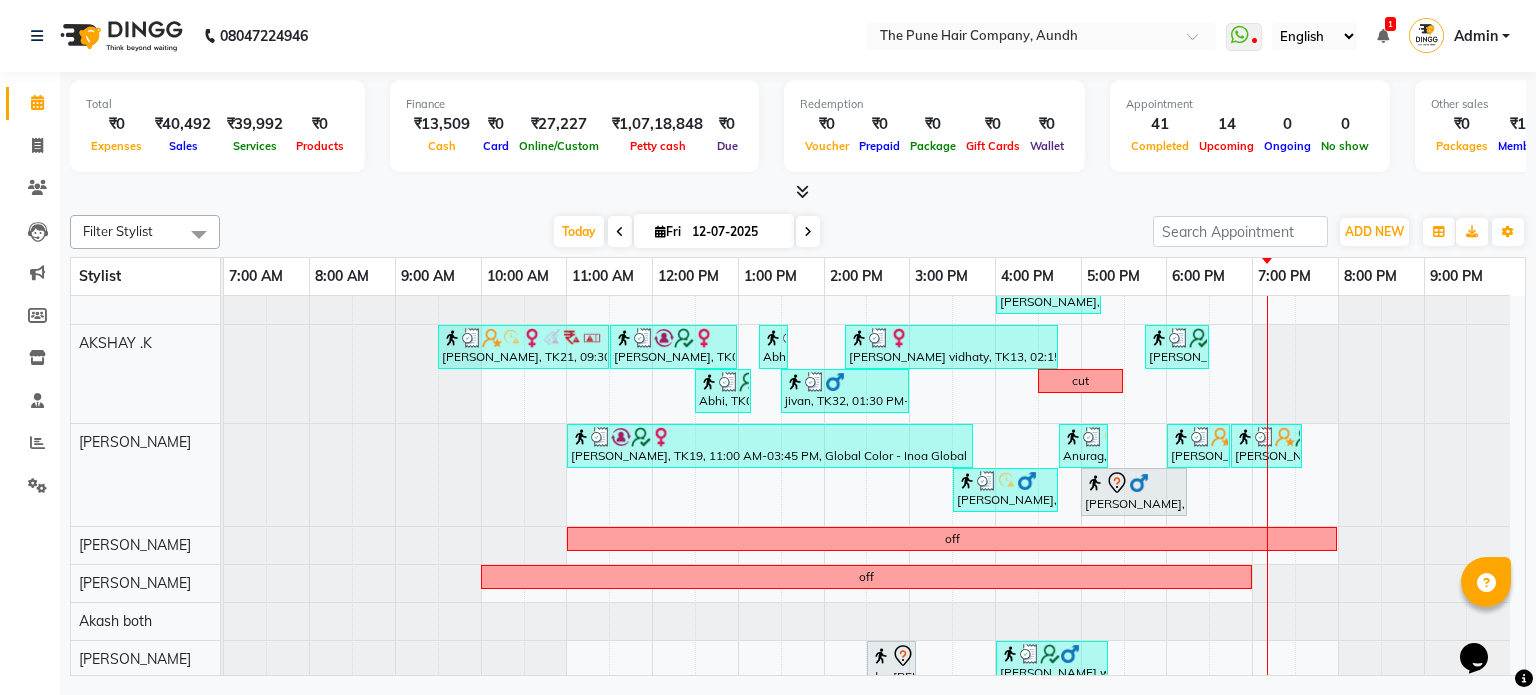 scroll, scrollTop: 148, scrollLeft: 0, axis: vertical 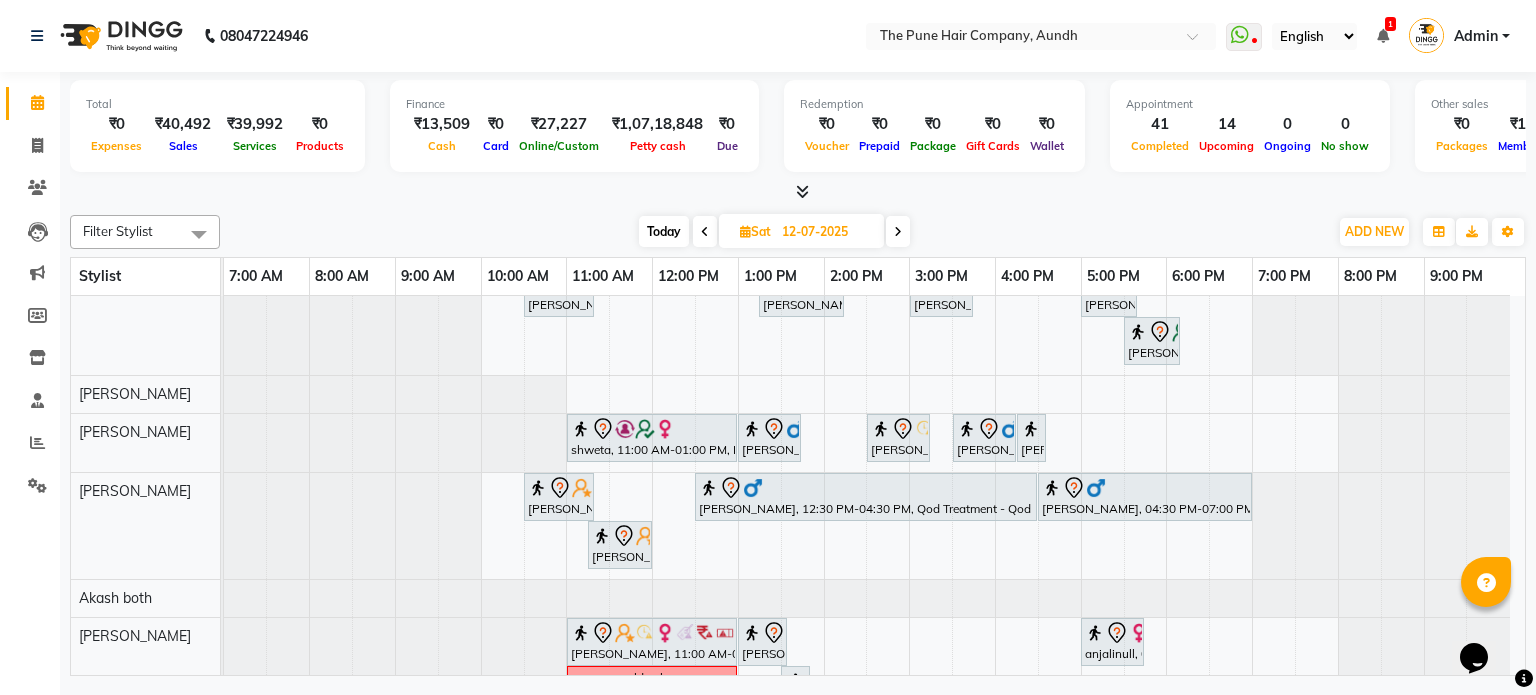 click on "Today" at bounding box center [664, 231] 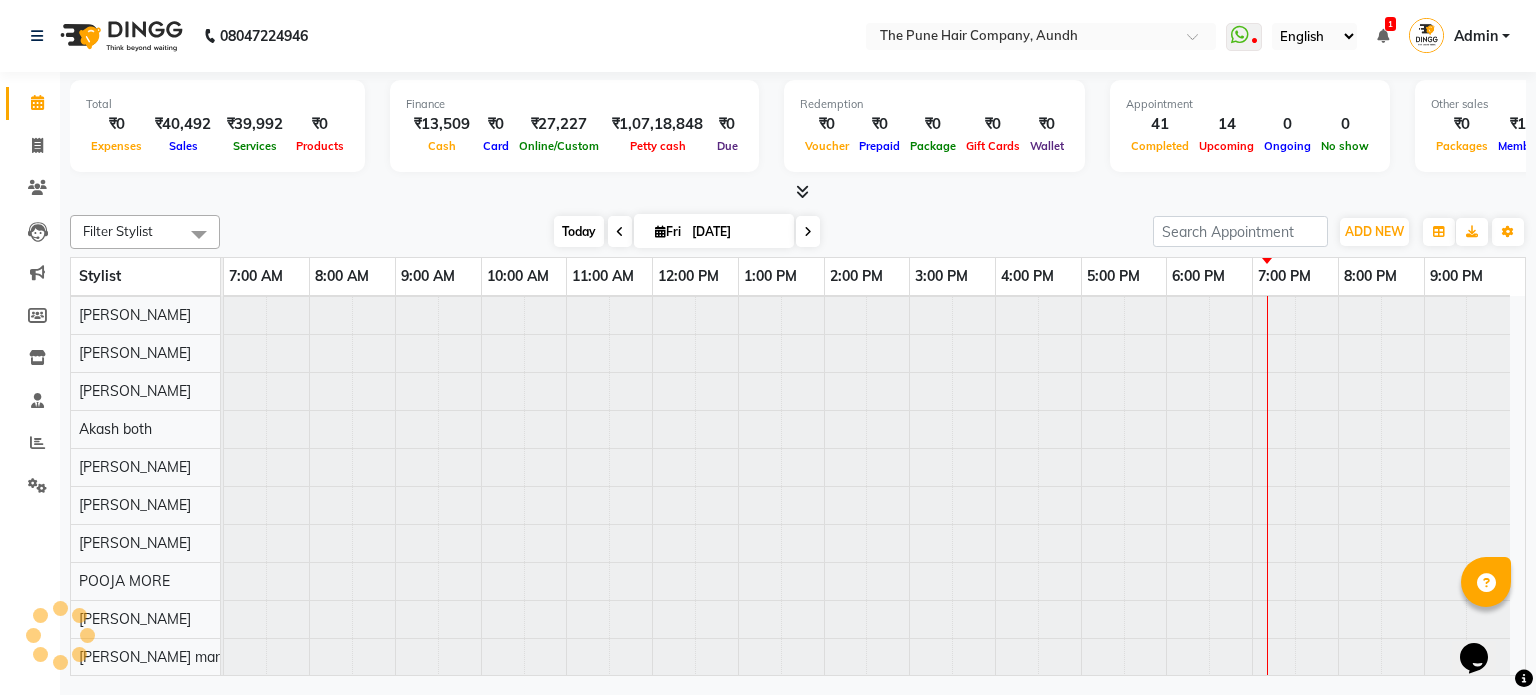 scroll, scrollTop: 148, scrollLeft: 0, axis: vertical 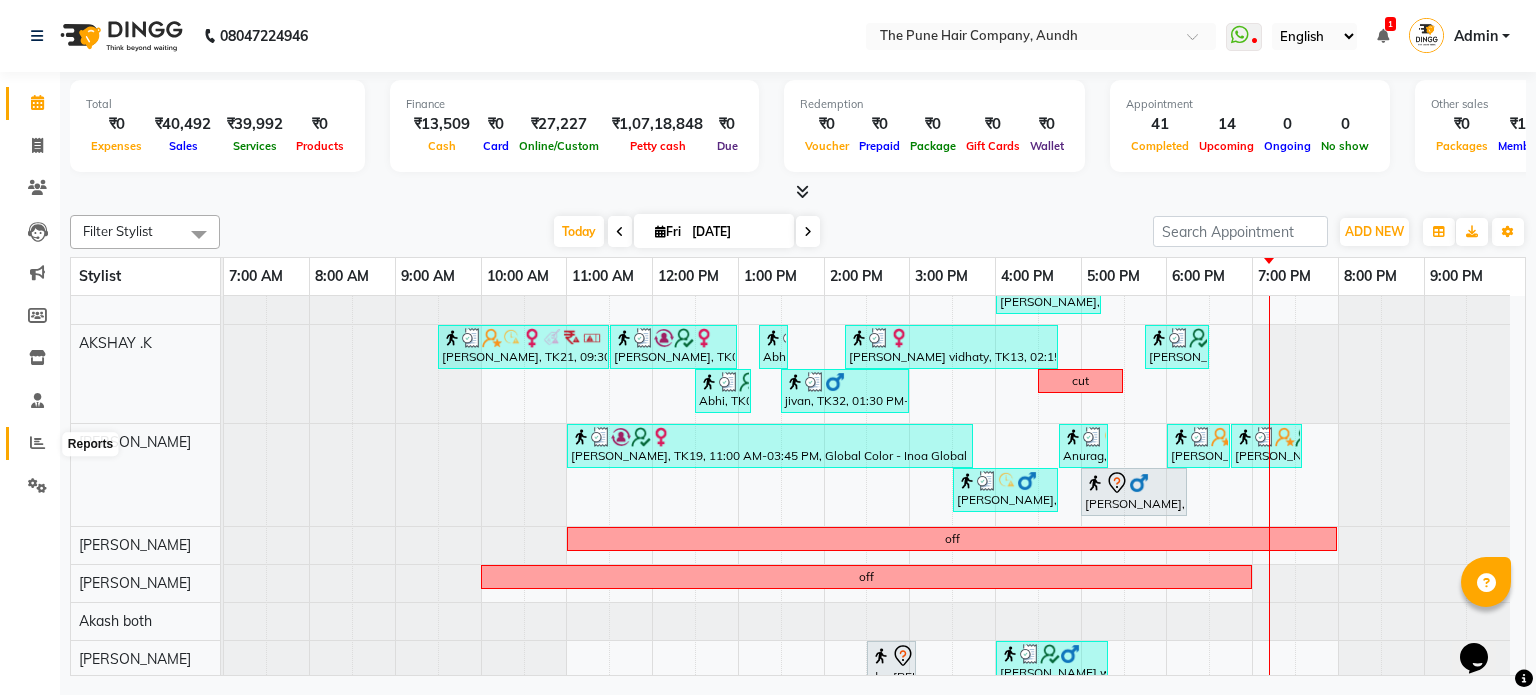 click 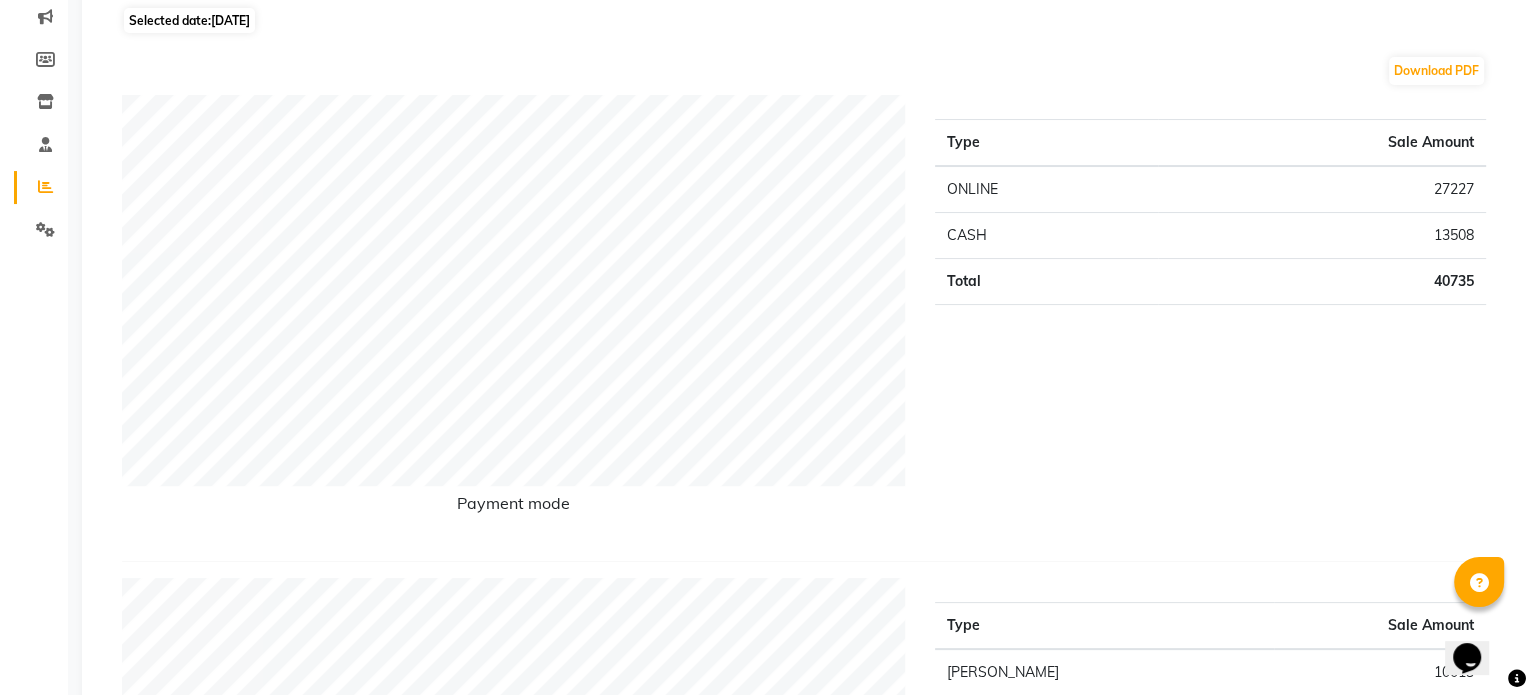 scroll, scrollTop: 0, scrollLeft: 0, axis: both 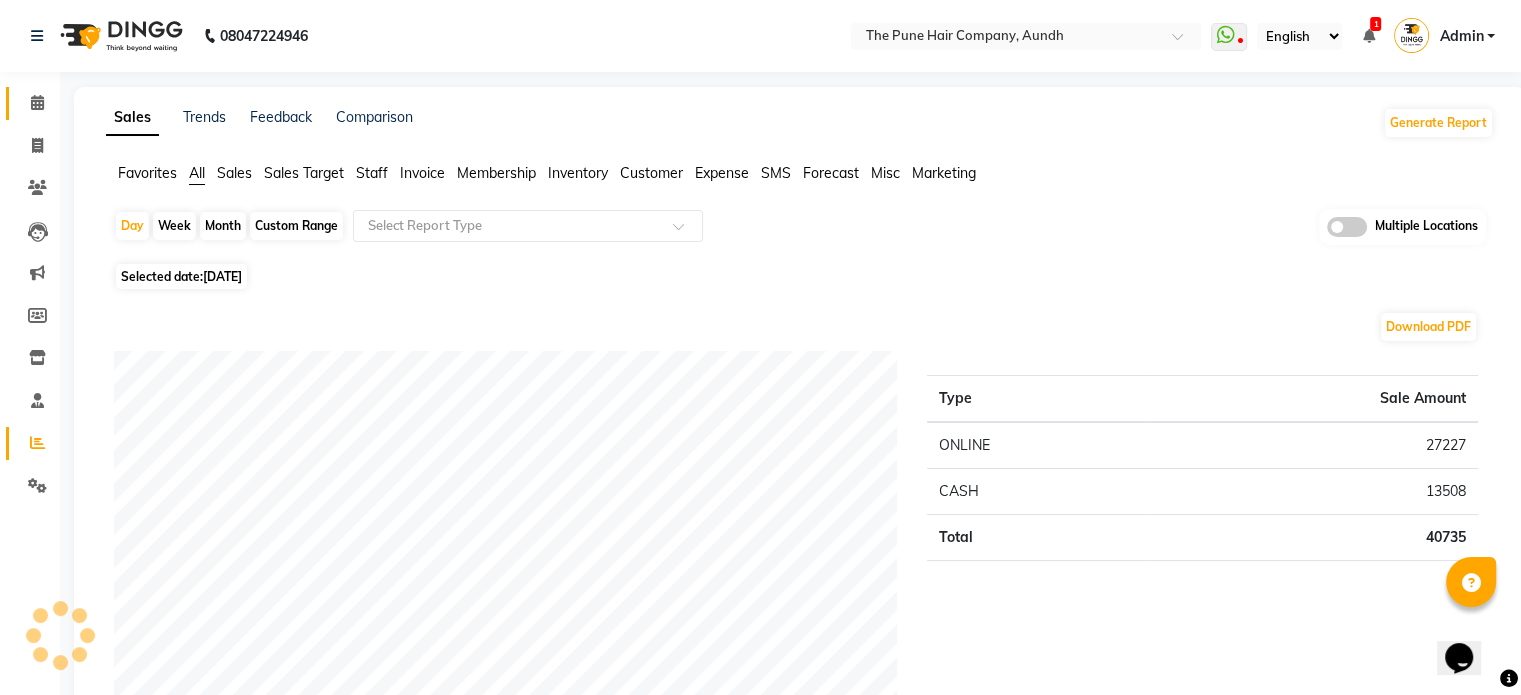 click on "Calendar" 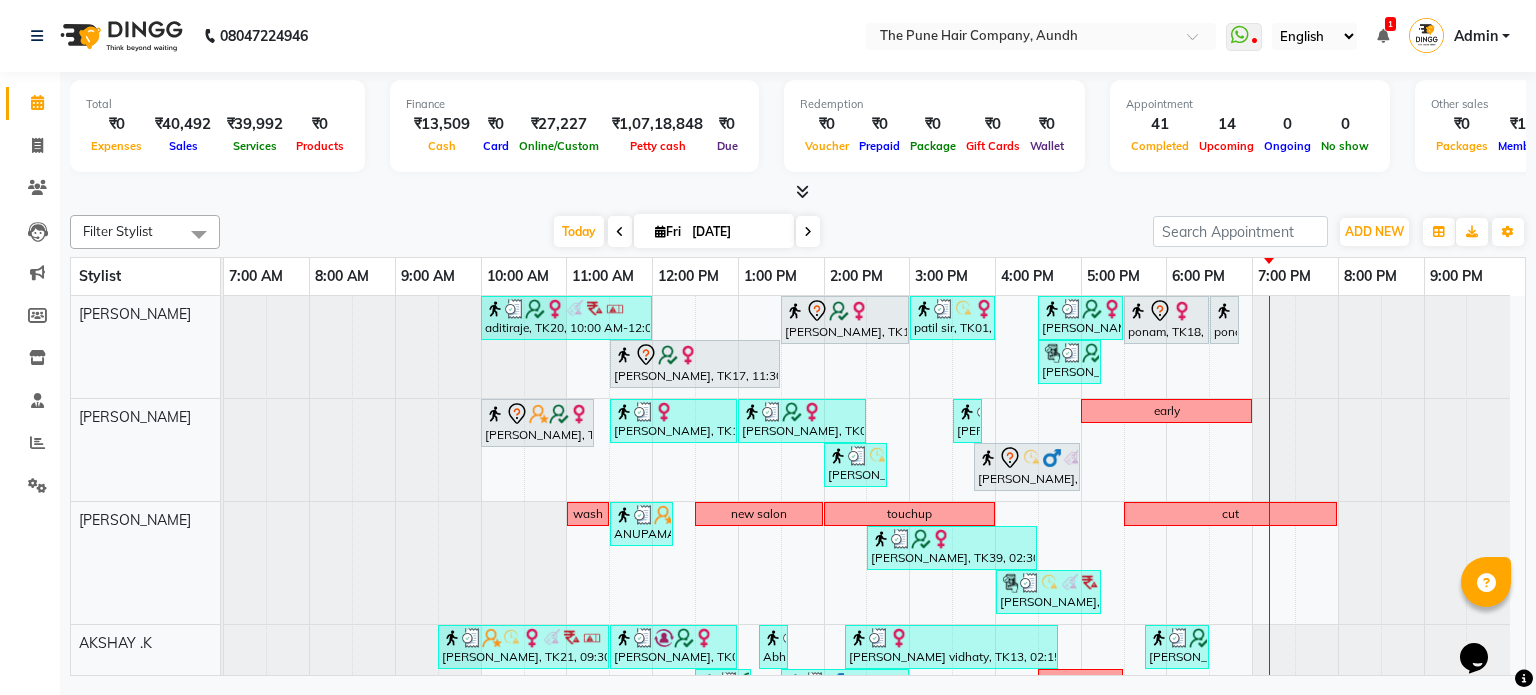 scroll, scrollTop: 0, scrollLeft: 0, axis: both 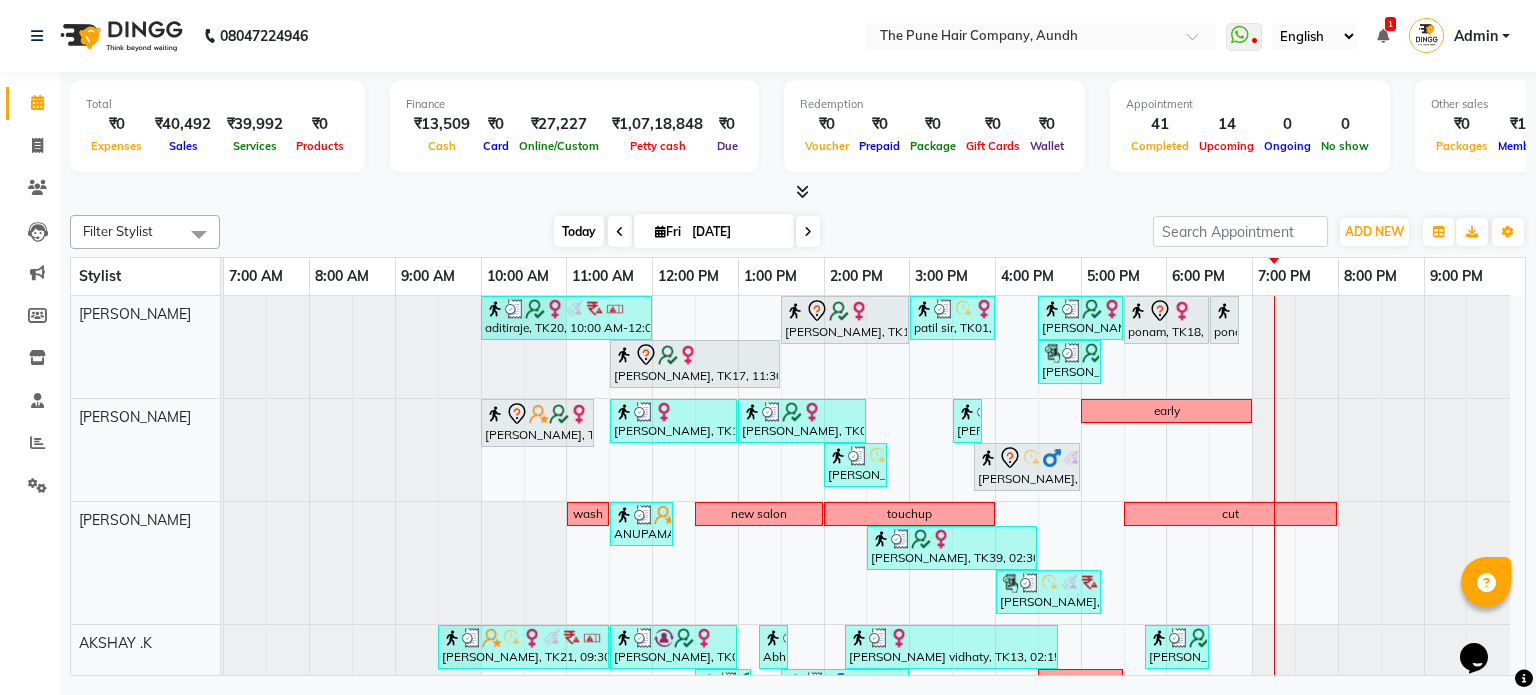click on "Today" at bounding box center (579, 231) 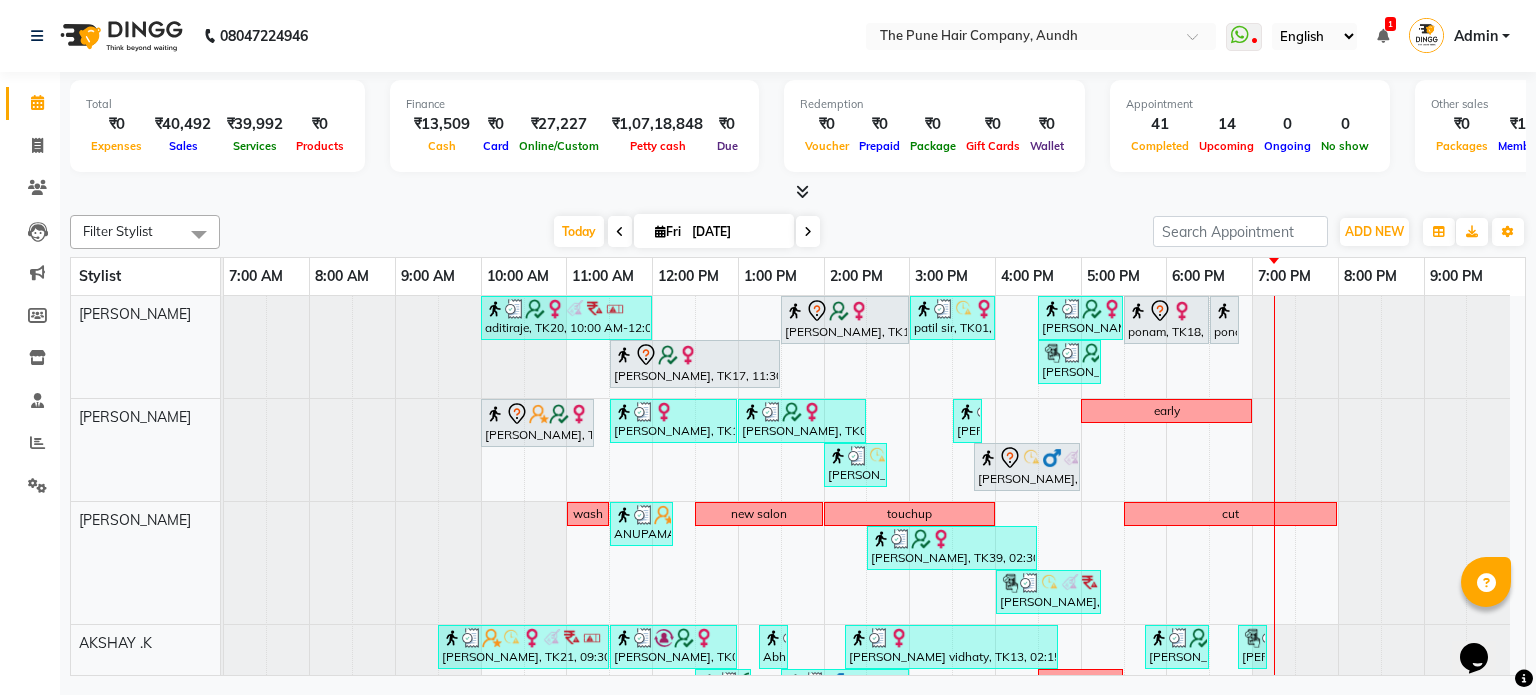scroll, scrollTop: 90, scrollLeft: 0, axis: vertical 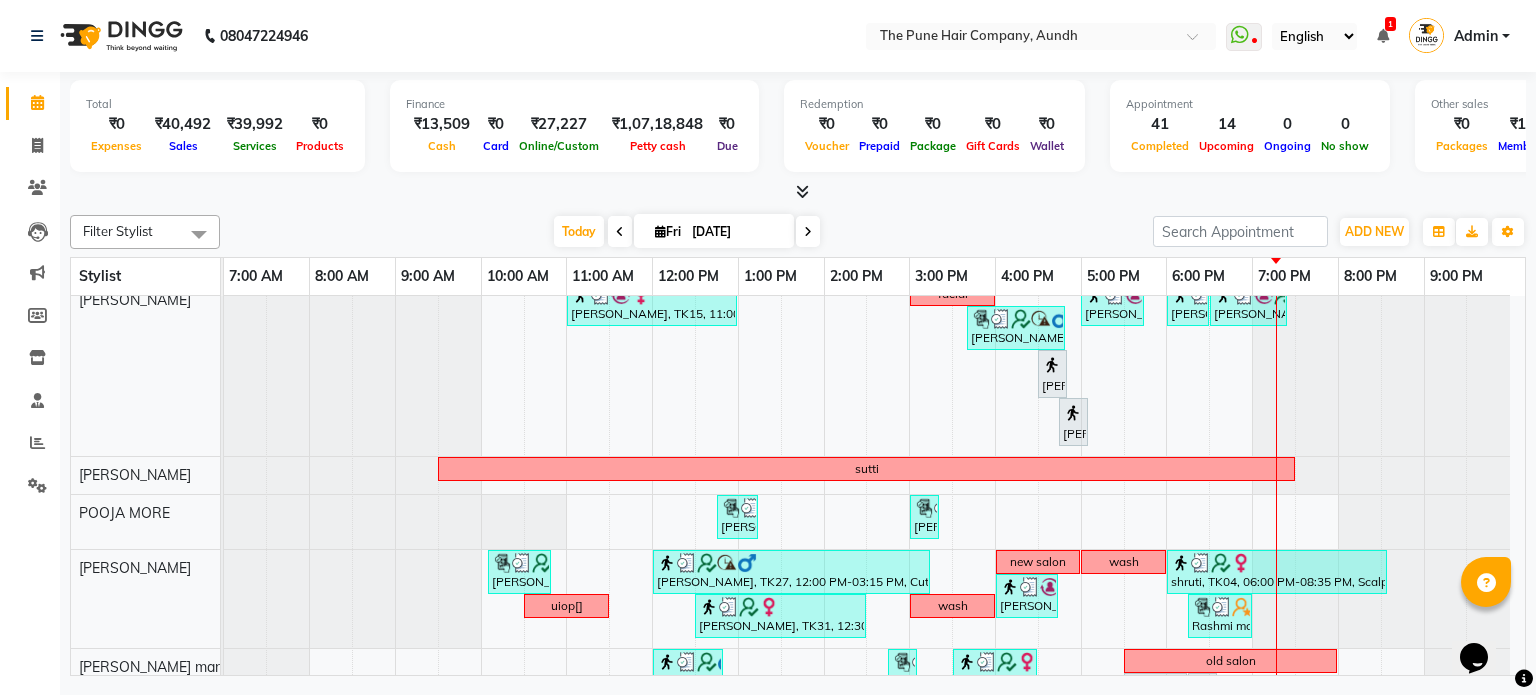click at bounding box center [808, 231] 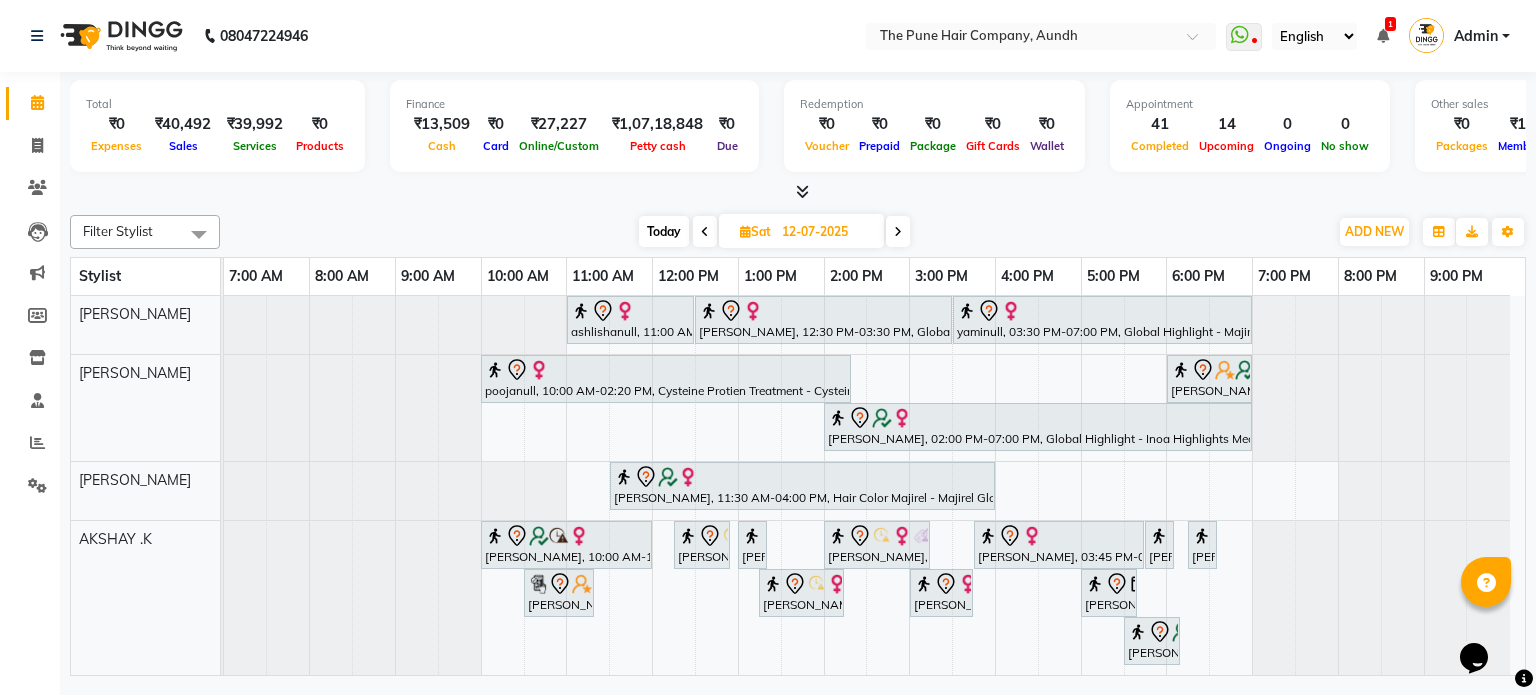 click at bounding box center [898, 232] 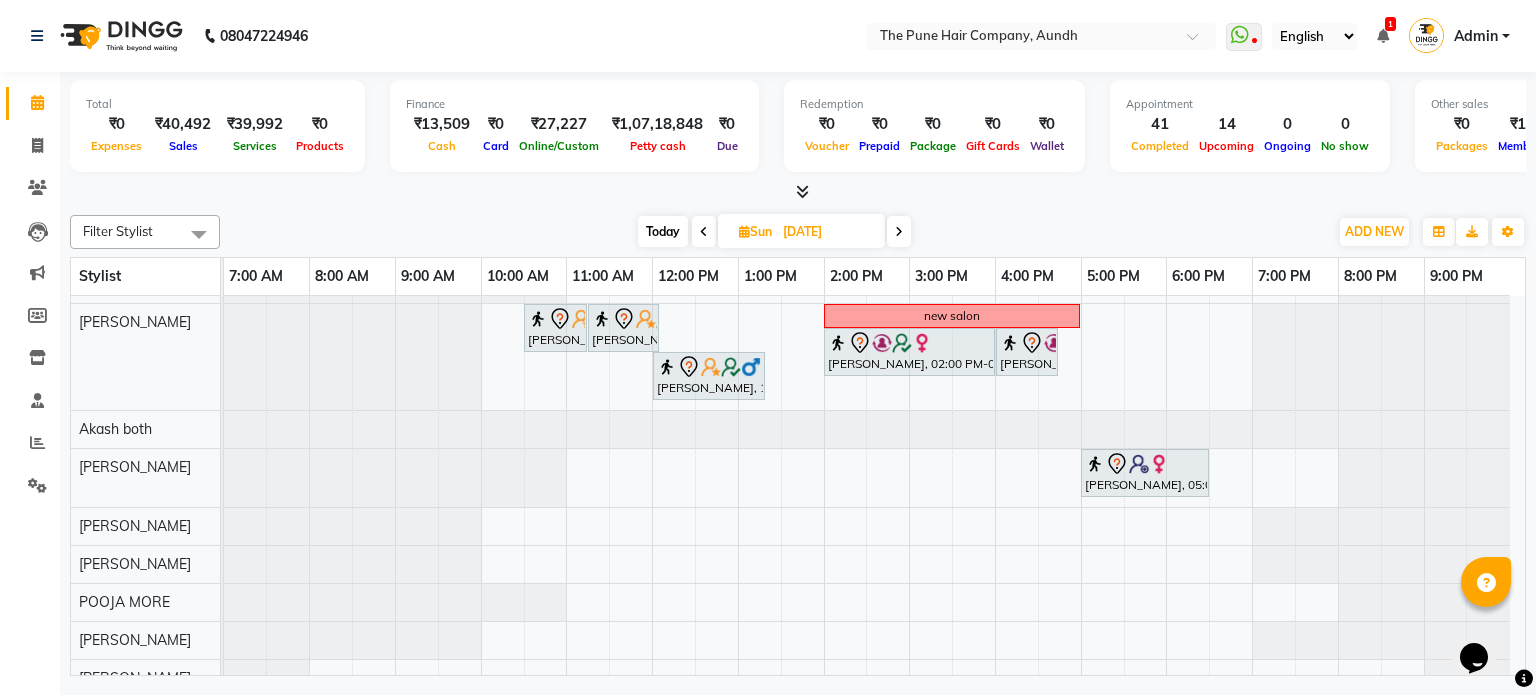 click on "Today" at bounding box center [663, 231] 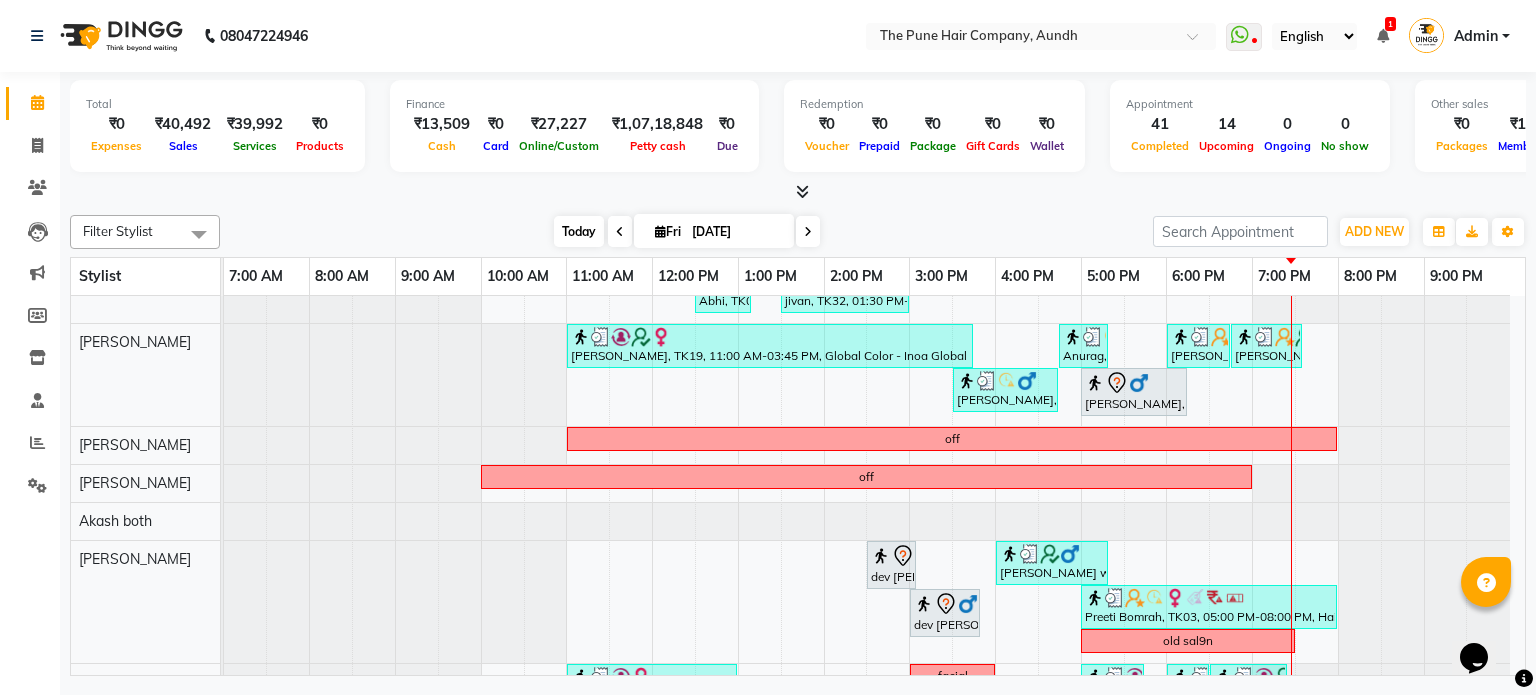click on "Today" at bounding box center (579, 231) 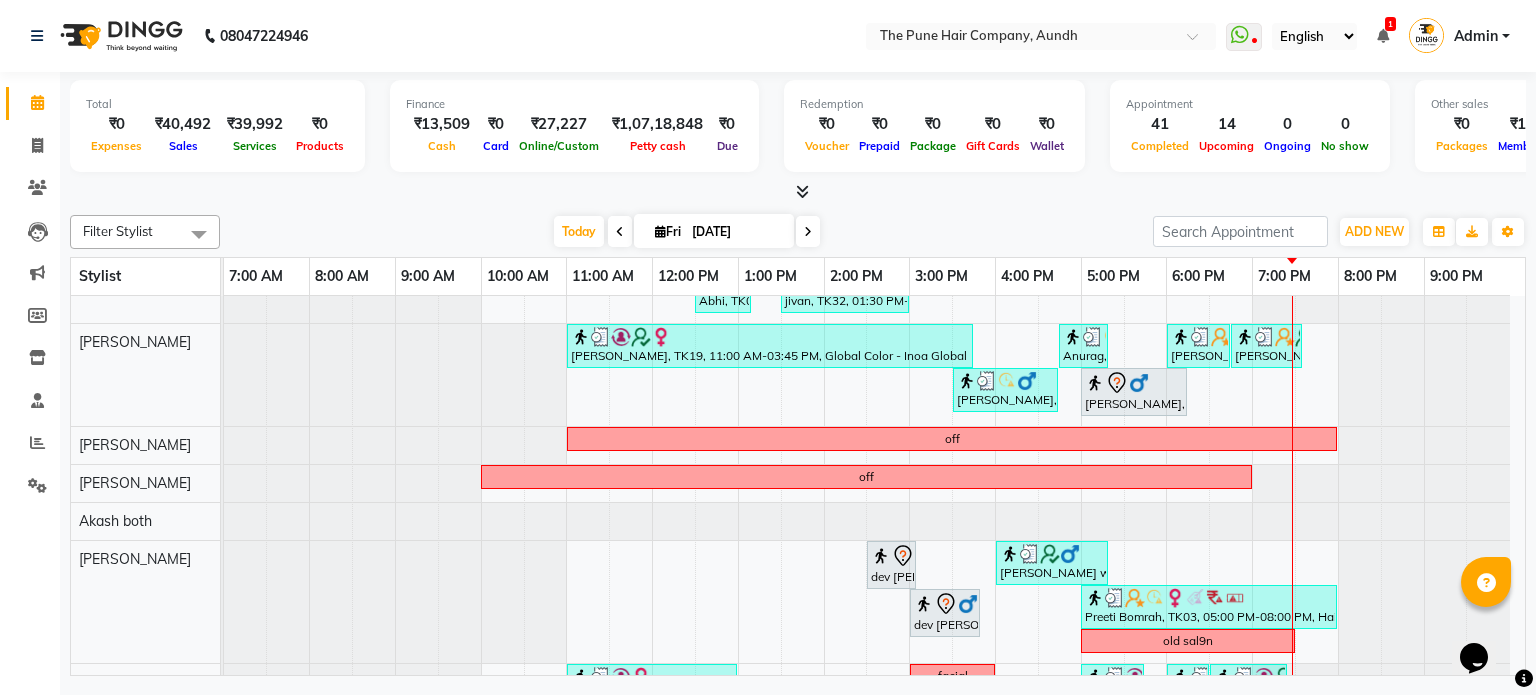 click at bounding box center [808, 231] 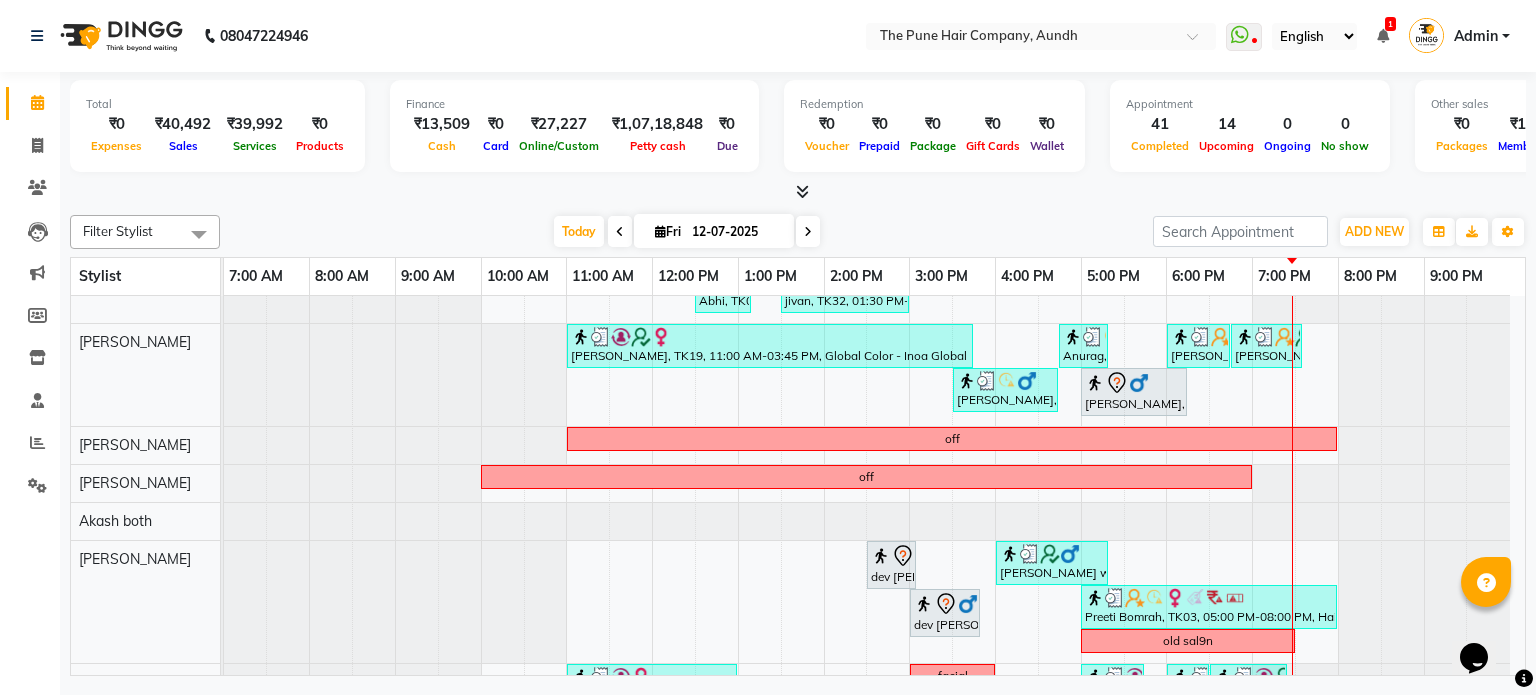 scroll, scrollTop: 148, scrollLeft: 0, axis: vertical 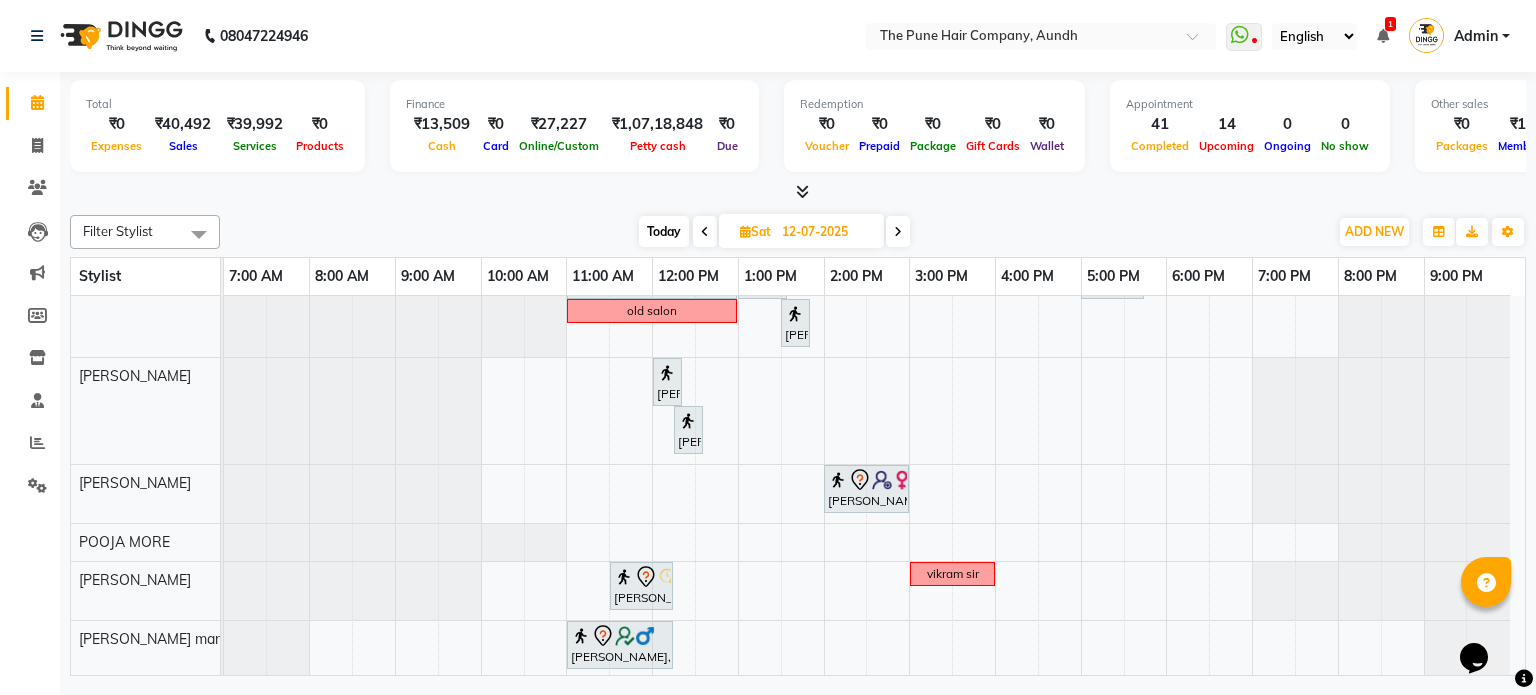 click on "Today" at bounding box center (664, 231) 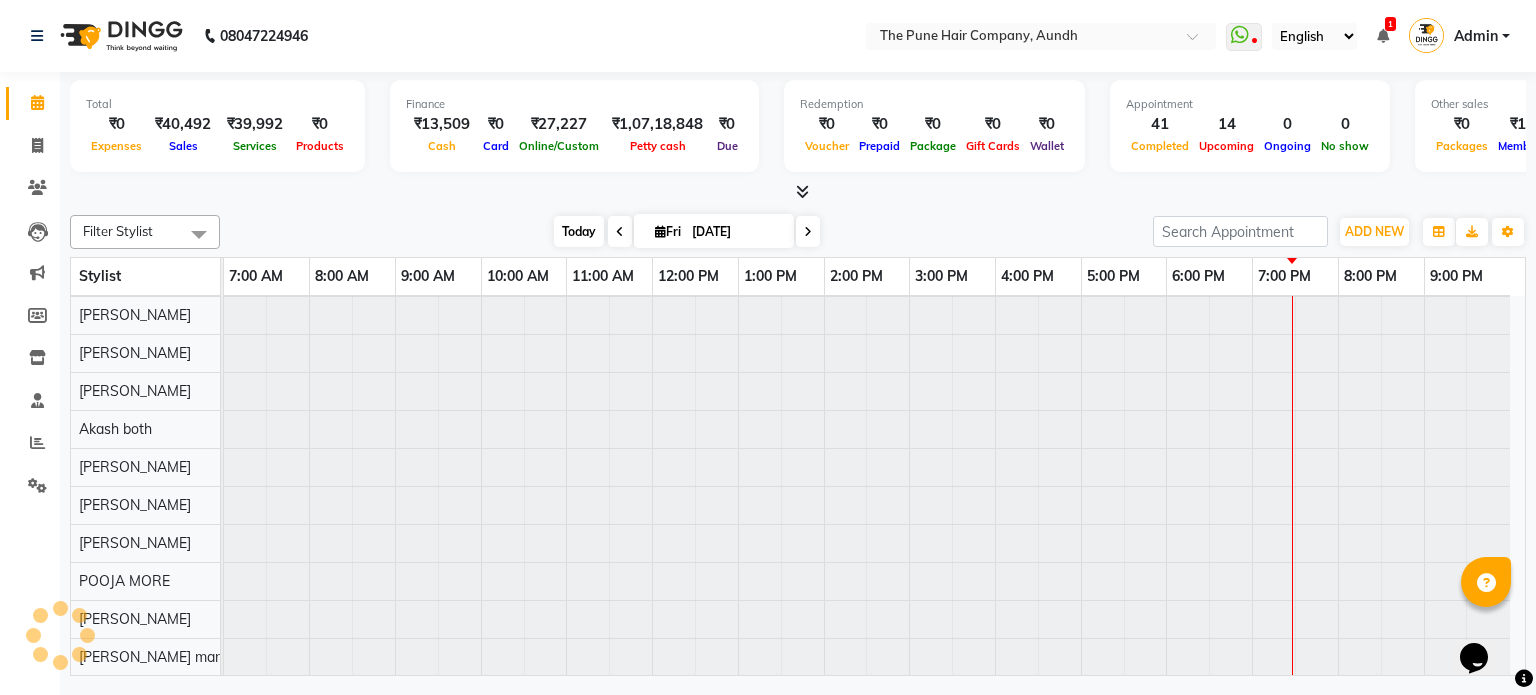 scroll, scrollTop: 148, scrollLeft: 0, axis: vertical 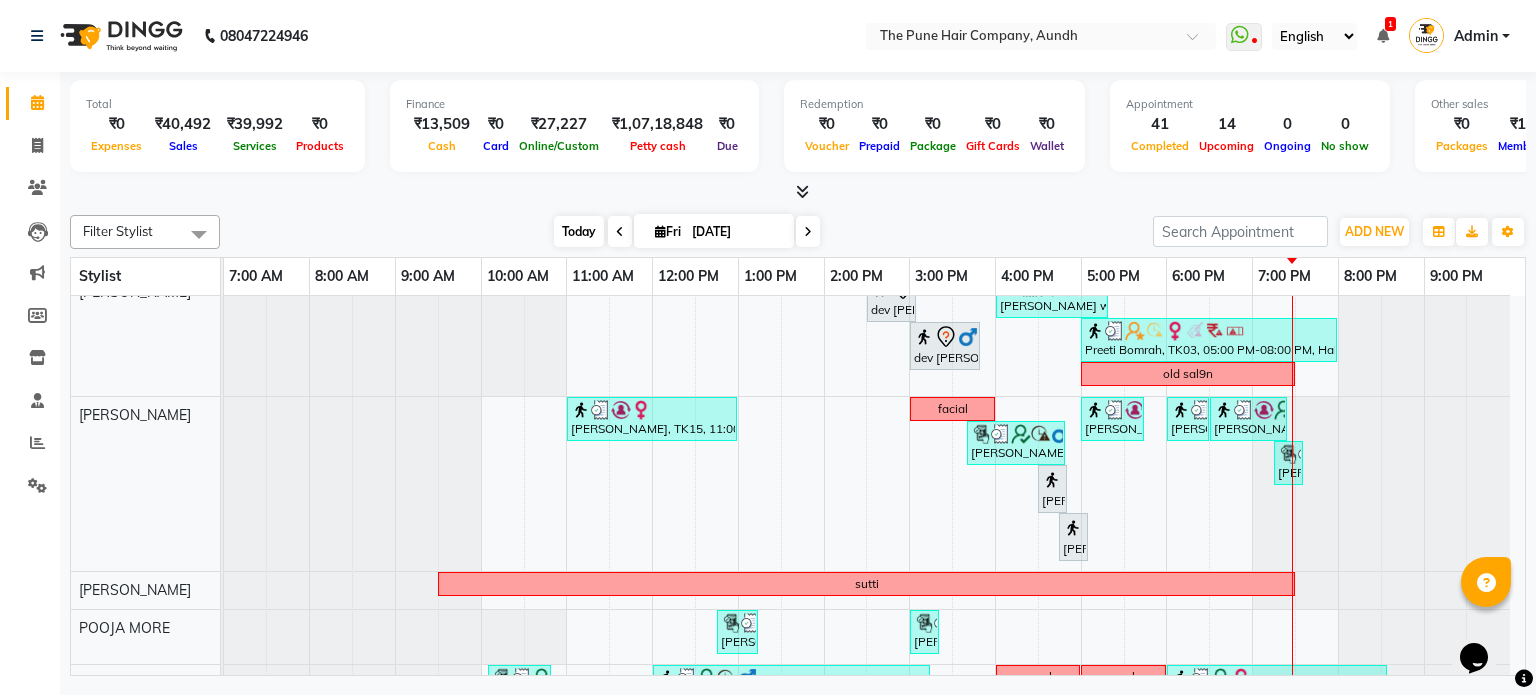 click on "Today" at bounding box center (579, 231) 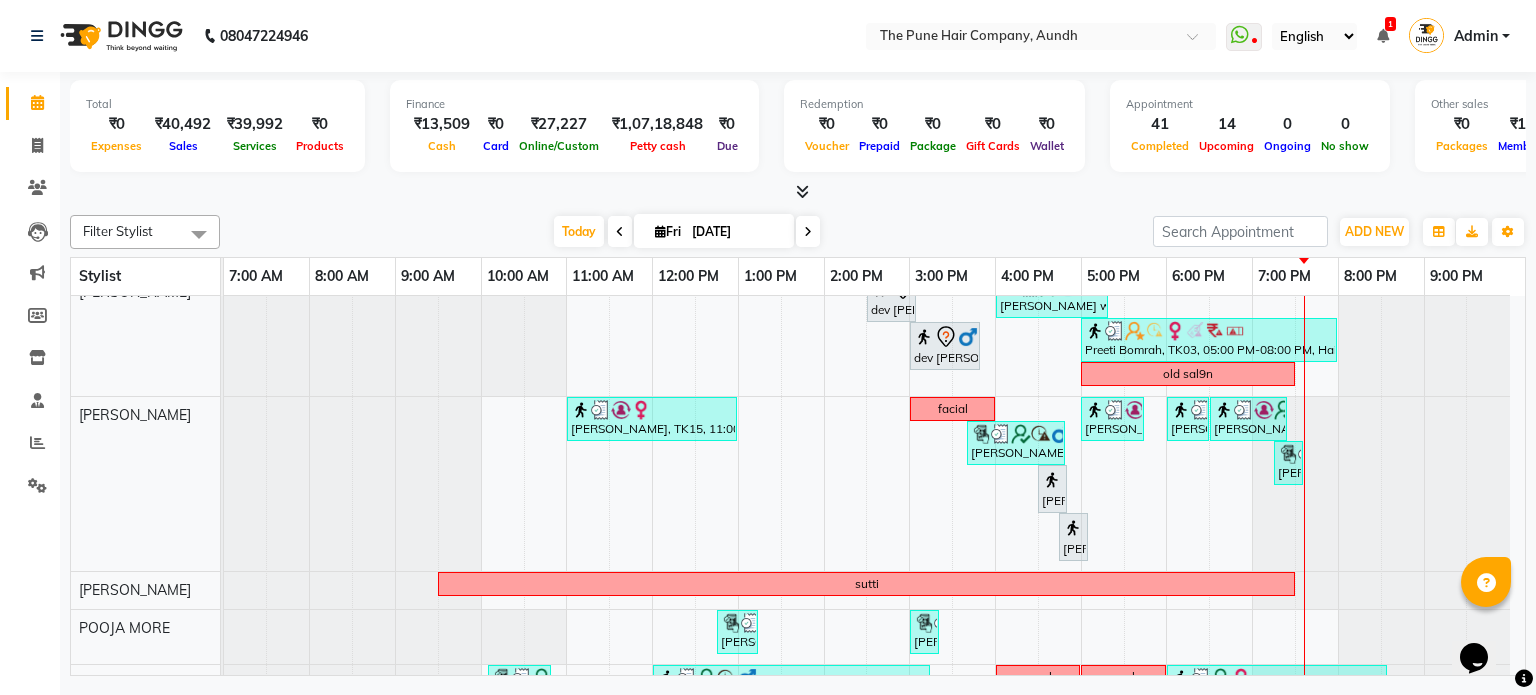 scroll, scrollTop: 824, scrollLeft: 0, axis: vertical 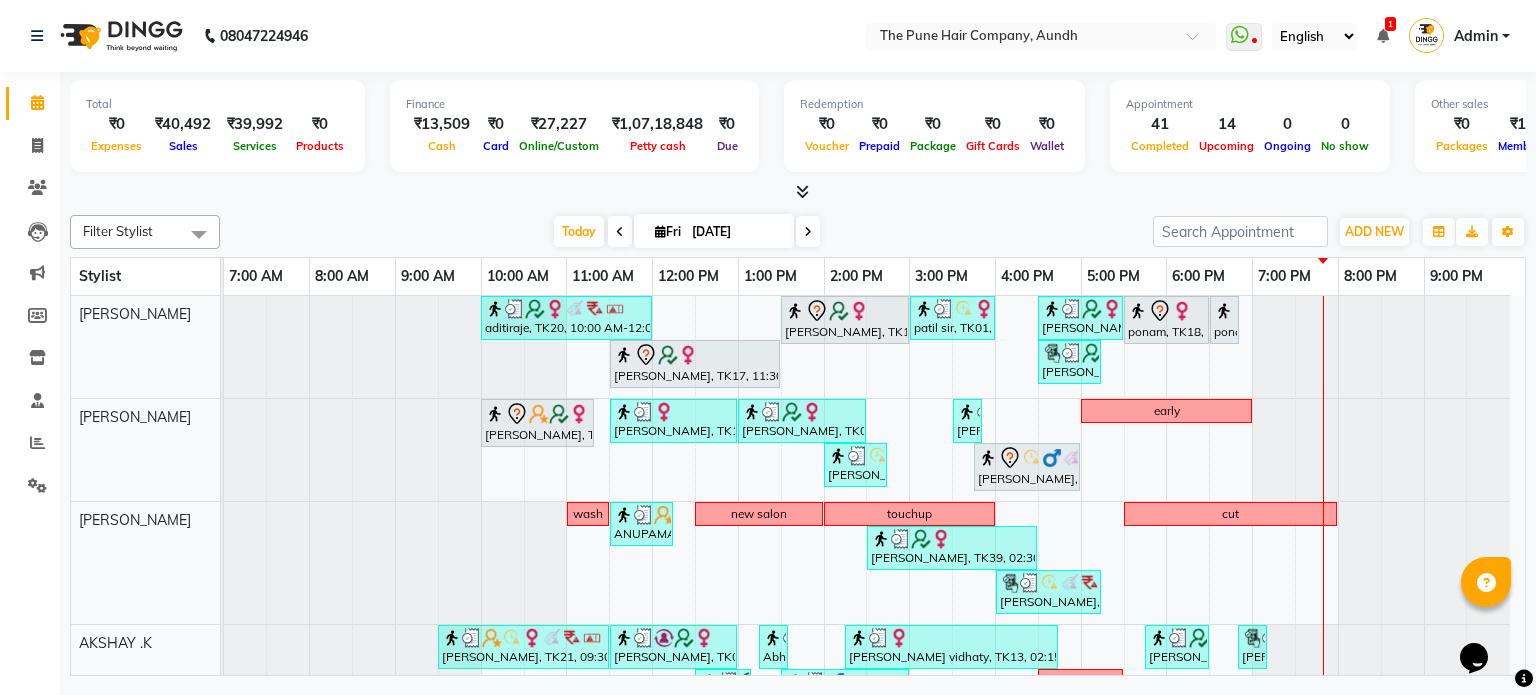 click on "aditiraje, TK20, 10:00 AM-12:00 PM, Hair Color [PERSON_NAME] Touchup 2 Inch             [PERSON_NAME], TK17, 01:30 PM-03:00 PM, Cut [DEMOGRAPHIC_DATA] ( Top Stylist )     patil sir, TK01, 03:00 PM-04:00 PM, Cut [DEMOGRAPHIC_DATA] ( Top Stylist )     [PERSON_NAME], TK02, 04:30 PM-05:30 PM, Cut [DEMOGRAPHIC_DATA] ( Top Stylist )             ponam, TK18, 05:30 PM-06:30 PM, Cut [DEMOGRAPHIC_DATA] ( Top Stylist )             ponam, TK18, 06:30 PM-06:45 PM,  Additional Hair Wash ([DEMOGRAPHIC_DATA])             [PERSON_NAME], TK17, 11:30 AM-01:30 PM, Hair Color [PERSON_NAME] Touchup 2 Inch     [PERSON_NAME], TK39, 04:30 PM-05:15 PM, Blow dry medium              [PERSON_NAME], TK11, 10:00 AM-11:20 AM,  [PERSON_NAME] Crafting     [PERSON_NAME], TK10, 11:30 AM-01:00 PM, Hair wash & blow dry - long     divya thakur, TK08, 01:00 PM-02:30 PM, Cut [DEMOGRAPHIC_DATA] (Expert), Additional Hair Wash ([DEMOGRAPHIC_DATA])     [PERSON_NAME], TK12, 03:30 PM-03:50 PM,  [PERSON_NAME] Crafting  early      [PERSON_NAME], TK12, 02:00 PM-02:45 PM, Cut [DEMOGRAPHIC_DATA] (Expert)              wash      ANUPAMA, TK35, 11:30 AM-12:15 PM,  Hair wash medium" at bounding box center [874, 928] 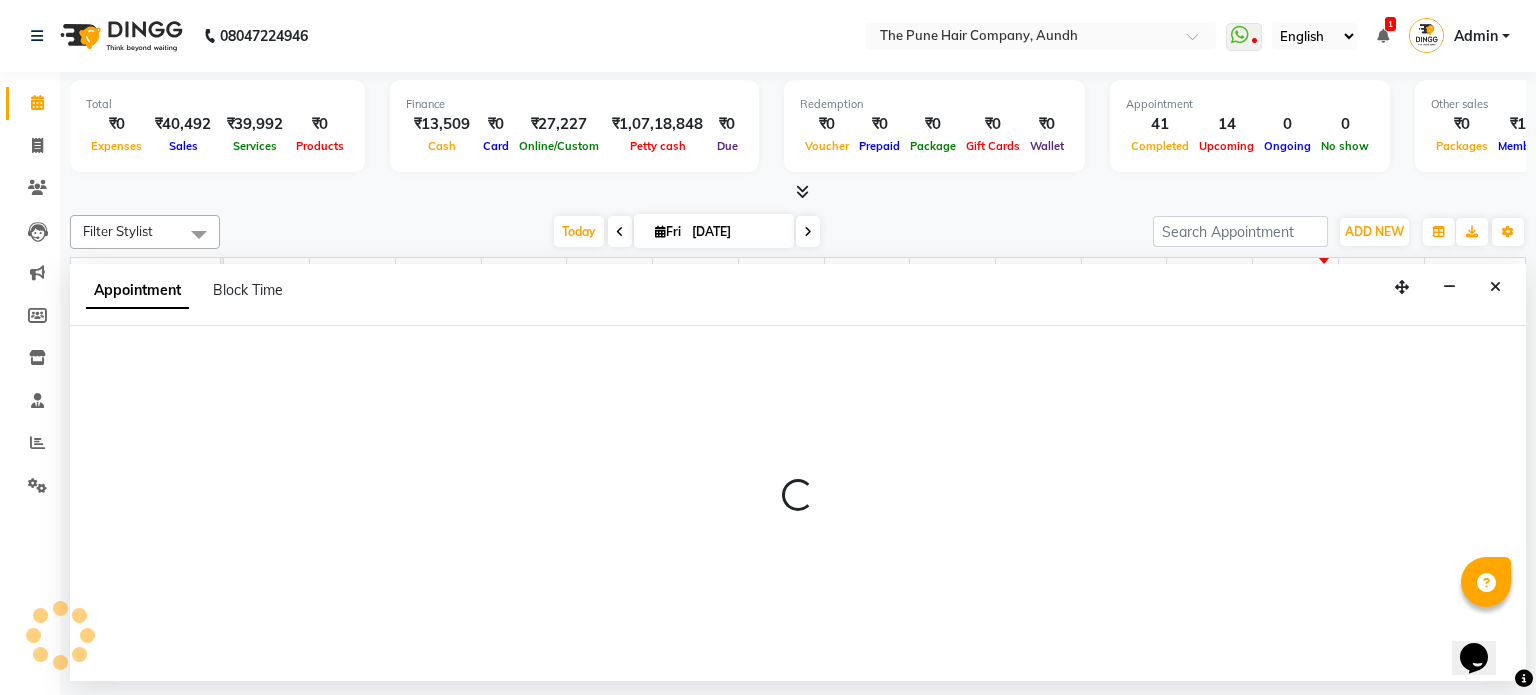 select on "3339" 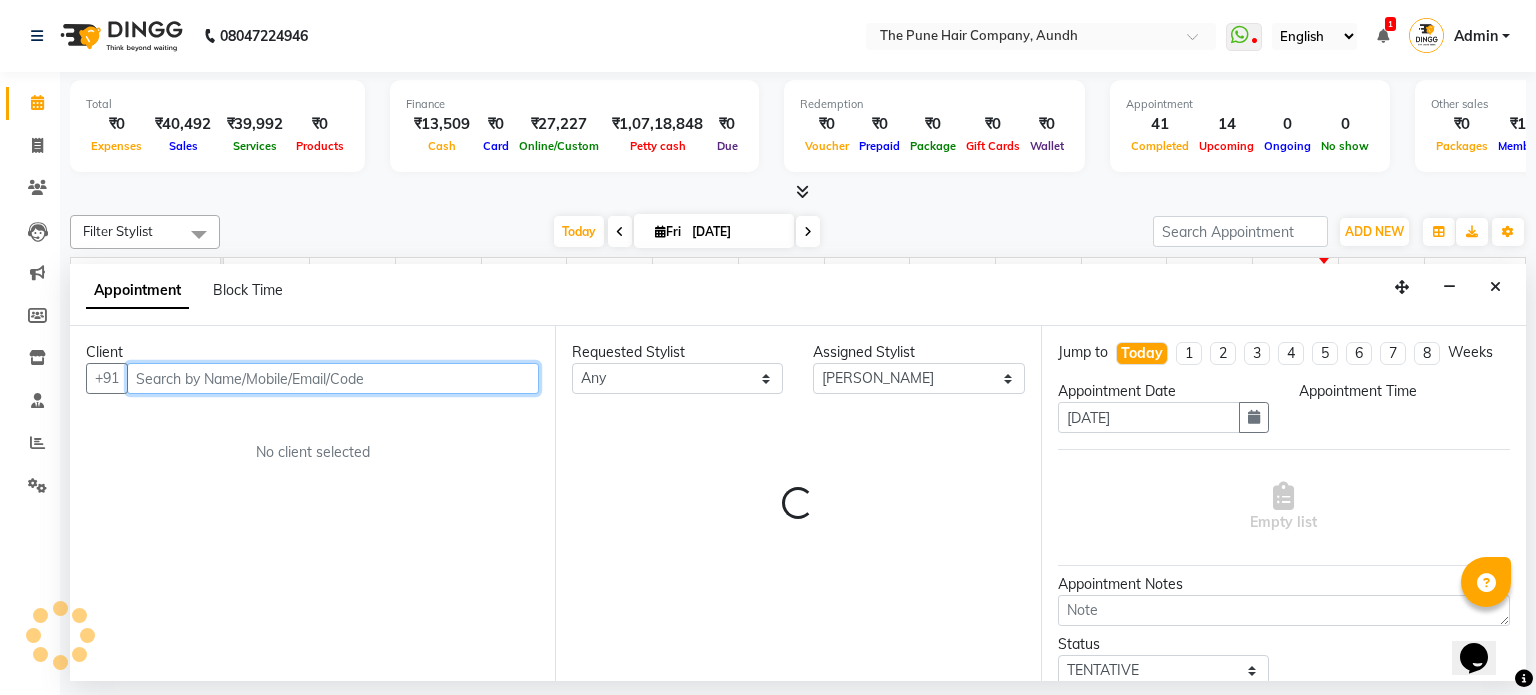 select on "930" 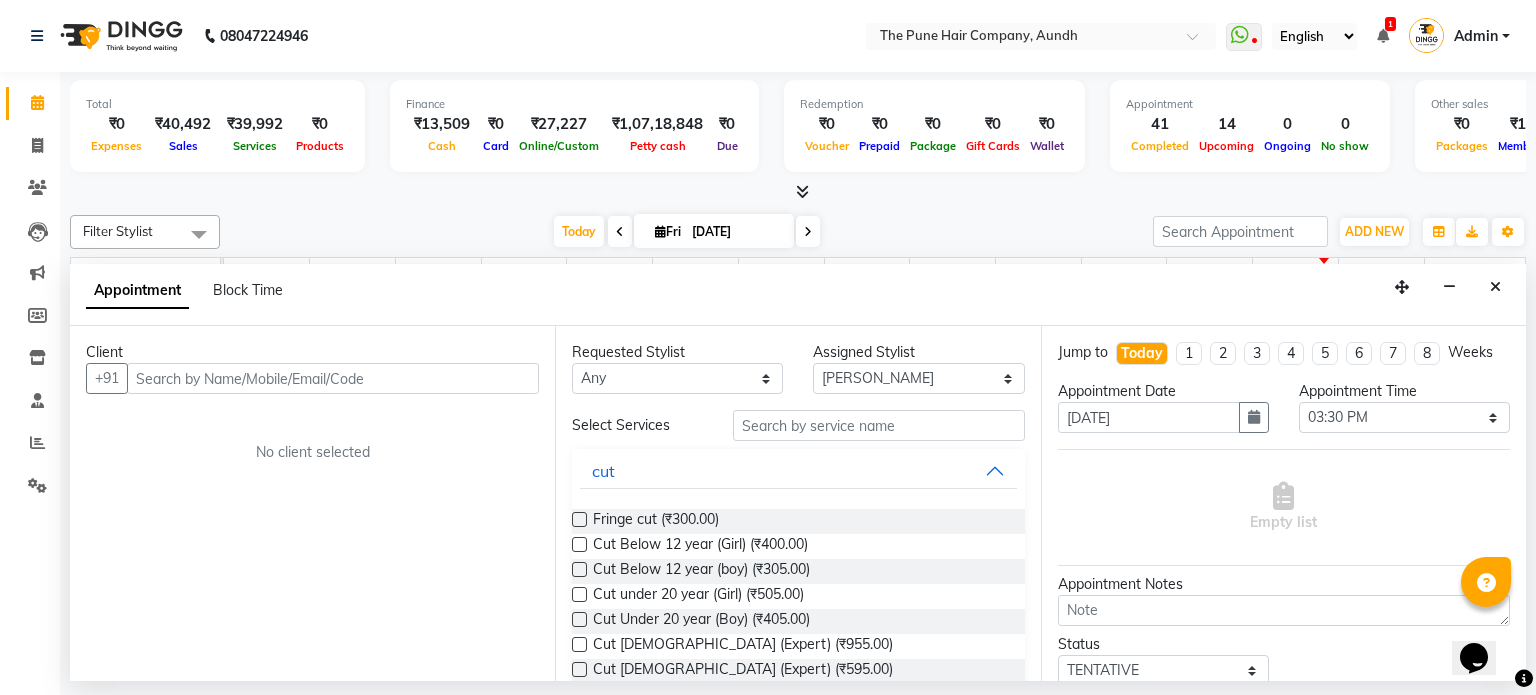 click at bounding box center [1495, 287] 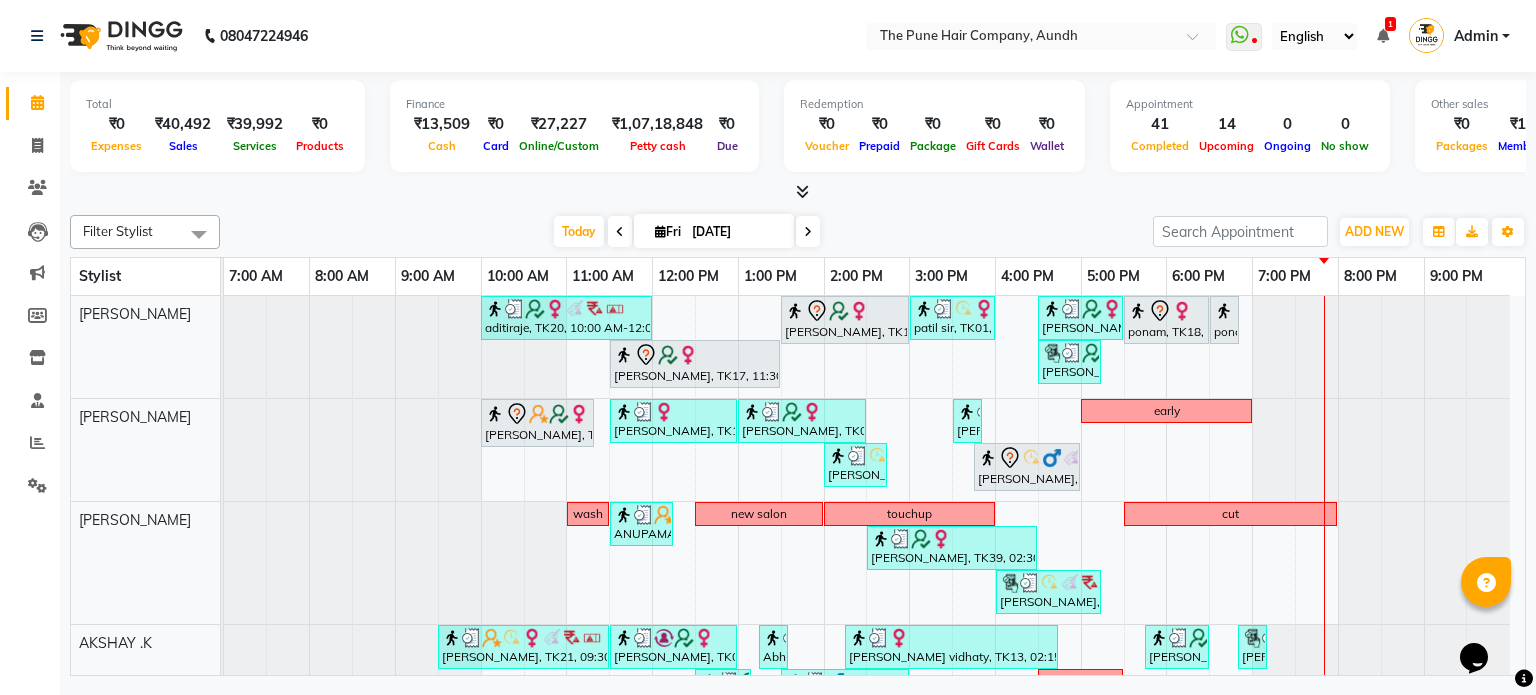 scroll, scrollTop: 644, scrollLeft: 0, axis: vertical 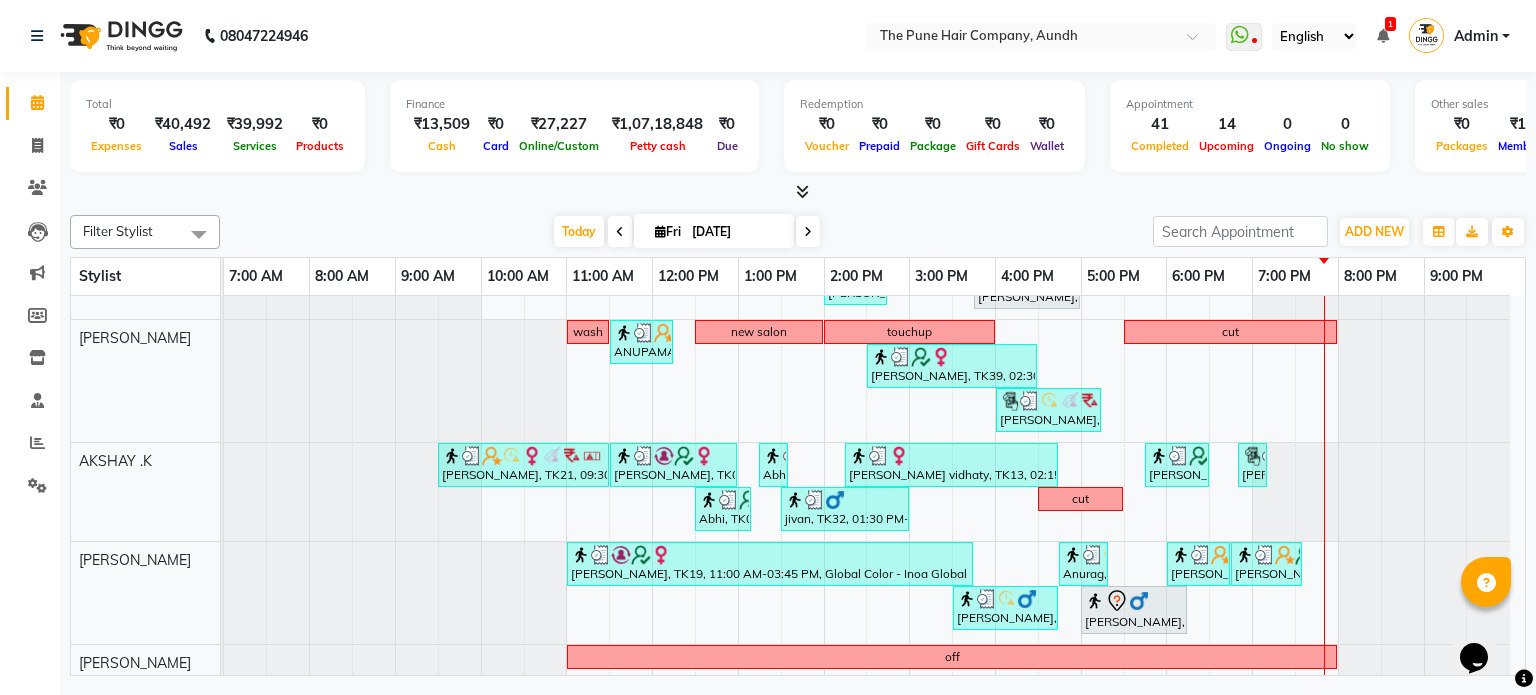 click at bounding box center (808, 232) 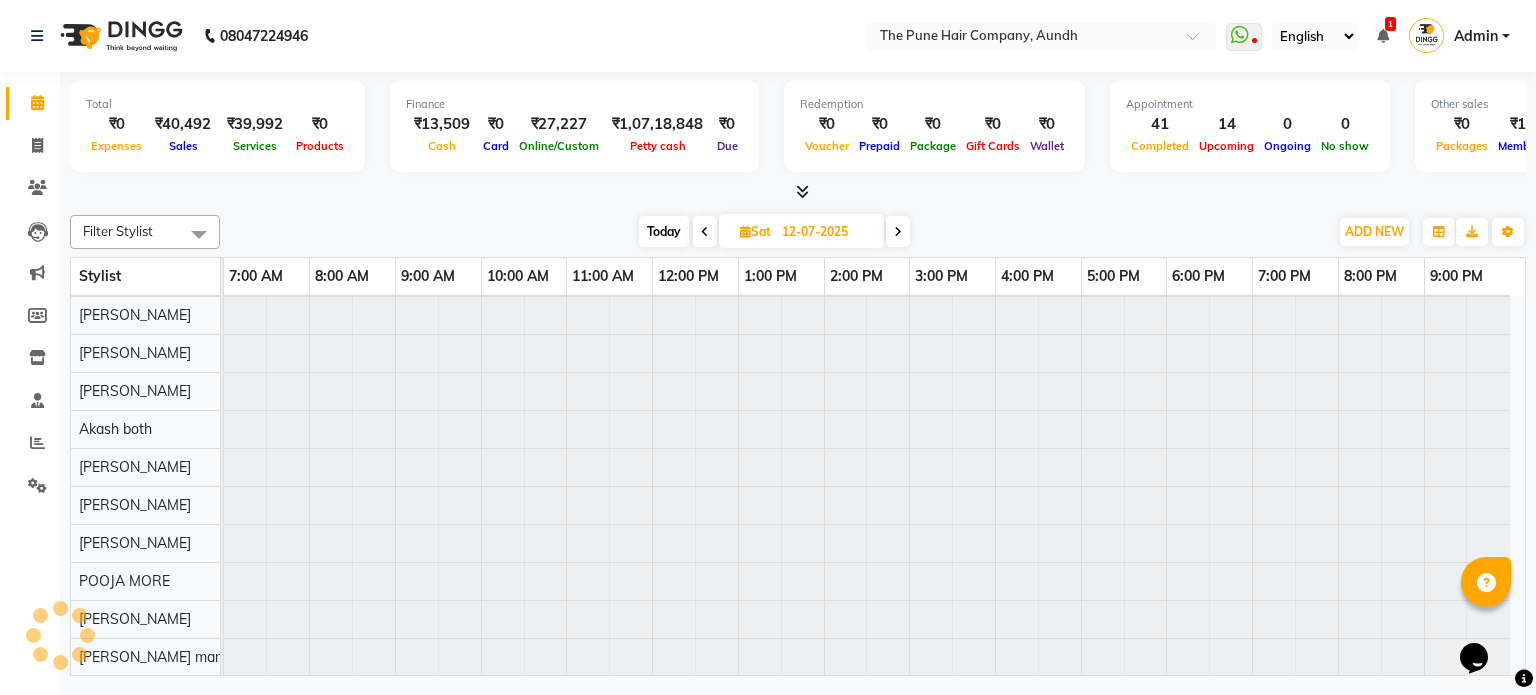 scroll, scrollTop: 148, scrollLeft: 0, axis: vertical 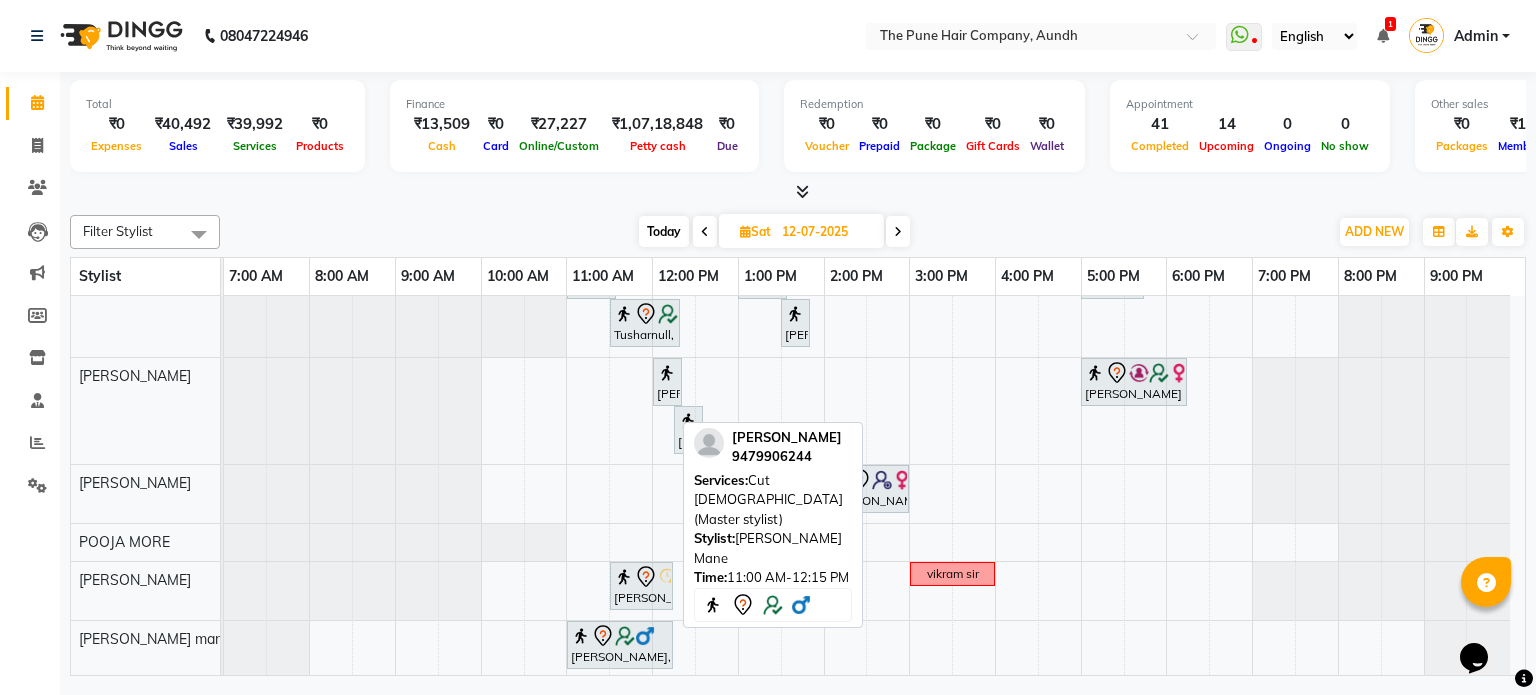 click at bounding box center [620, 636] 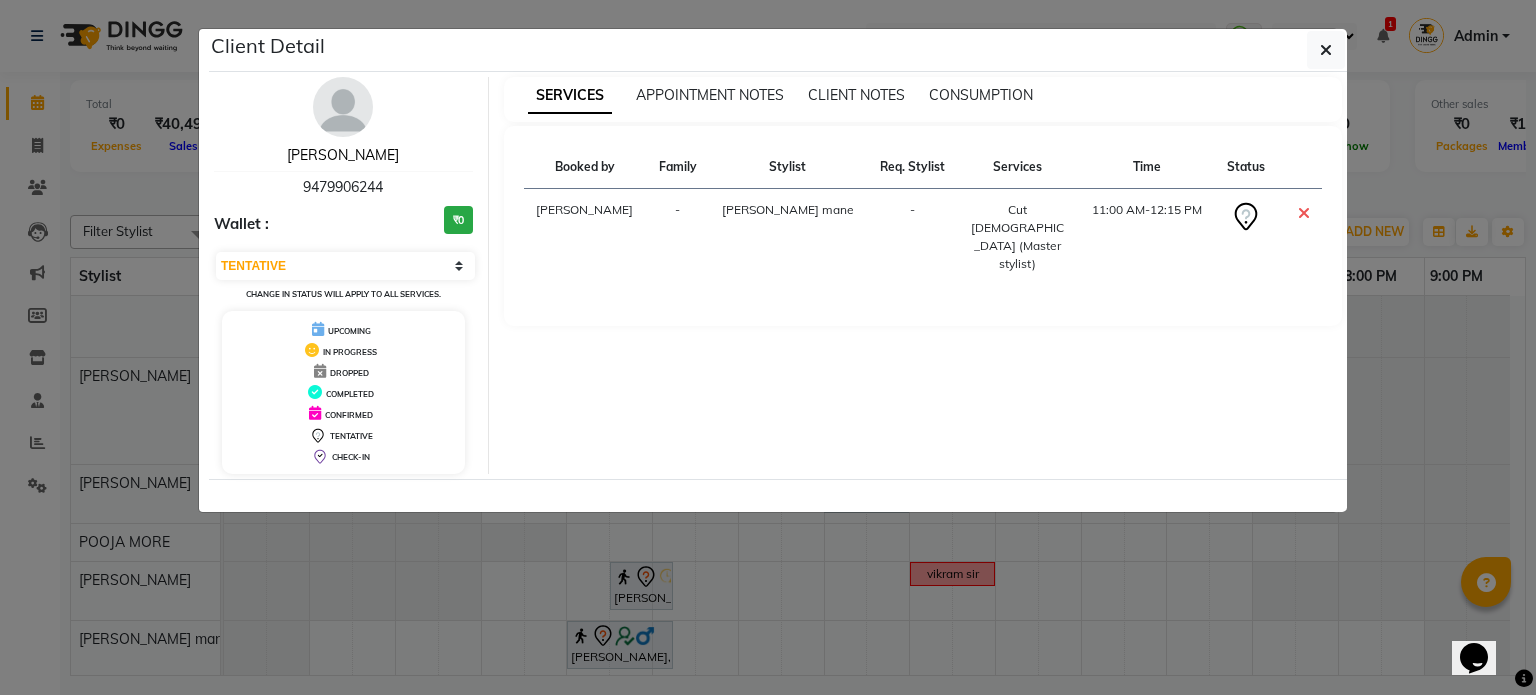 click on "[PERSON_NAME]" at bounding box center [343, 155] 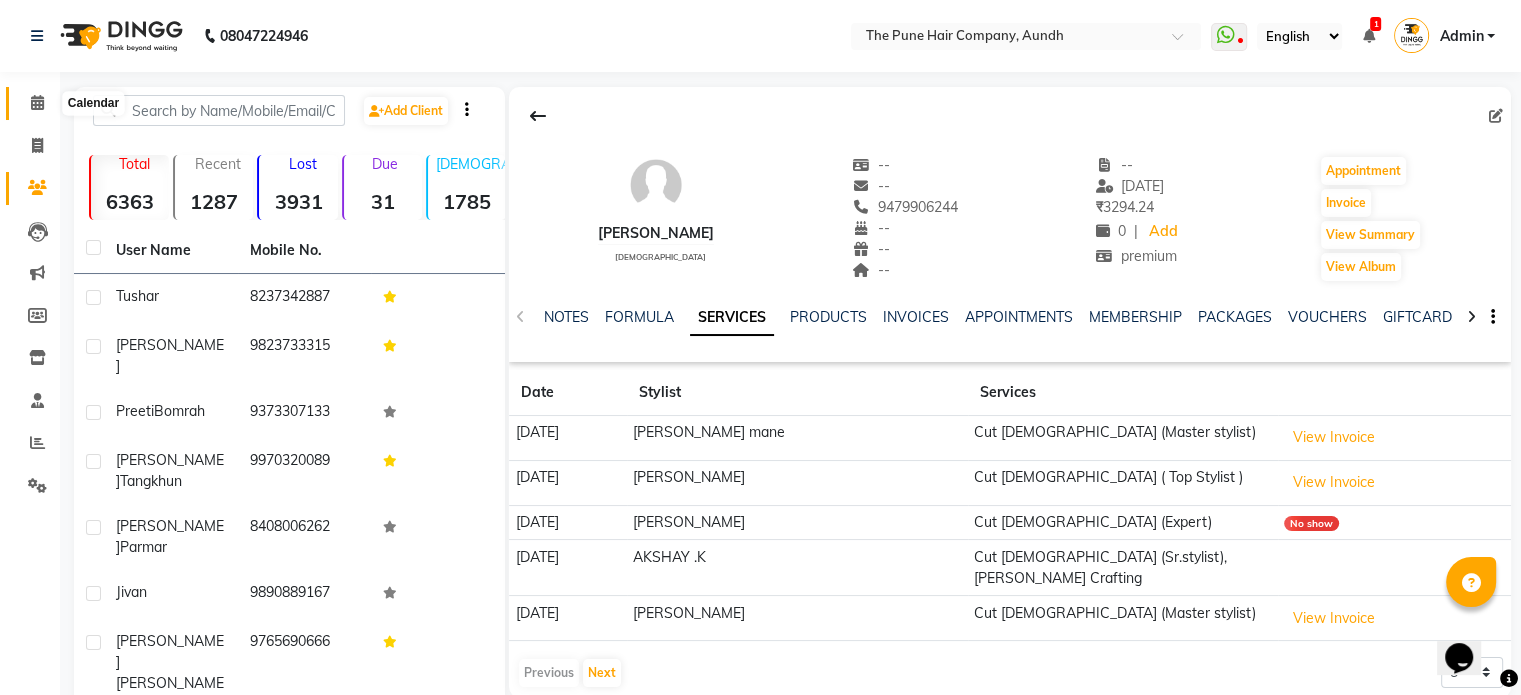 click 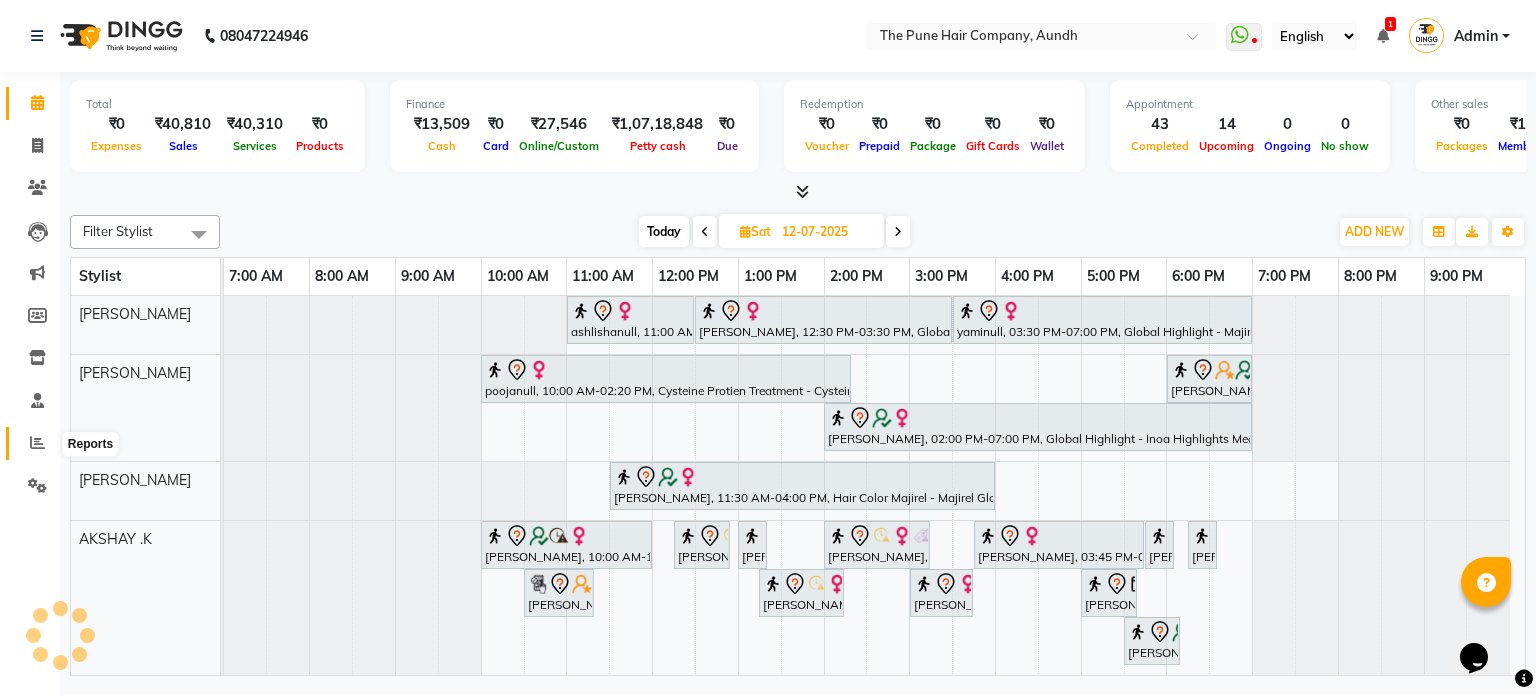 click 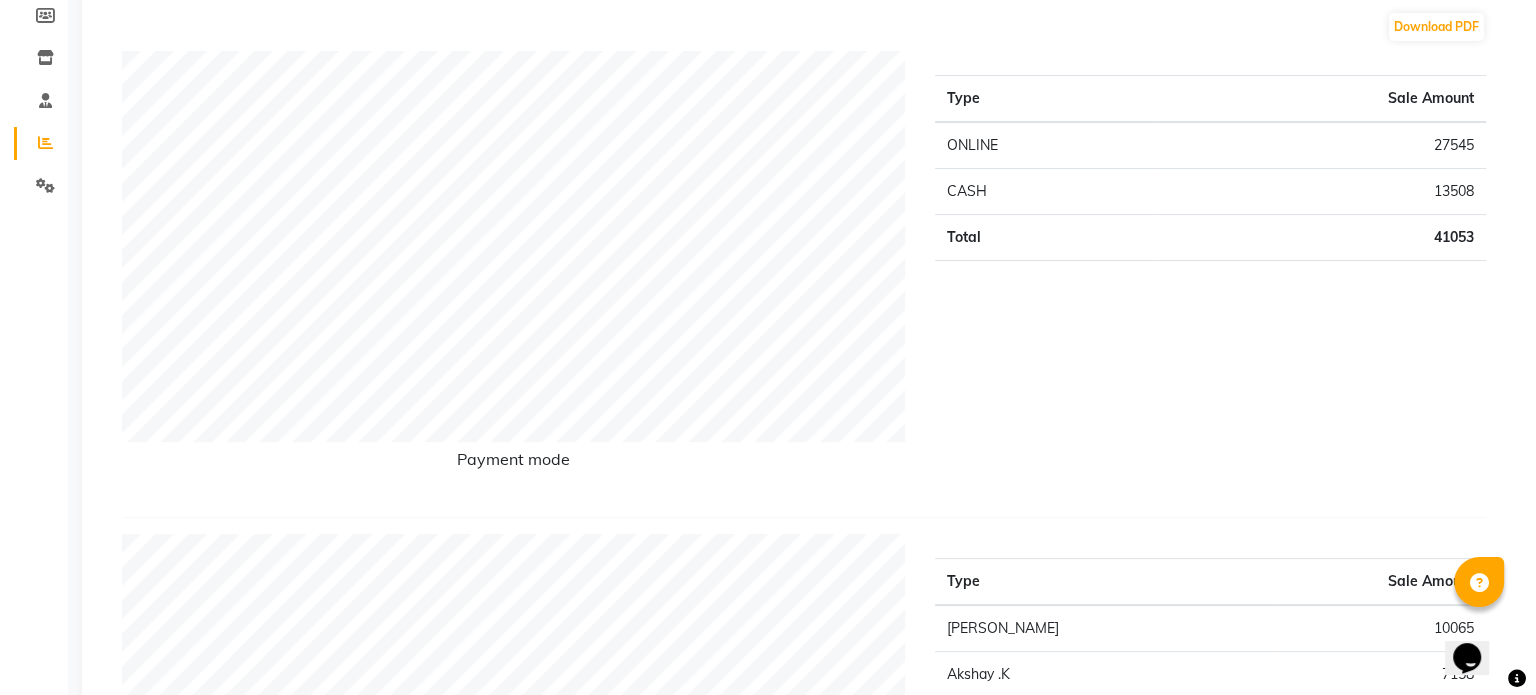scroll, scrollTop: 0, scrollLeft: 0, axis: both 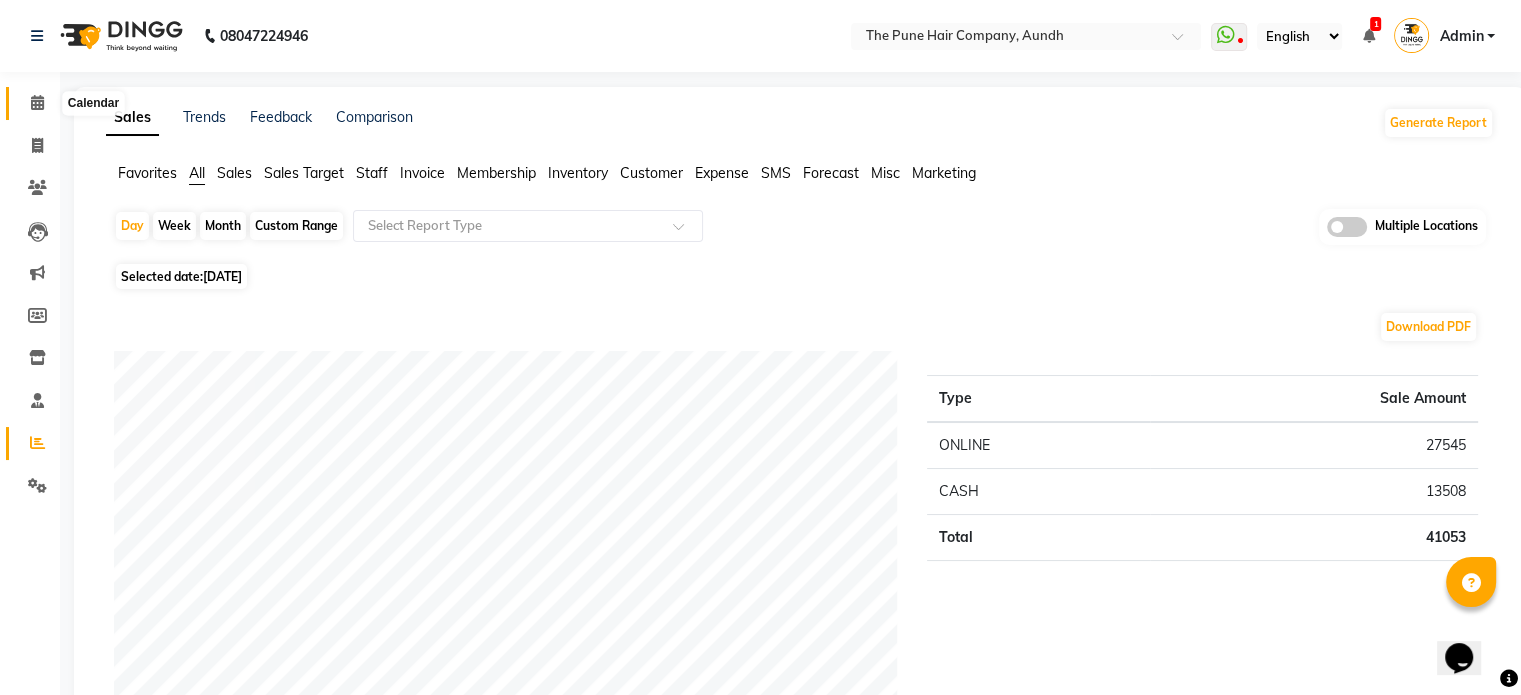 click 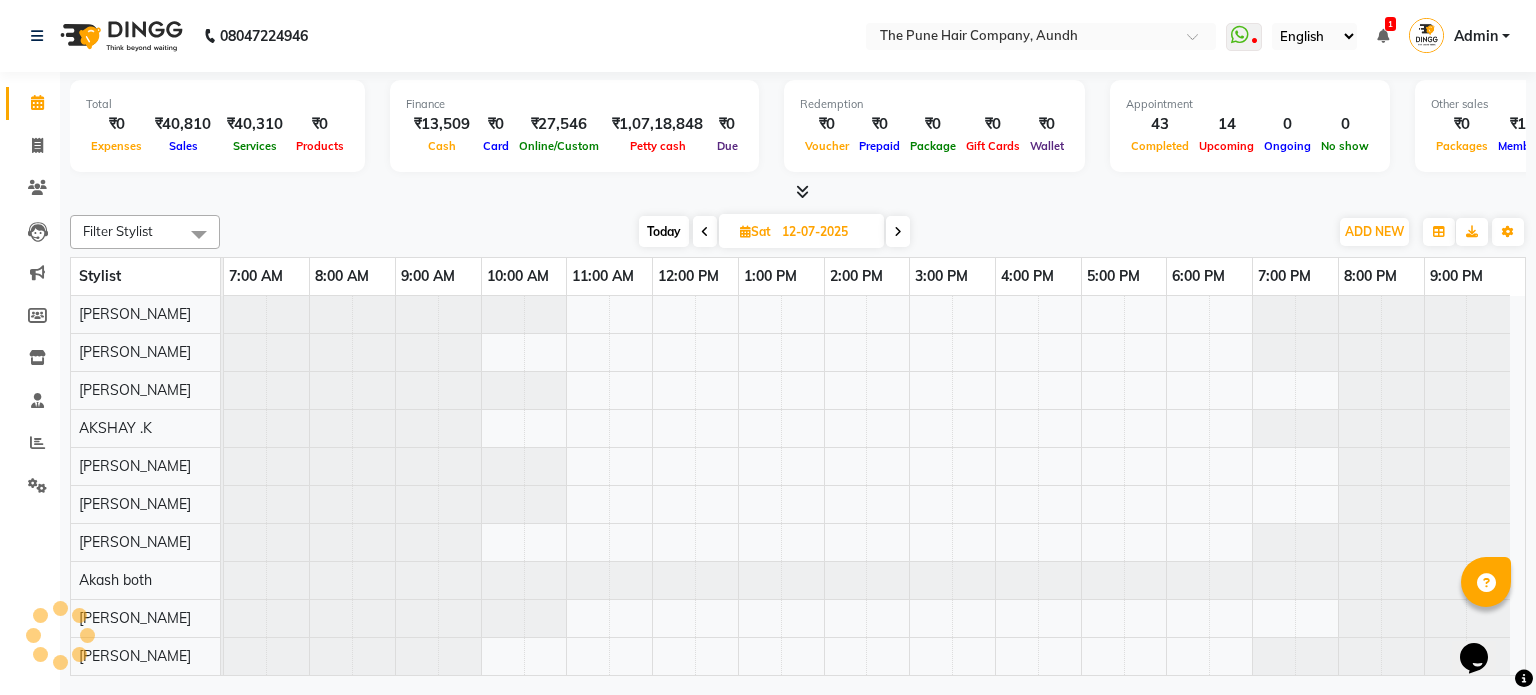scroll, scrollTop: 111, scrollLeft: 0, axis: vertical 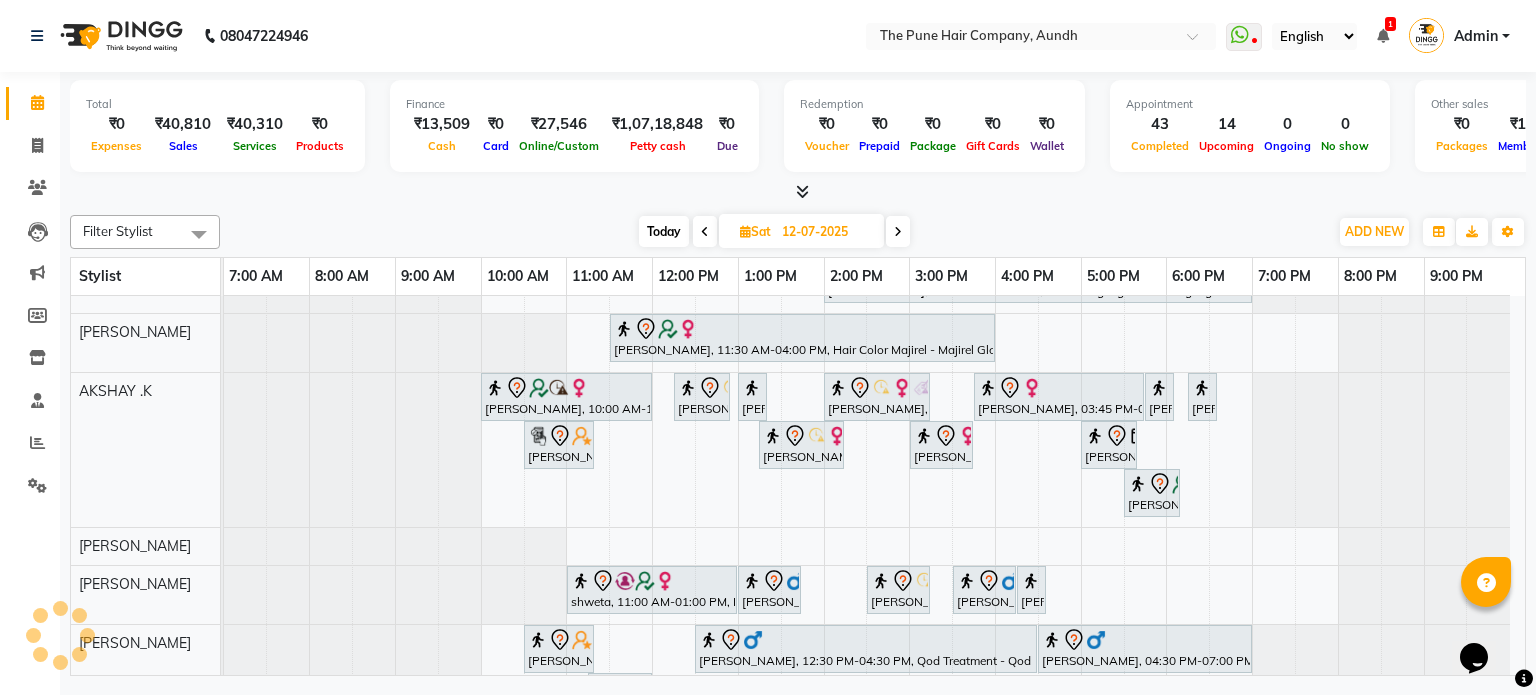 click on "Today" at bounding box center [664, 231] 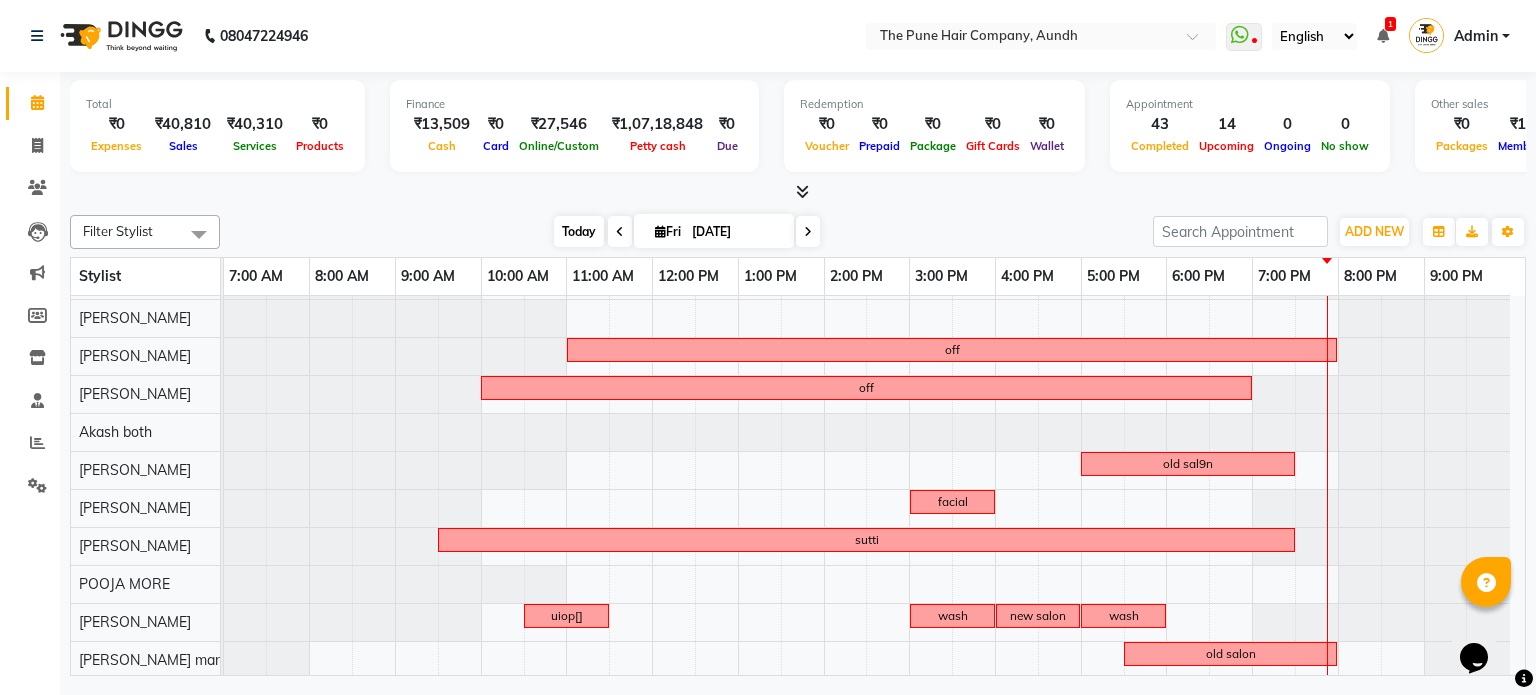 click on "Today" at bounding box center (579, 231) 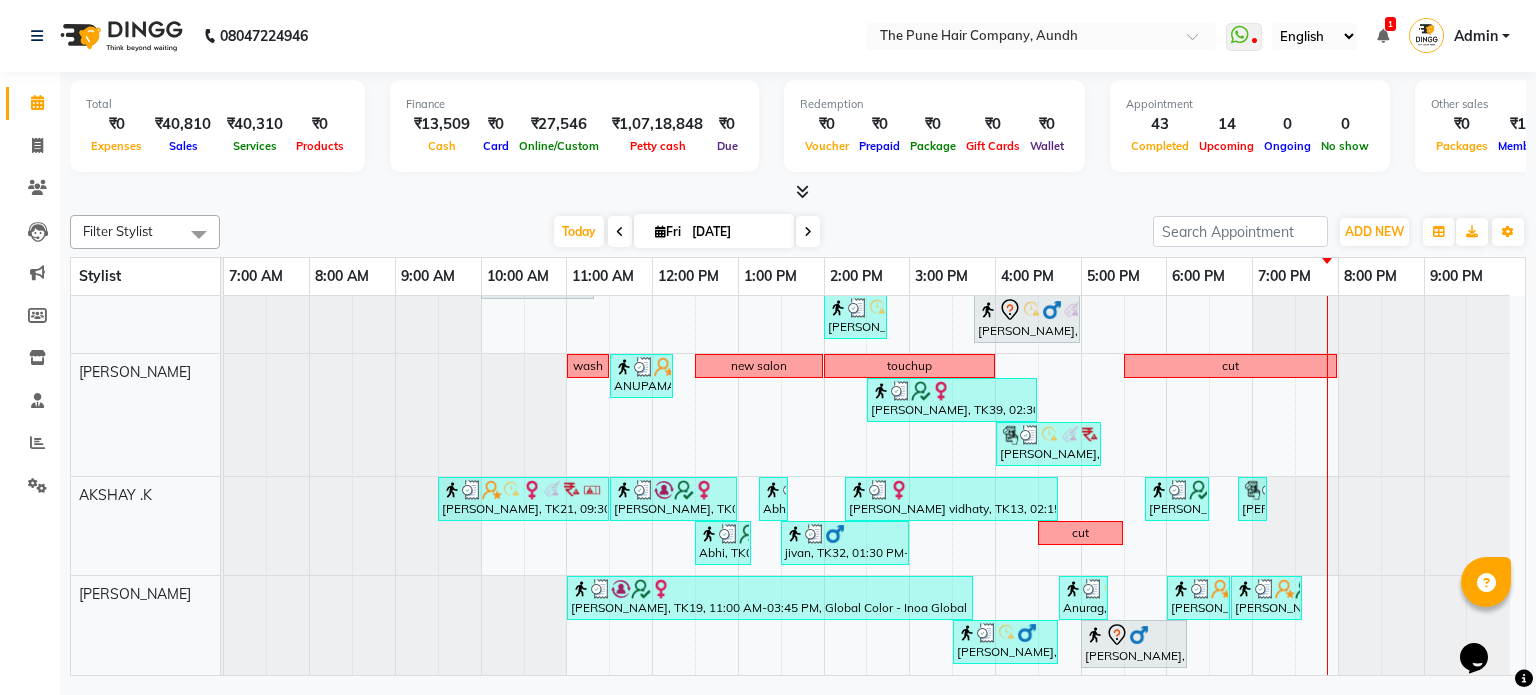 scroll, scrollTop: 476, scrollLeft: 0, axis: vertical 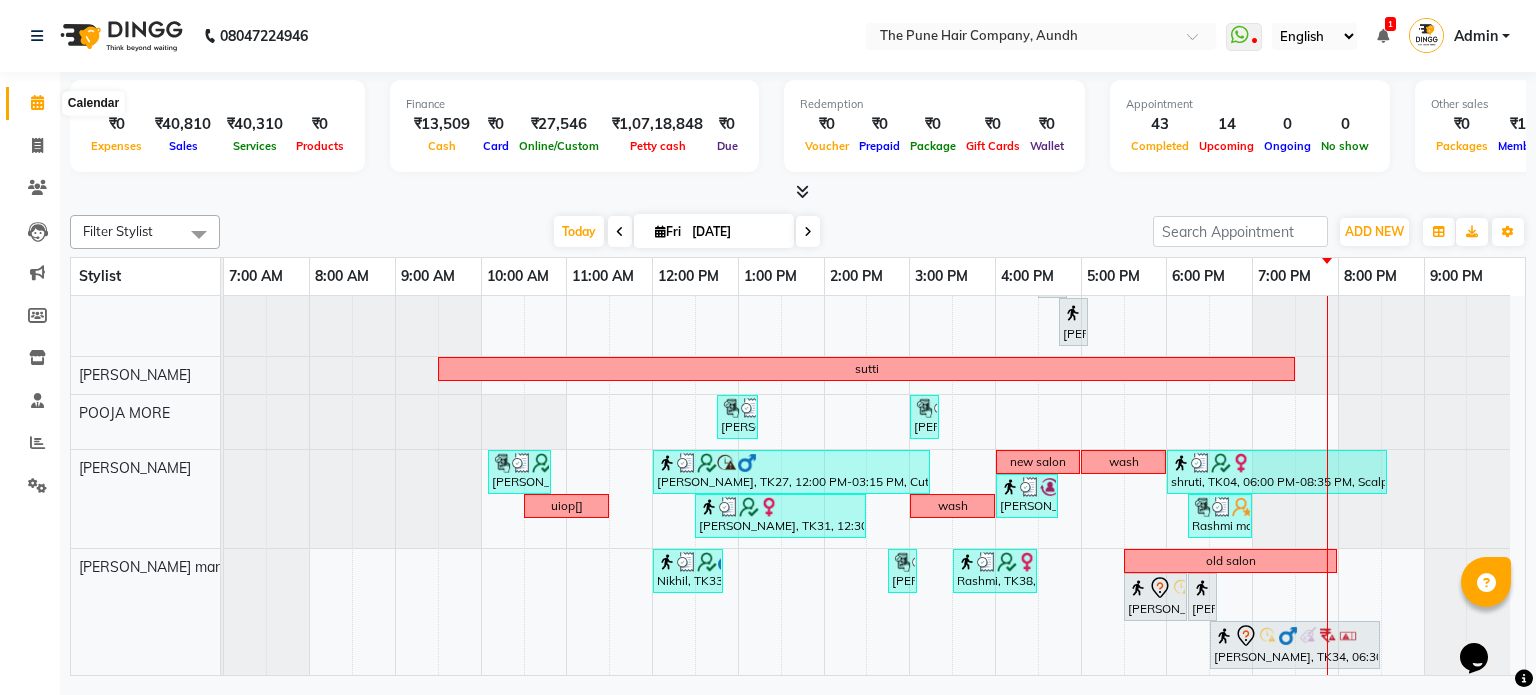 click 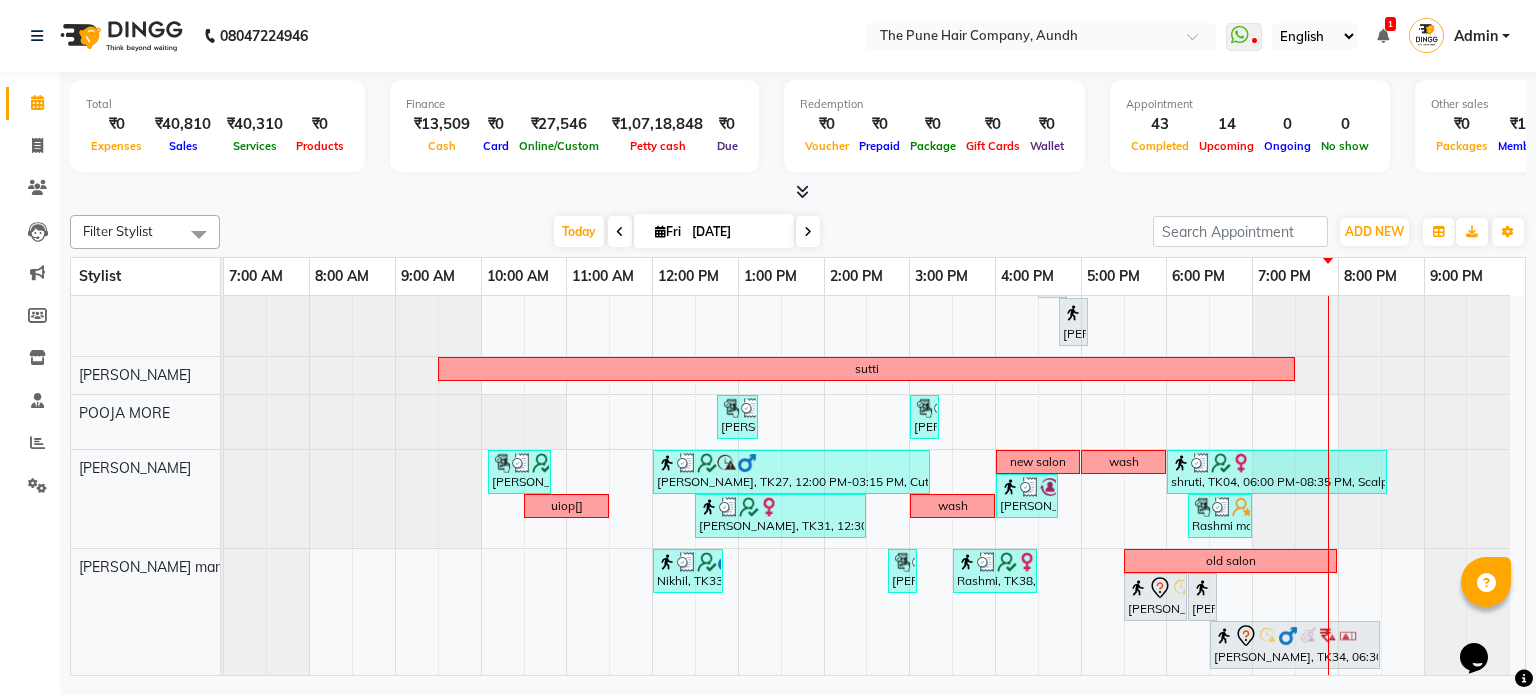 scroll, scrollTop: 484, scrollLeft: 0, axis: vertical 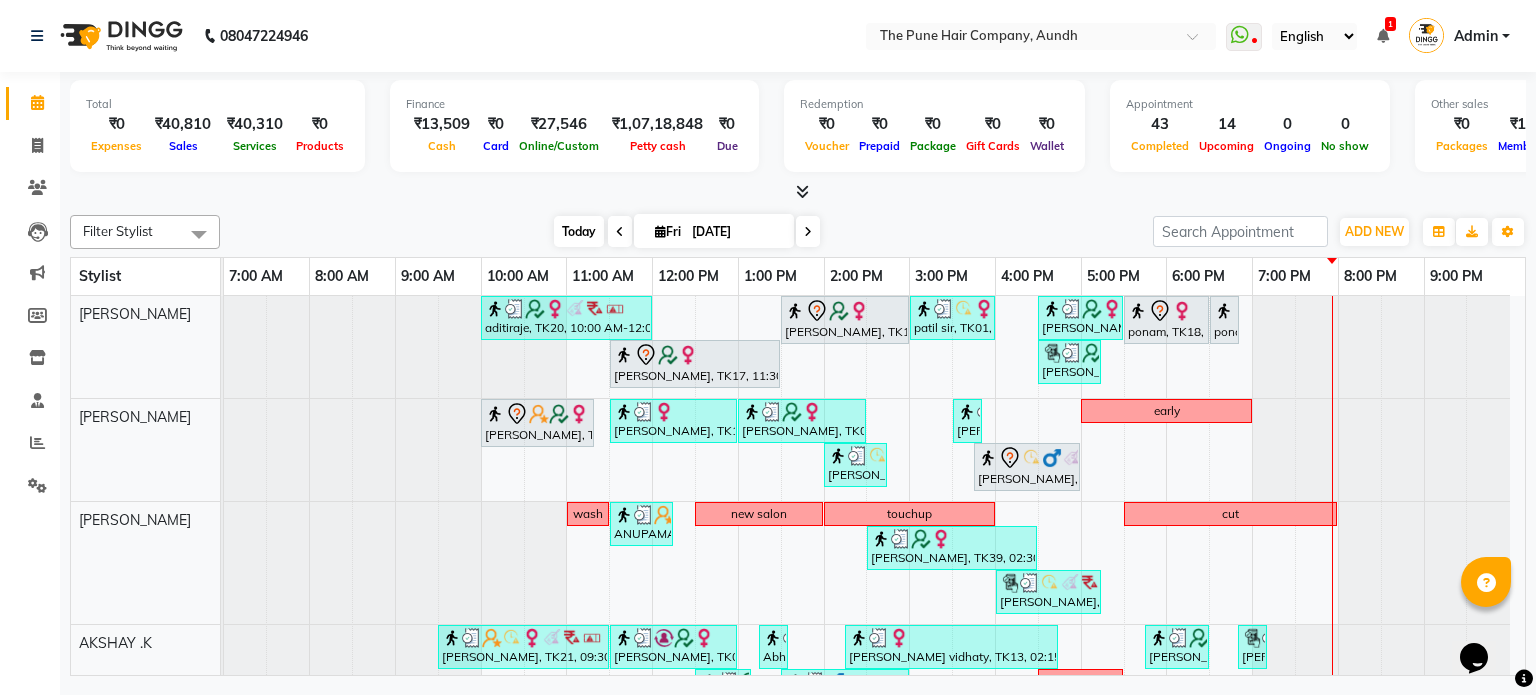 click on "Today" at bounding box center [579, 231] 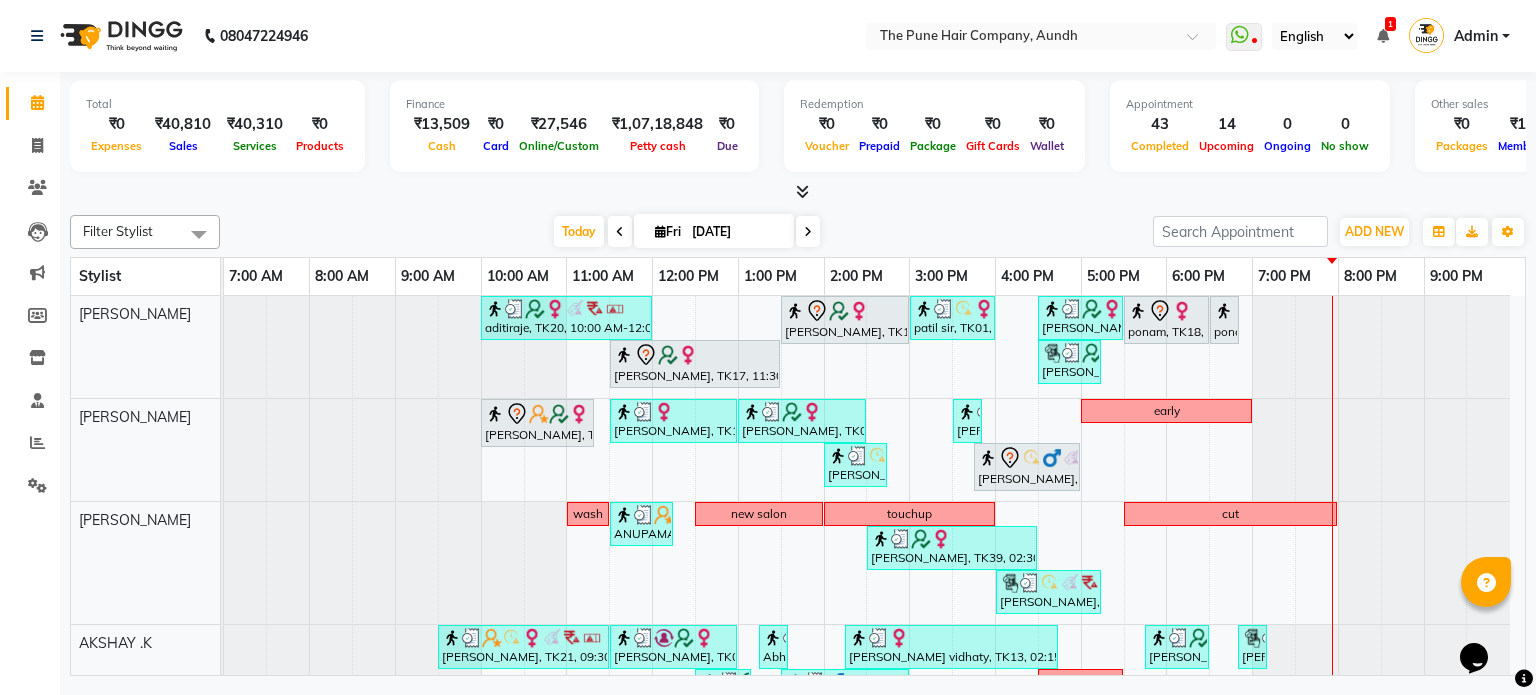 click at bounding box center [808, 231] 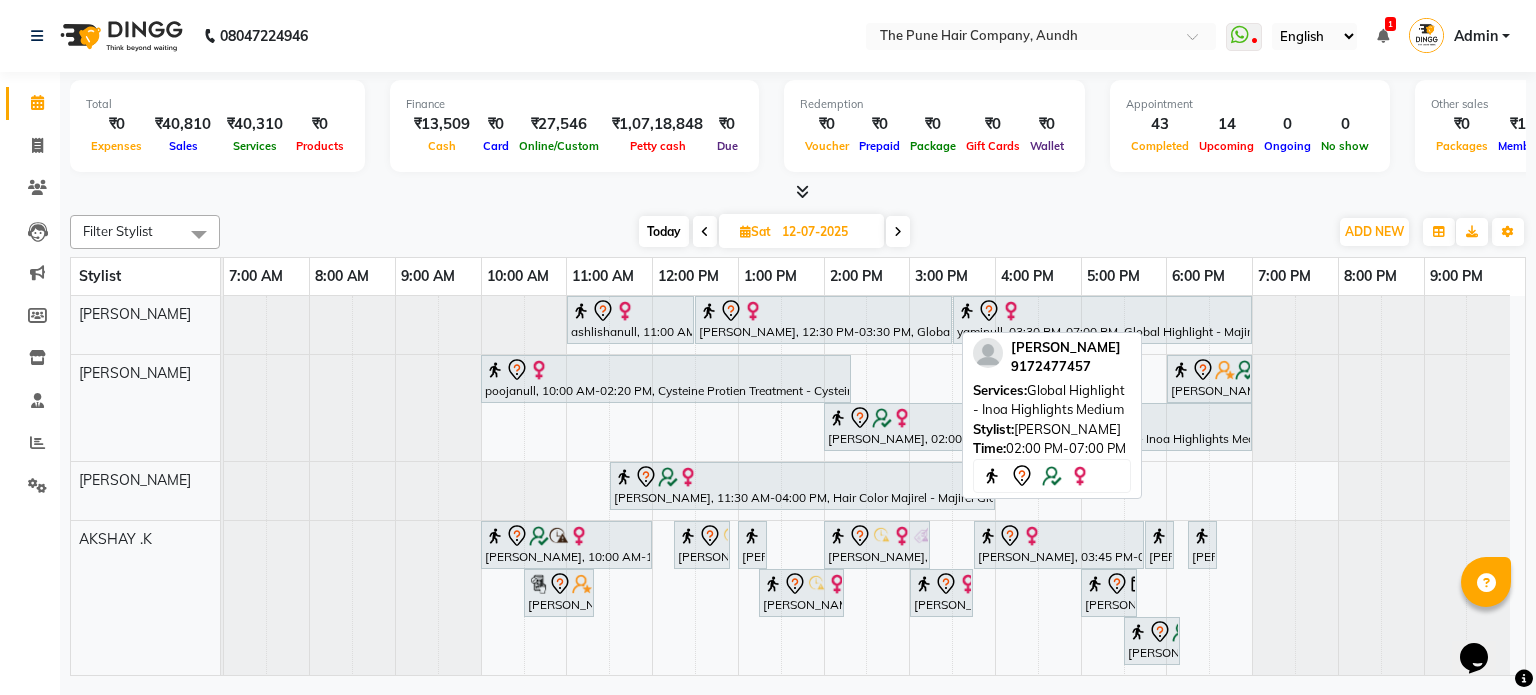 scroll, scrollTop: 60, scrollLeft: 0, axis: vertical 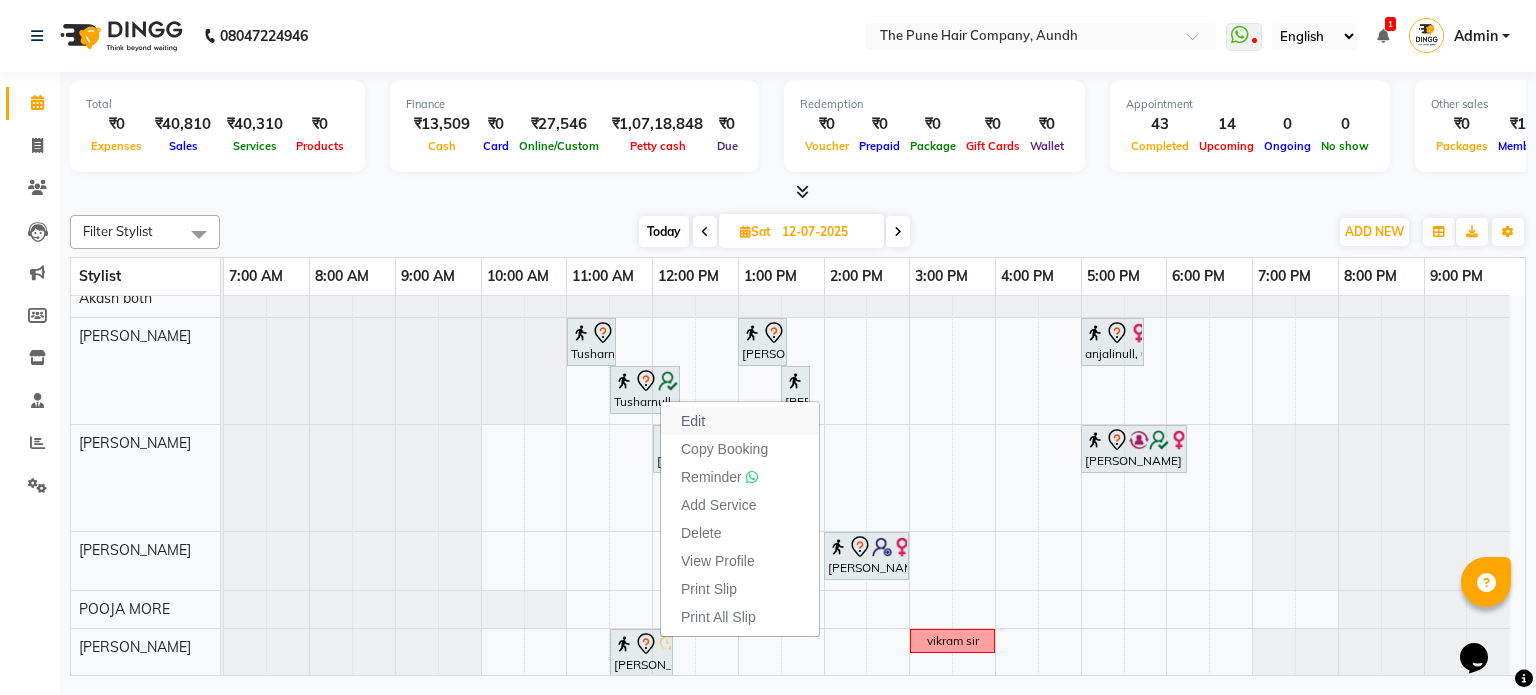 click on "Edit" at bounding box center (740, 421) 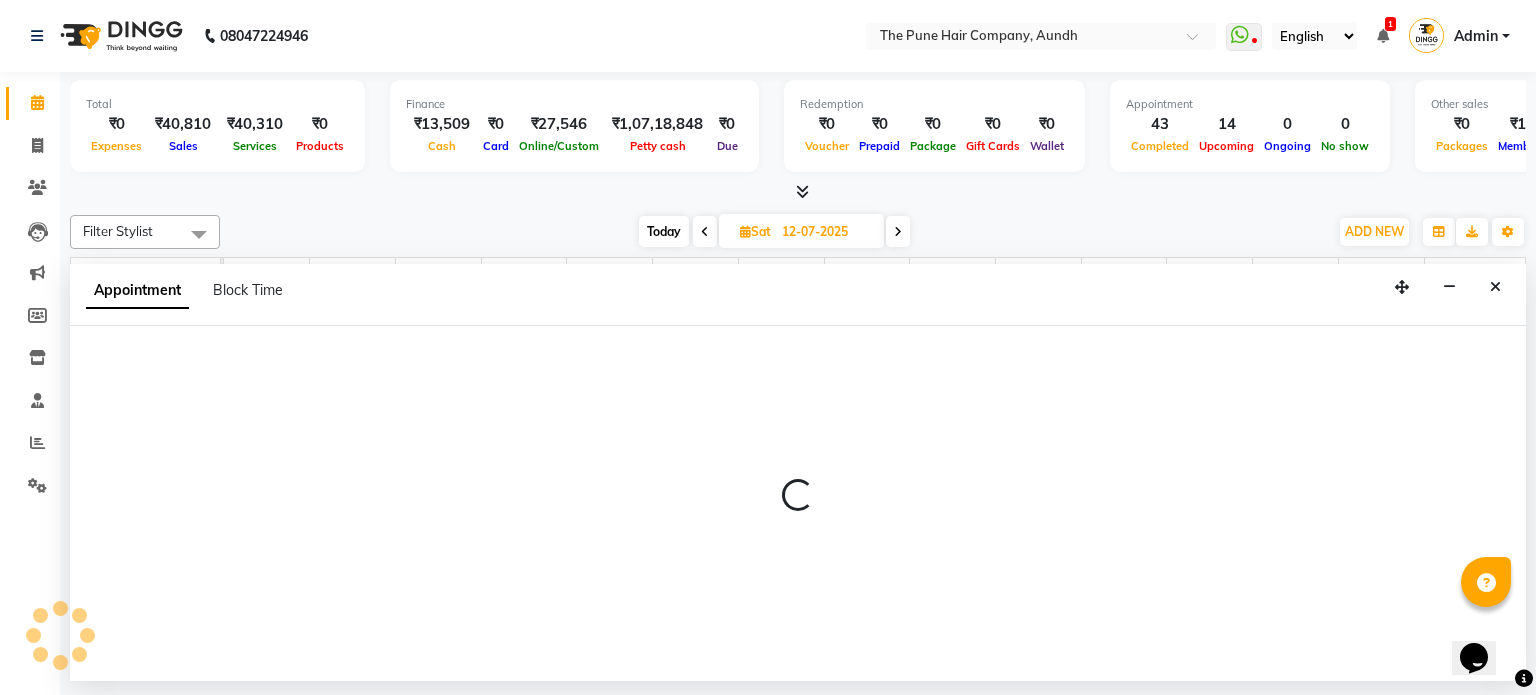 select on "tentative" 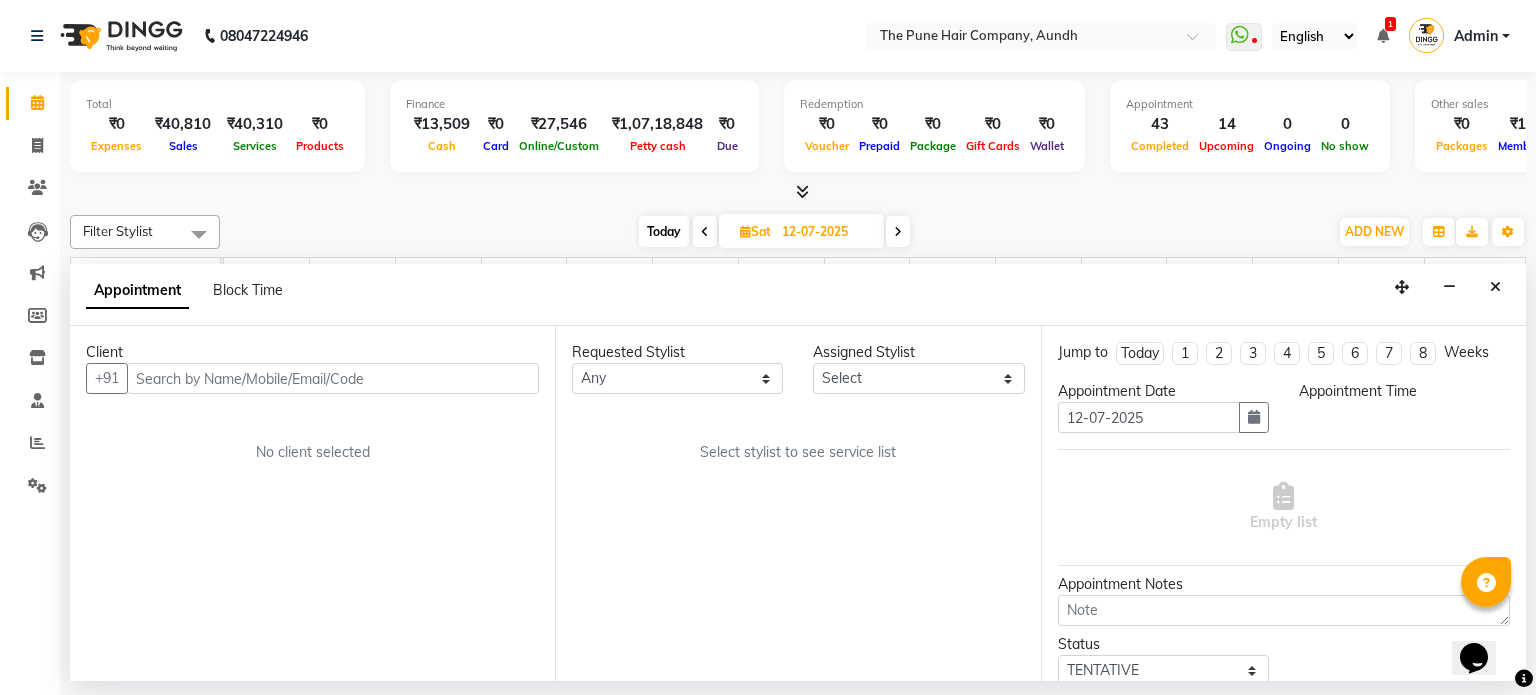 select on "50093" 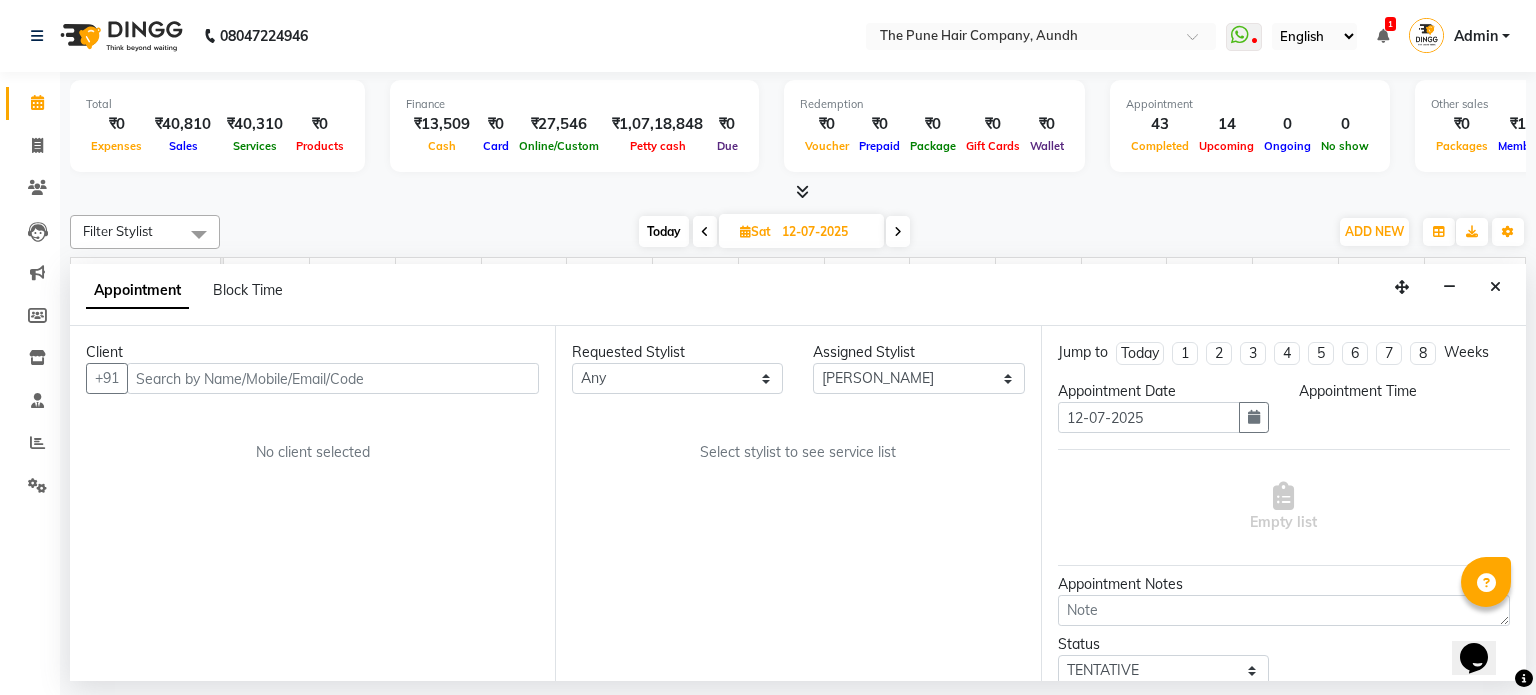 select on "690" 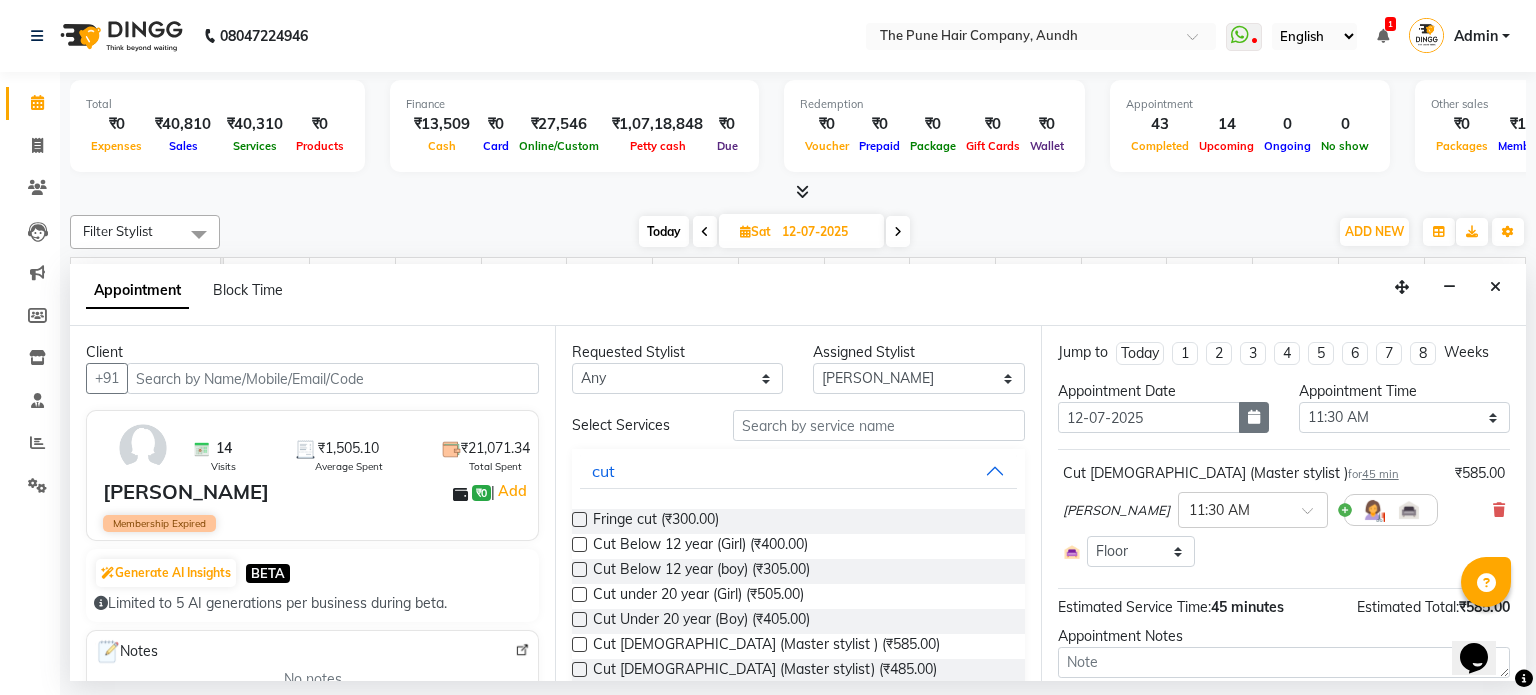 click at bounding box center [1254, 417] 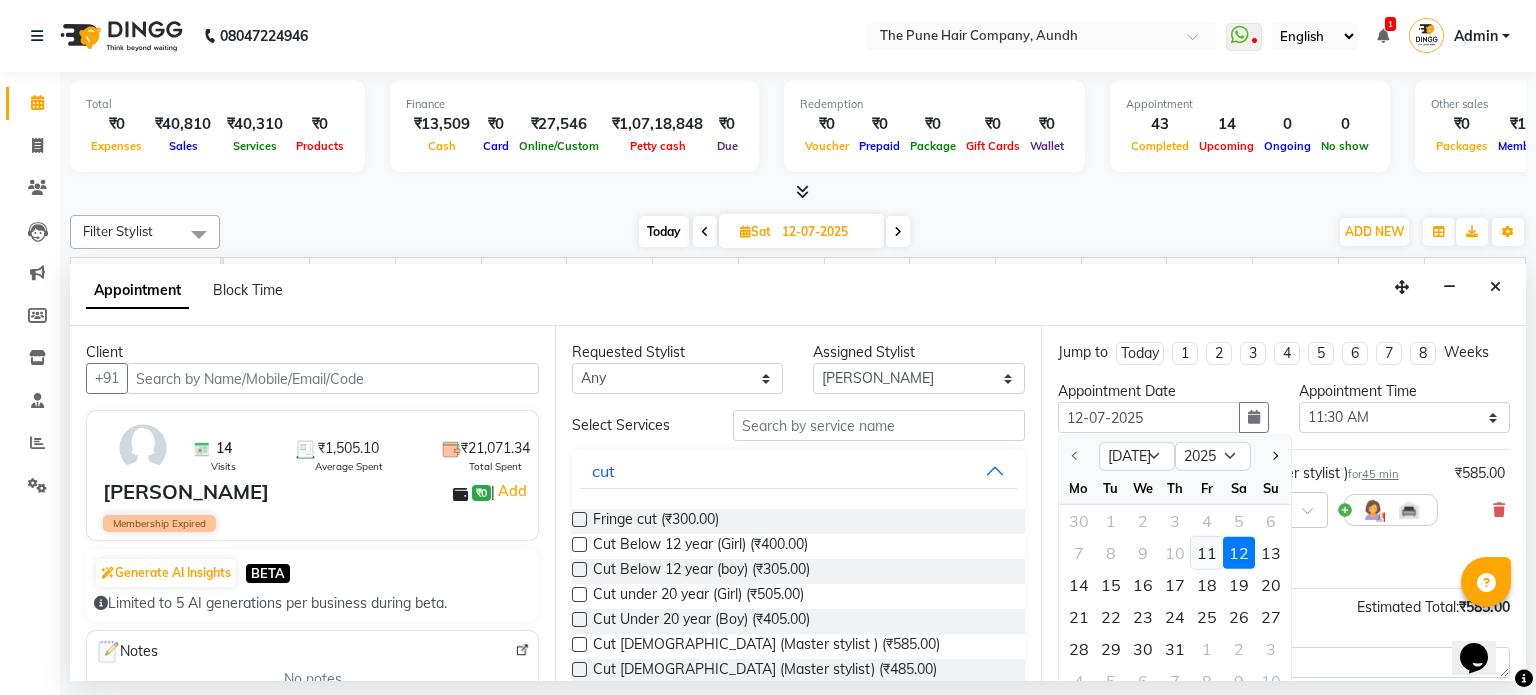 click on "11" at bounding box center [1207, 553] 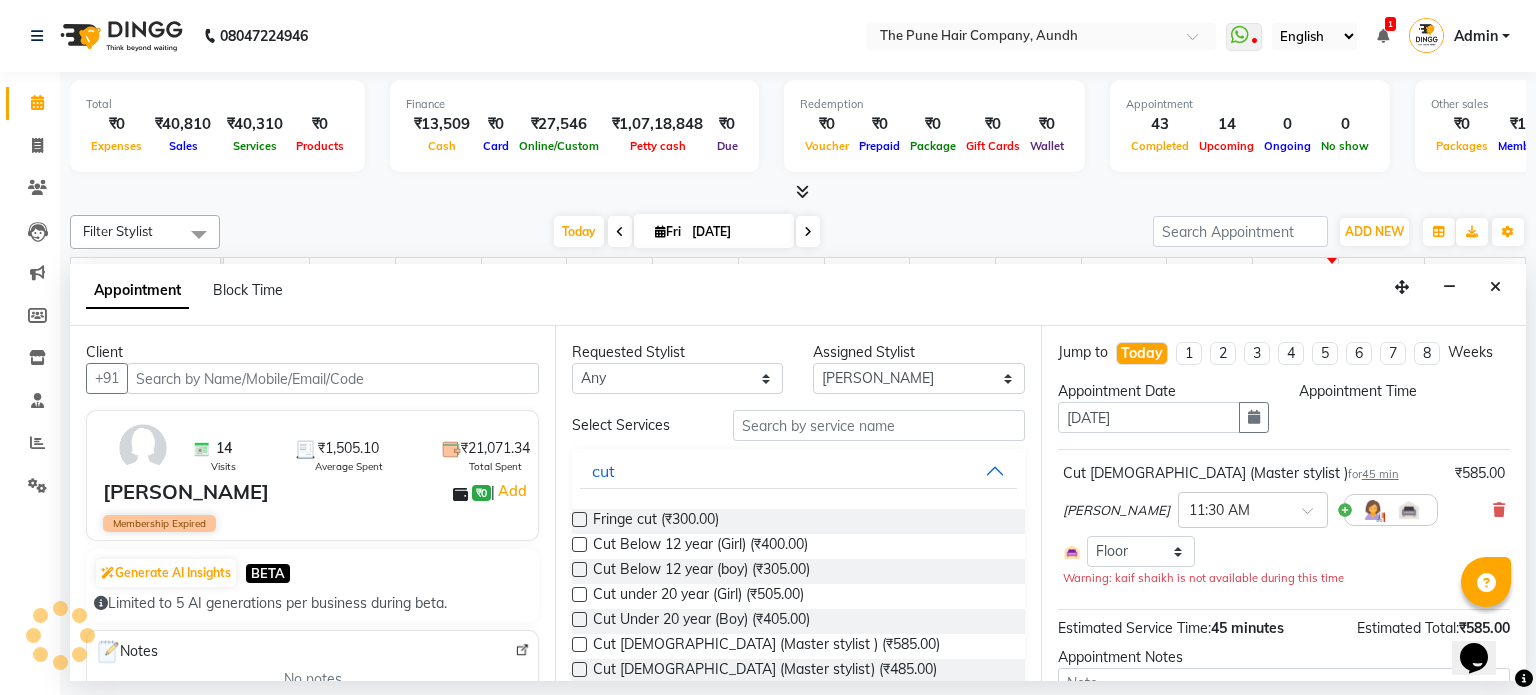 scroll, scrollTop: 148, scrollLeft: 0, axis: vertical 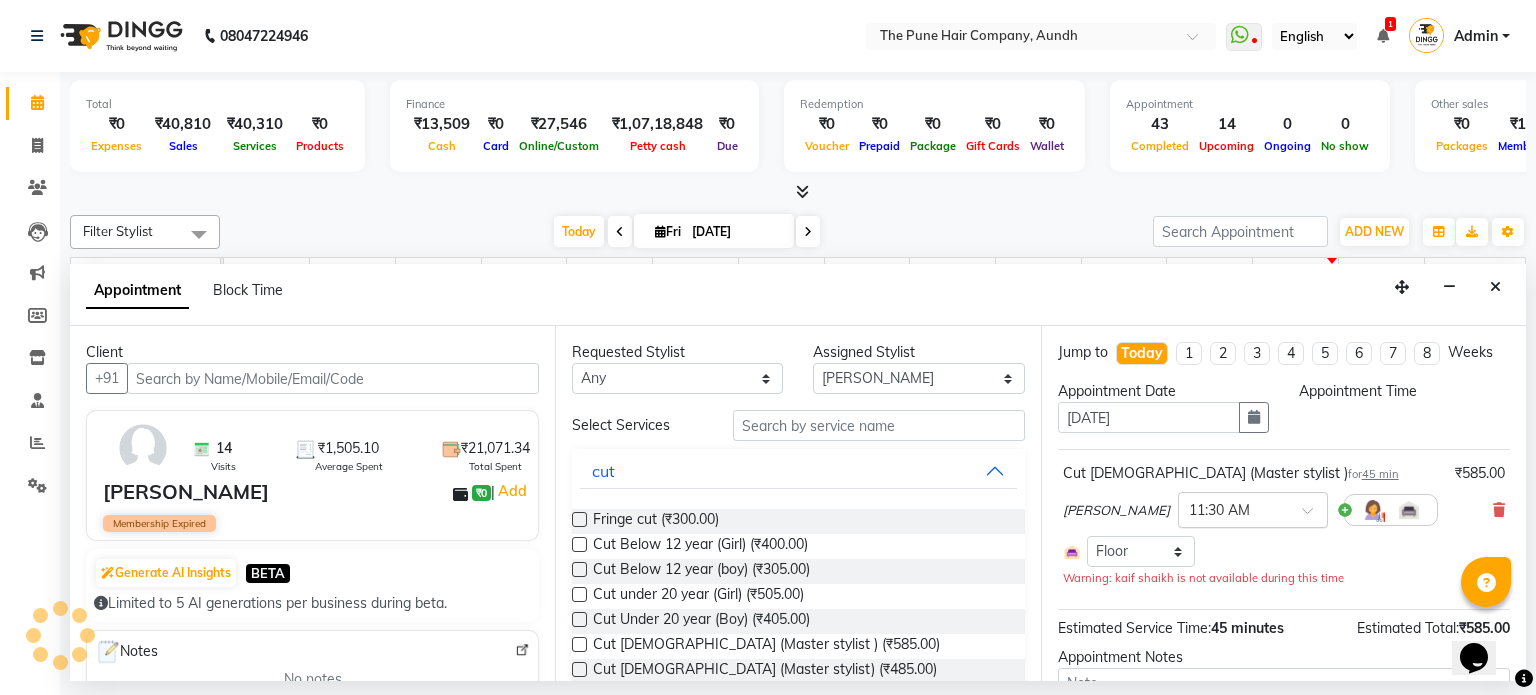 select on "690" 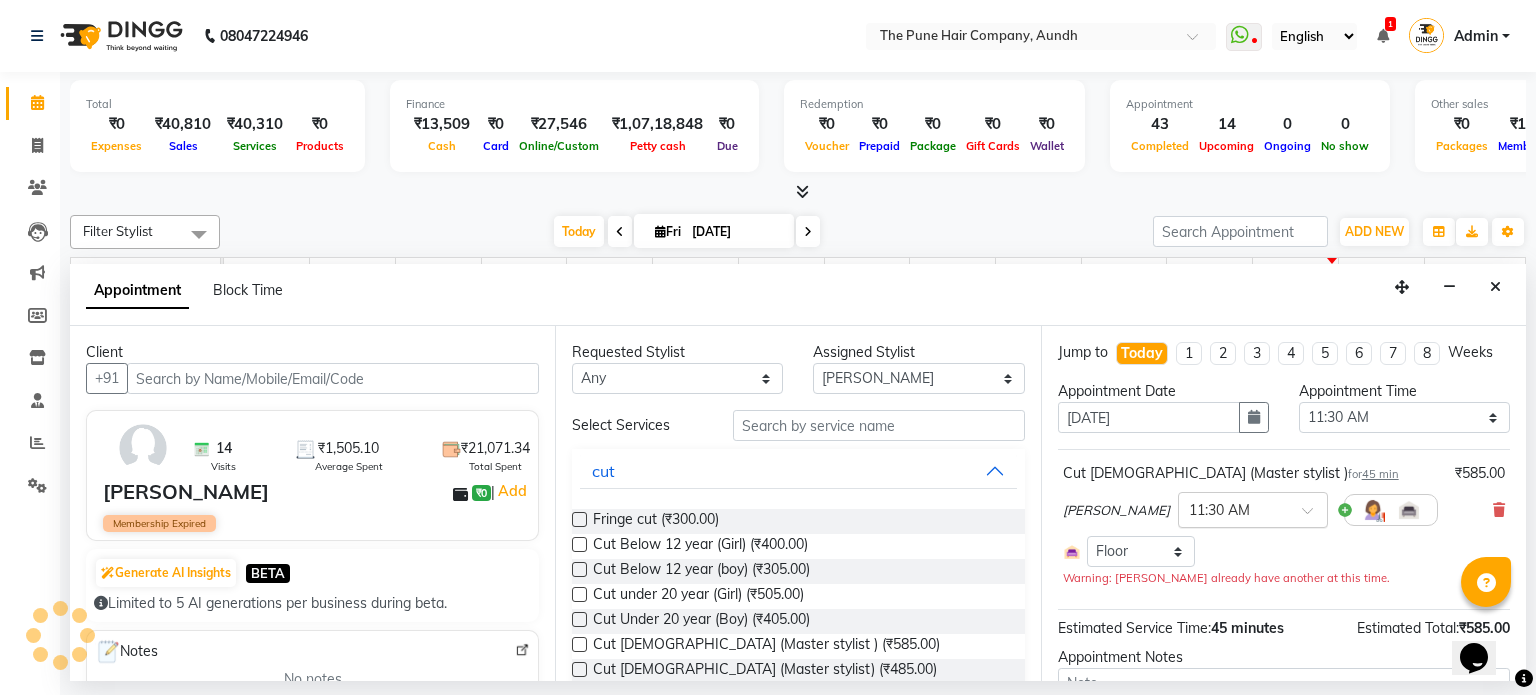 scroll, scrollTop: 600, scrollLeft: 0, axis: vertical 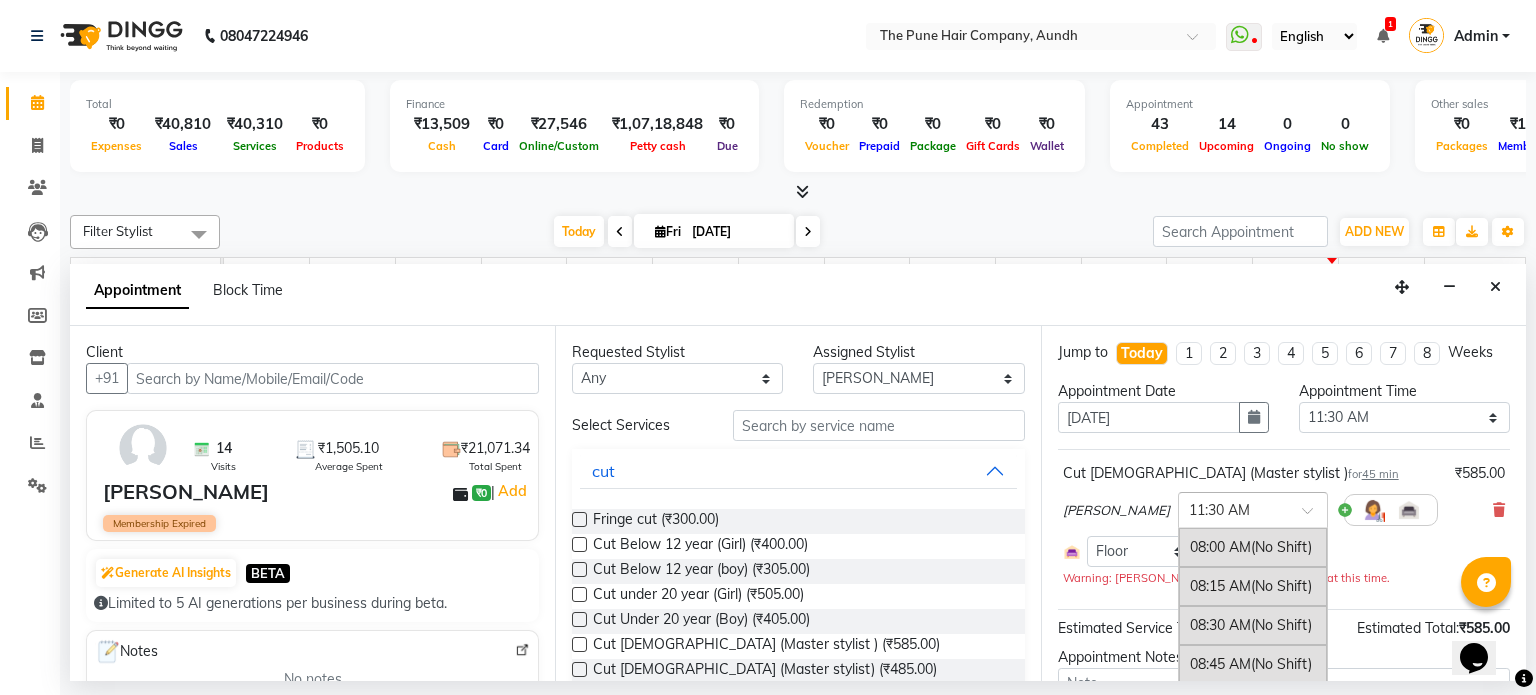 click at bounding box center [1253, 508] 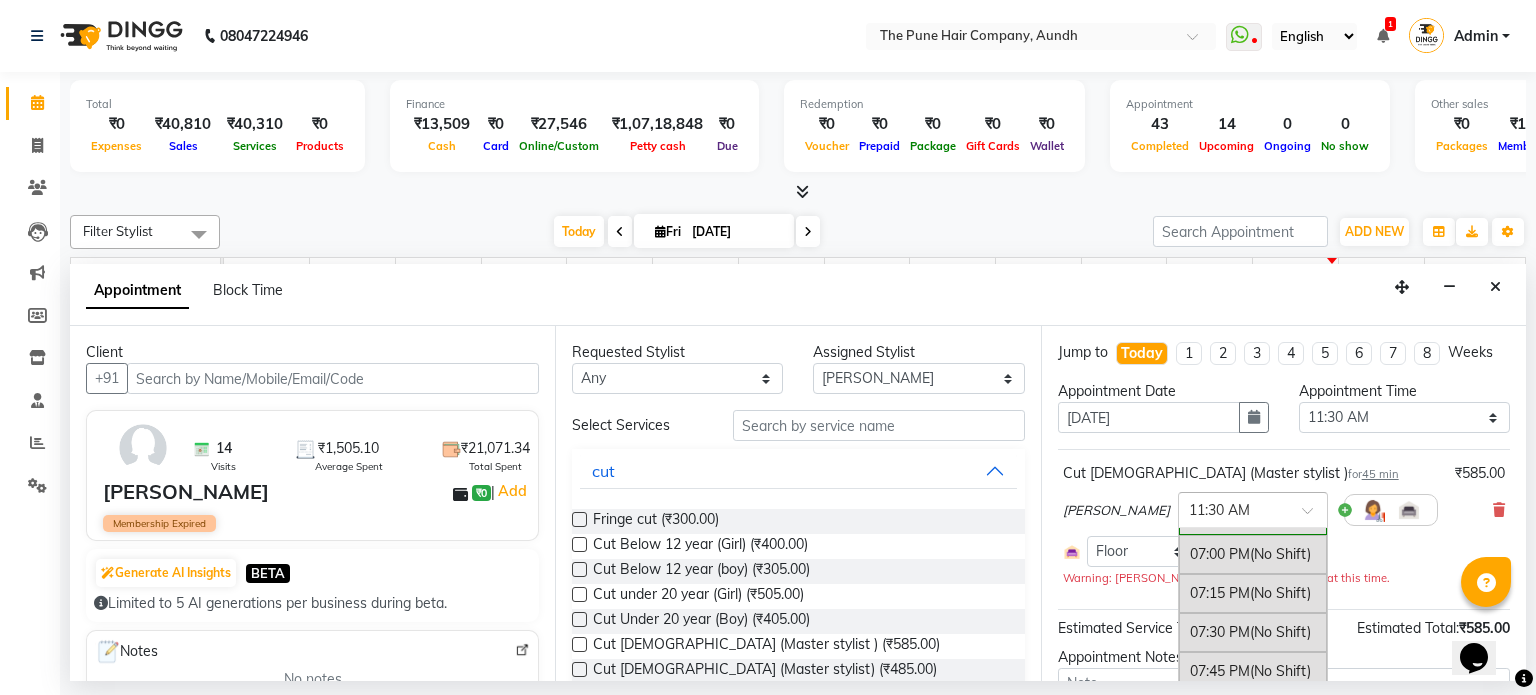 scroll, scrollTop: 1802, scrollLeft: 0, axis: vertical 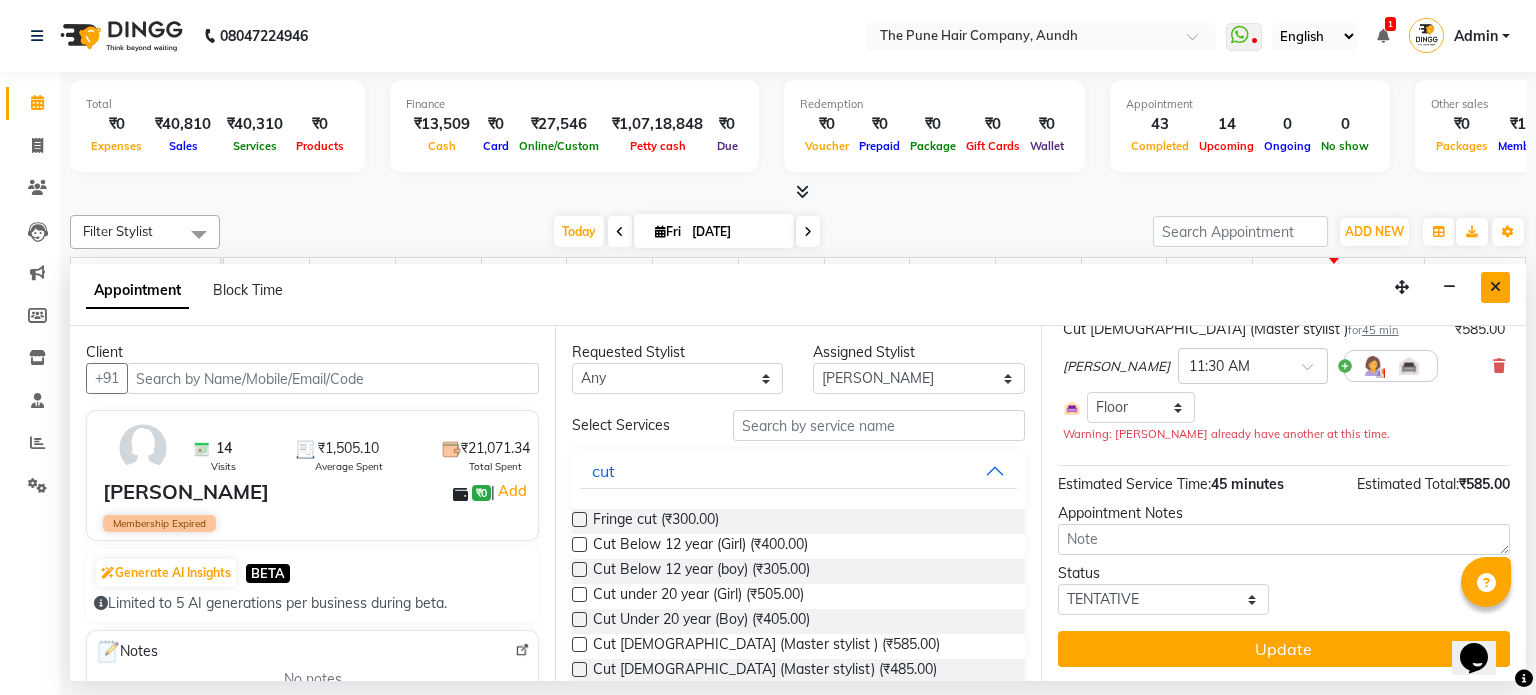 click at bounding box center [1495, 287] 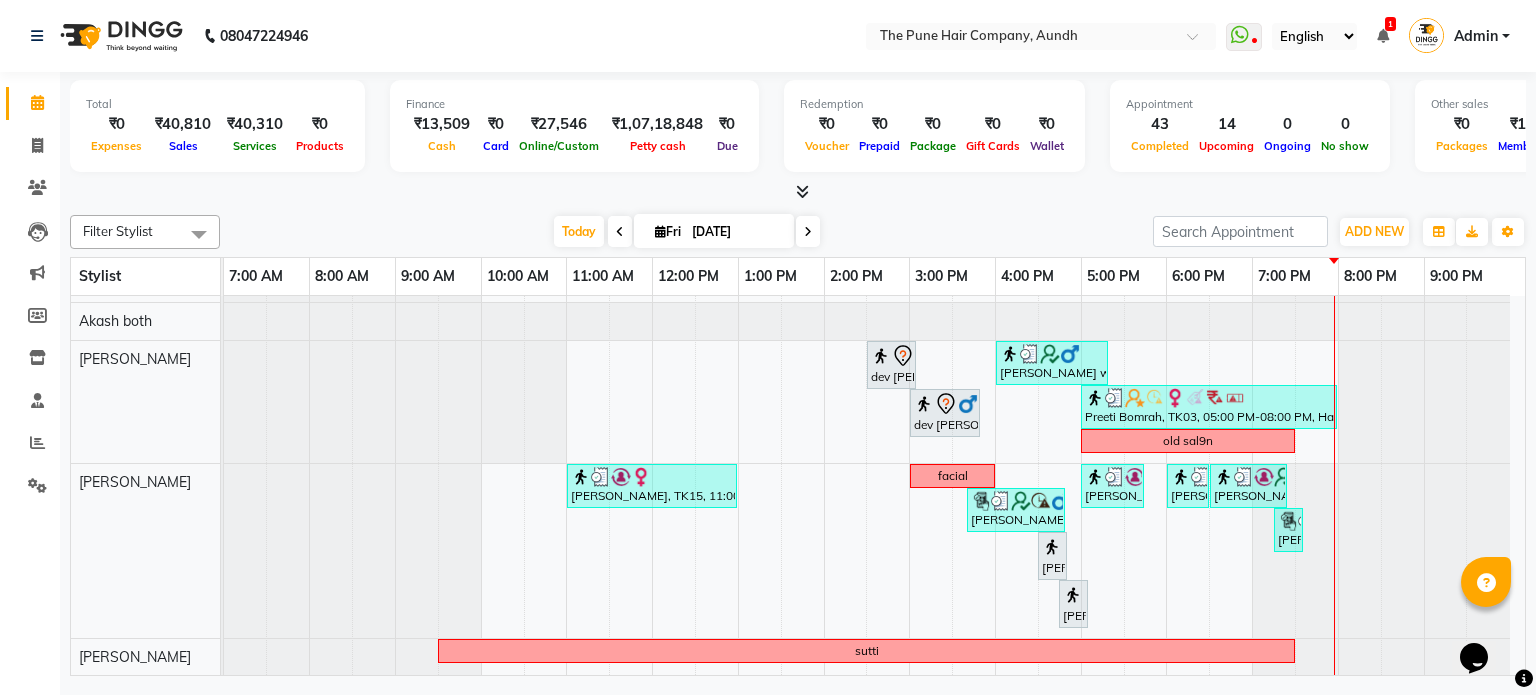 scroll, scrollTop: 732, scrollLeft: 0, axis: vertical 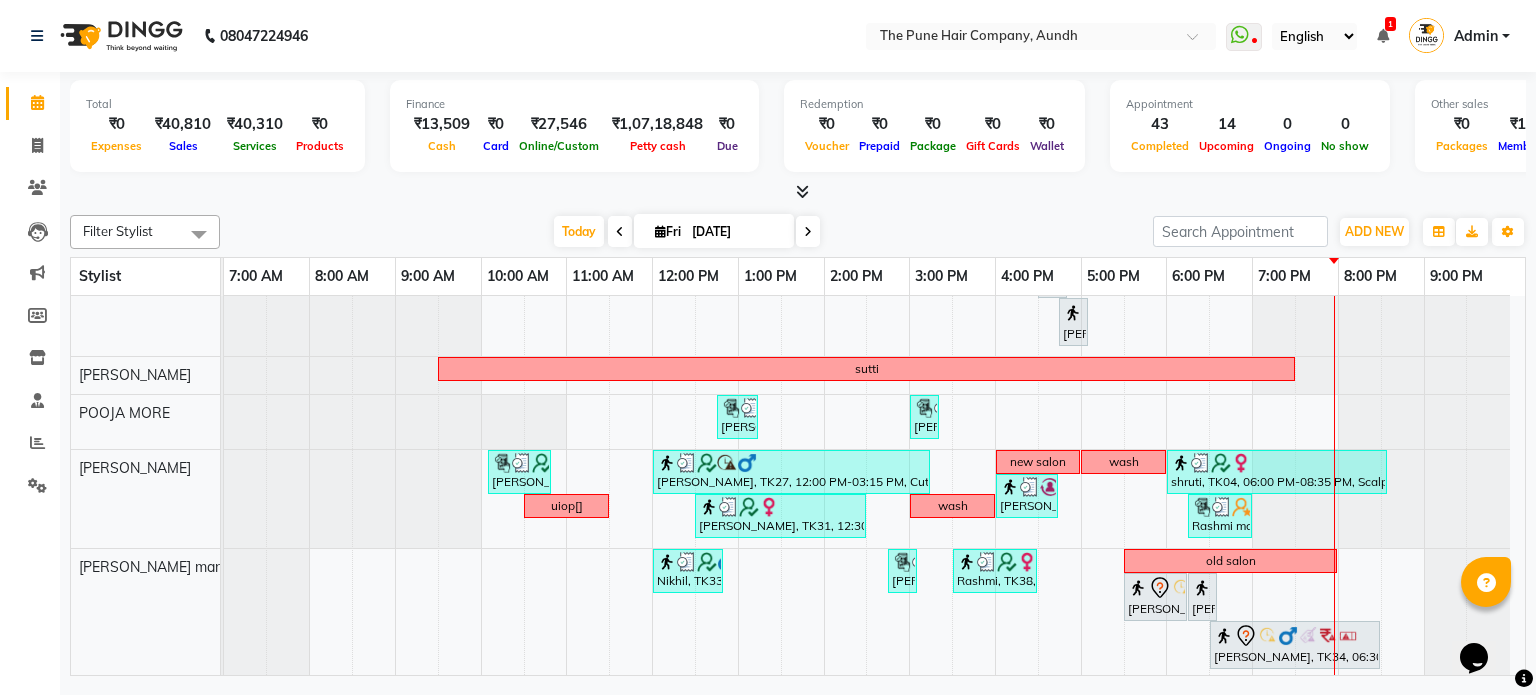 click at bounding box center [808, 231] 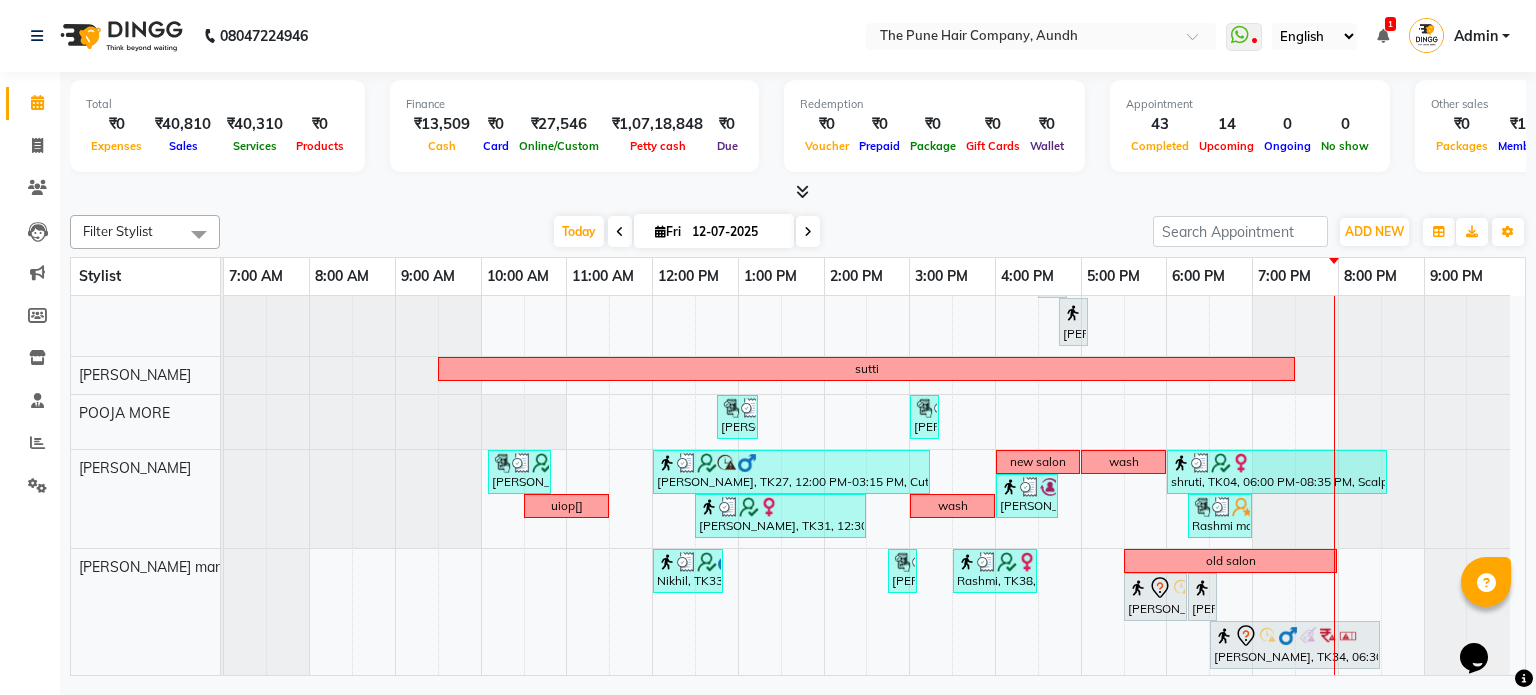 scroll, scrollTop: 148, scrollLeft: 0, axis: vertical 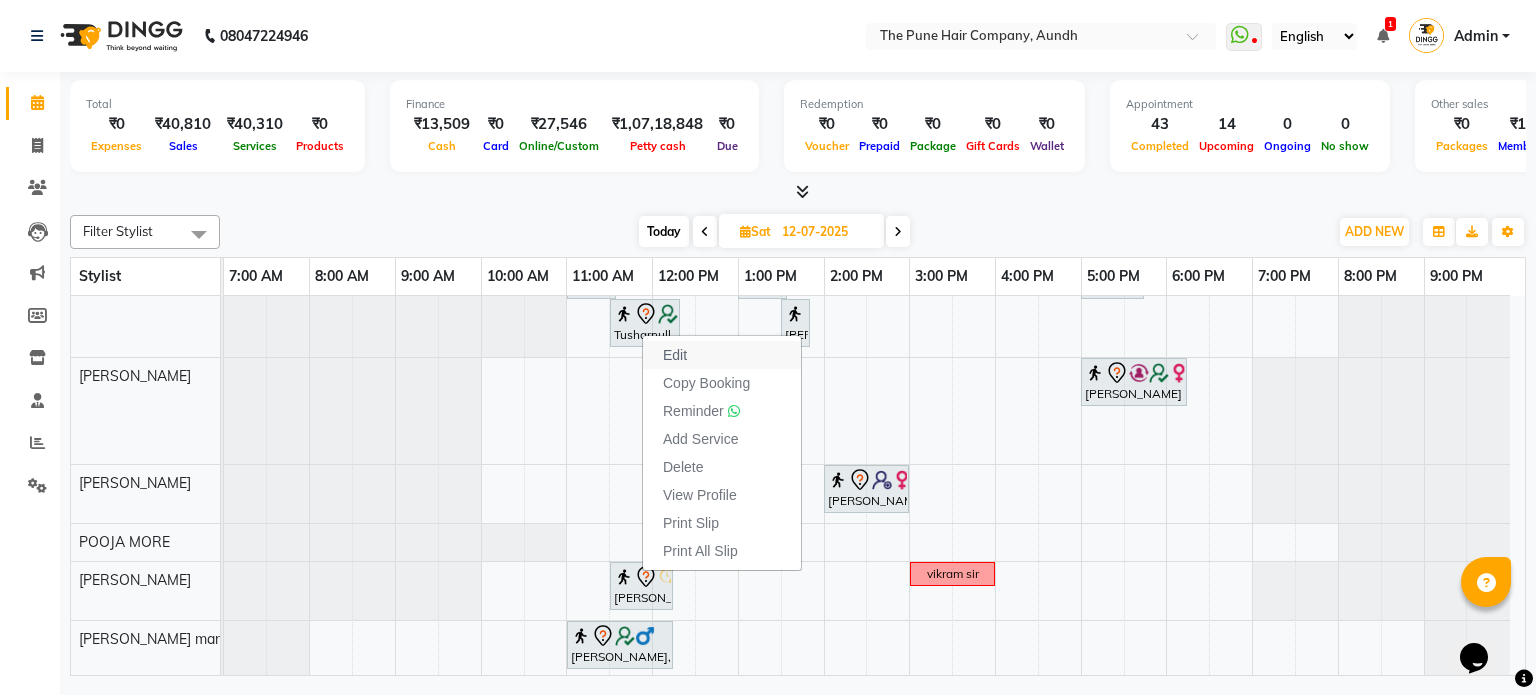click on "Edit" at bounding box center (722, 355) 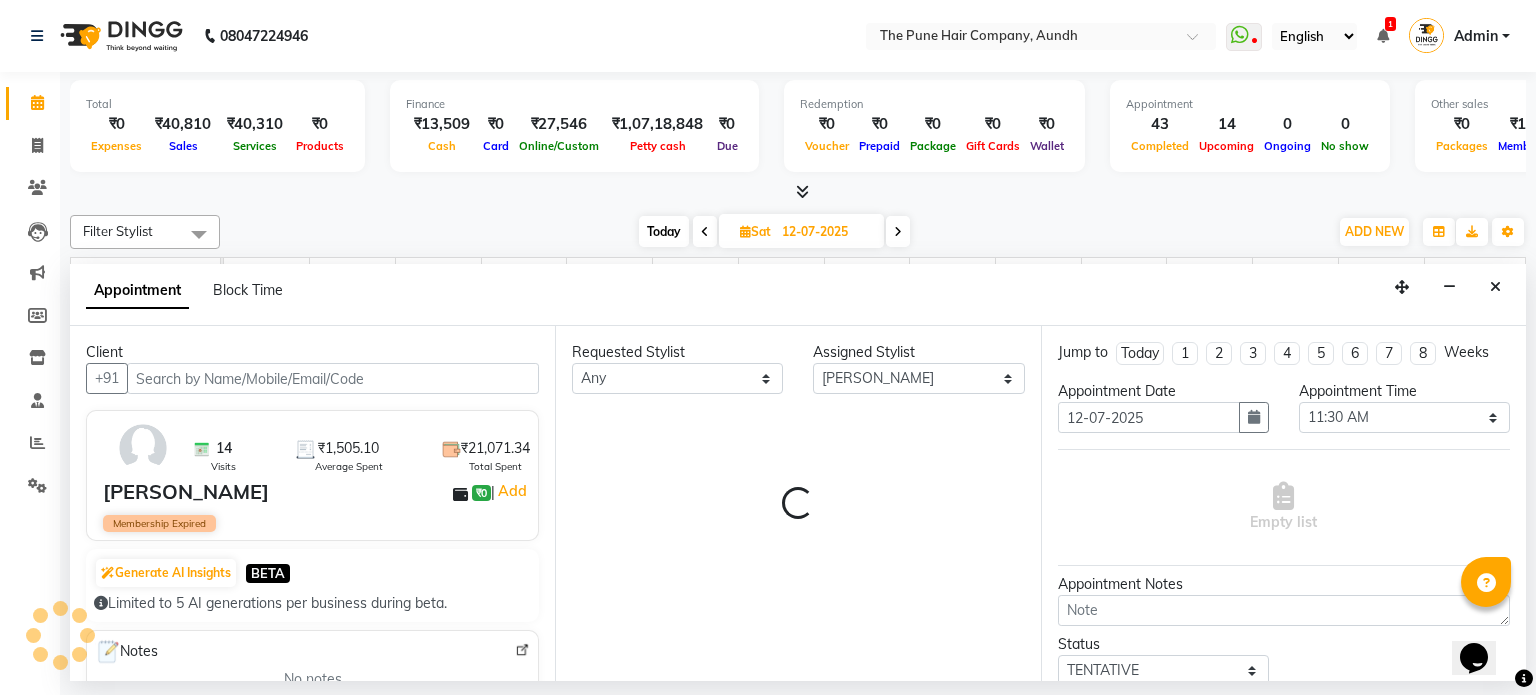 select on "660" 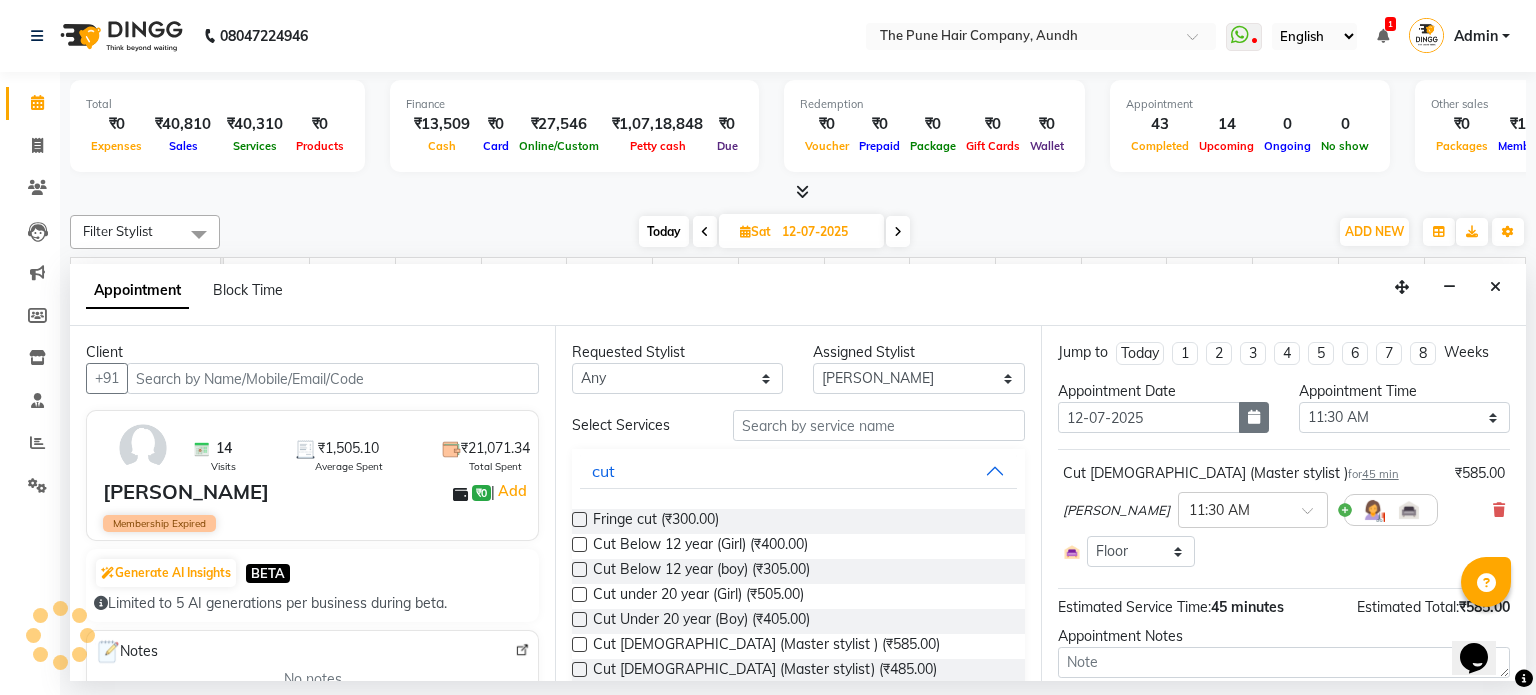 click at bounding box center (1254, 417) 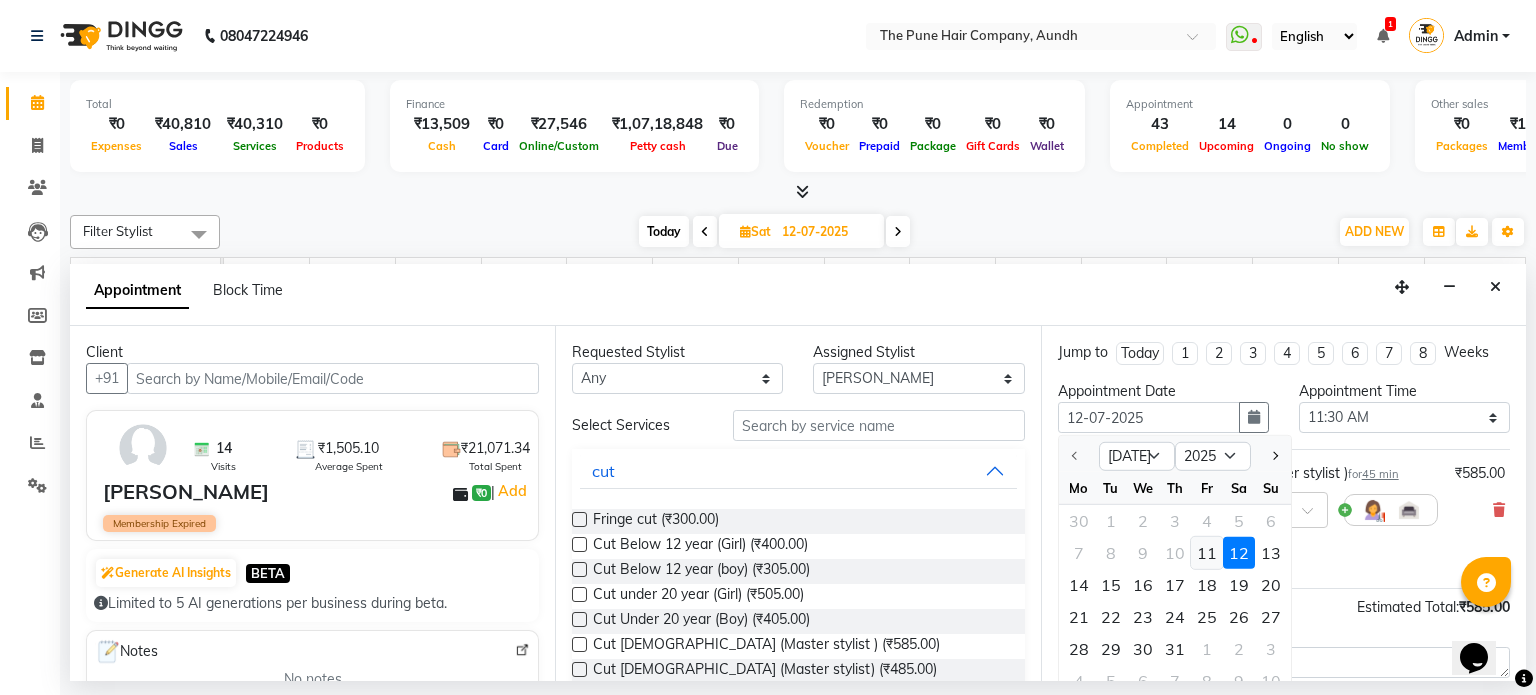 click on "11" at bounding box center [1207, 553] 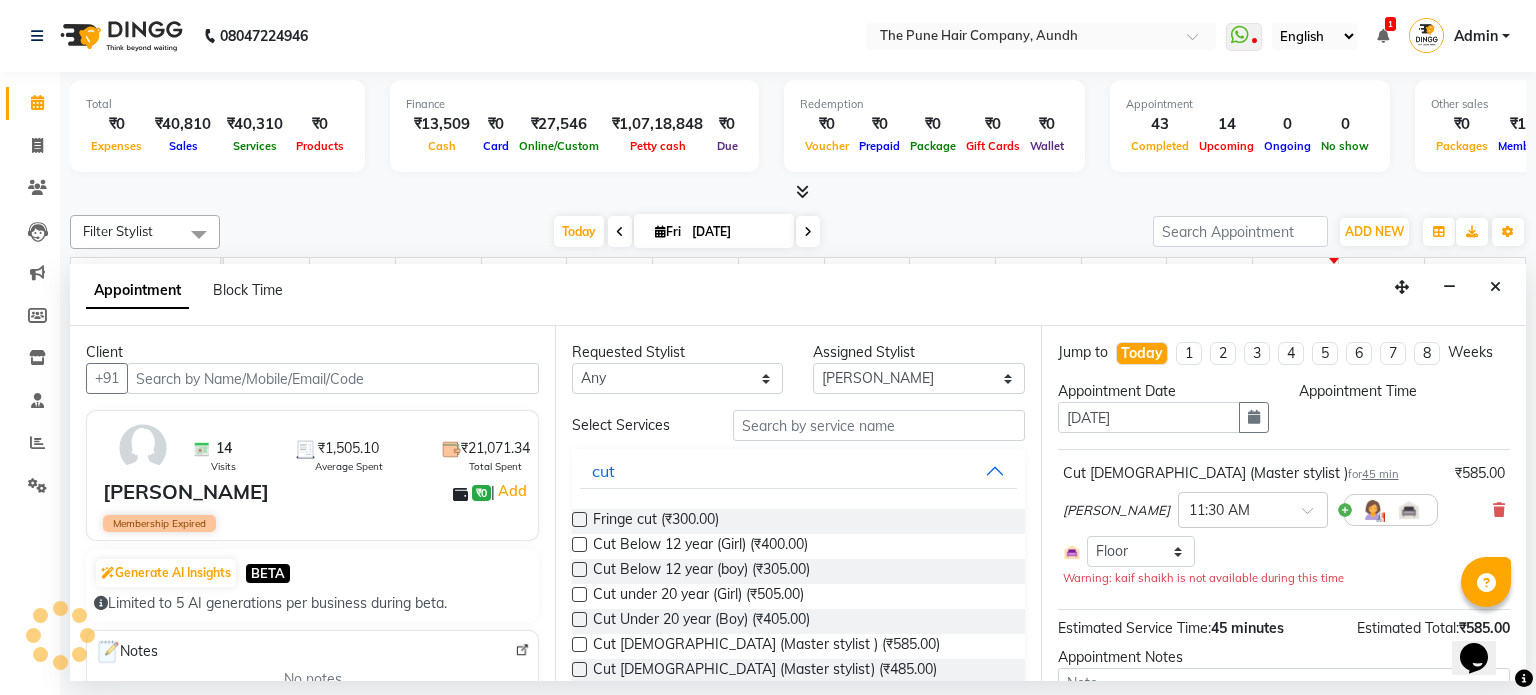 select on "690" 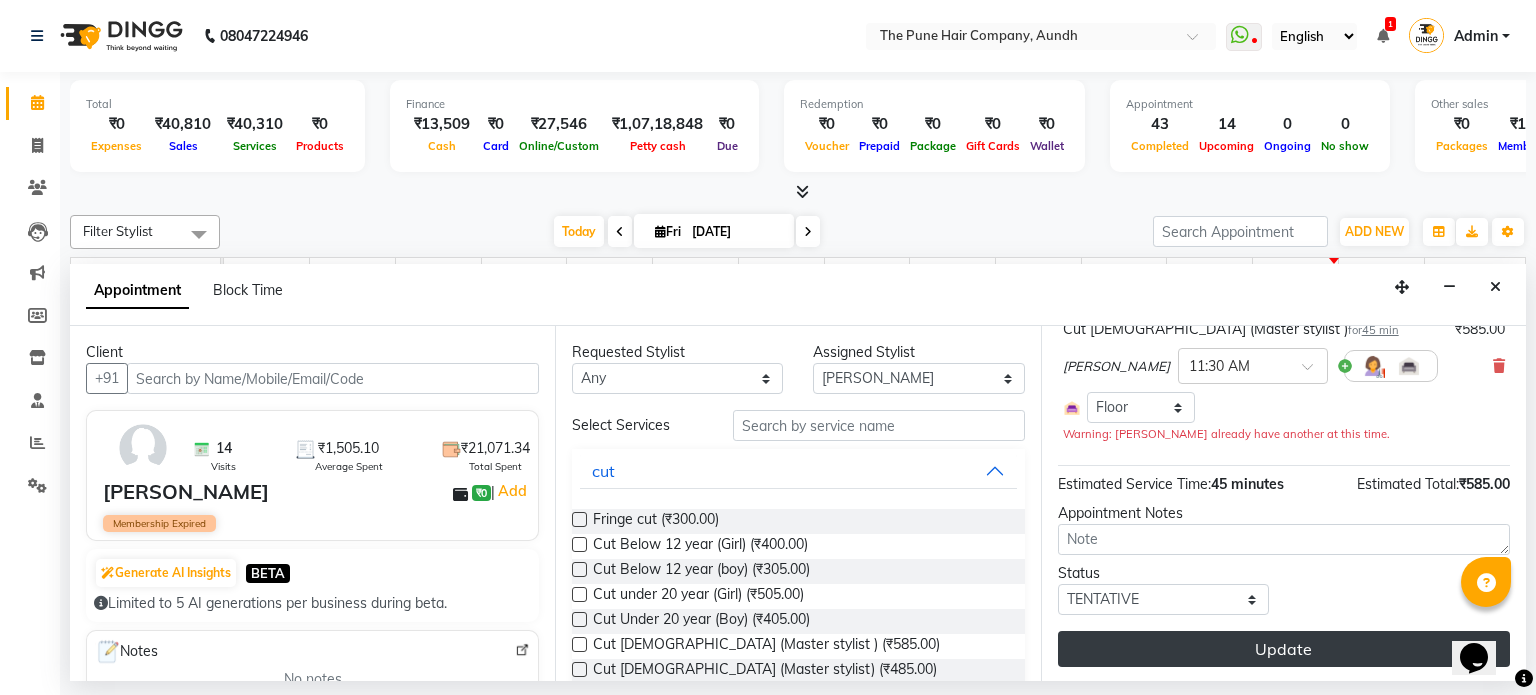 click on "Update" at bounding box center [1284, 649] 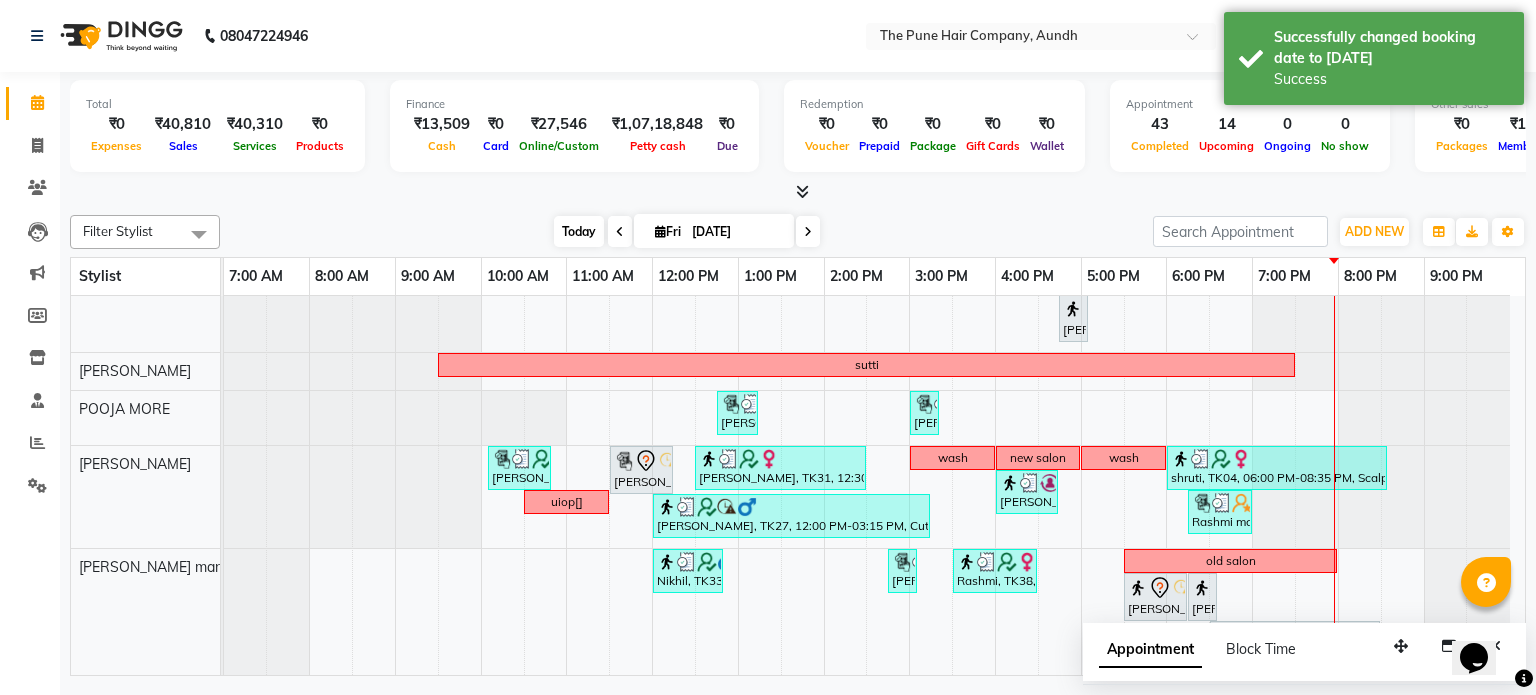 click on "Today" at bounding box center (579, 231) 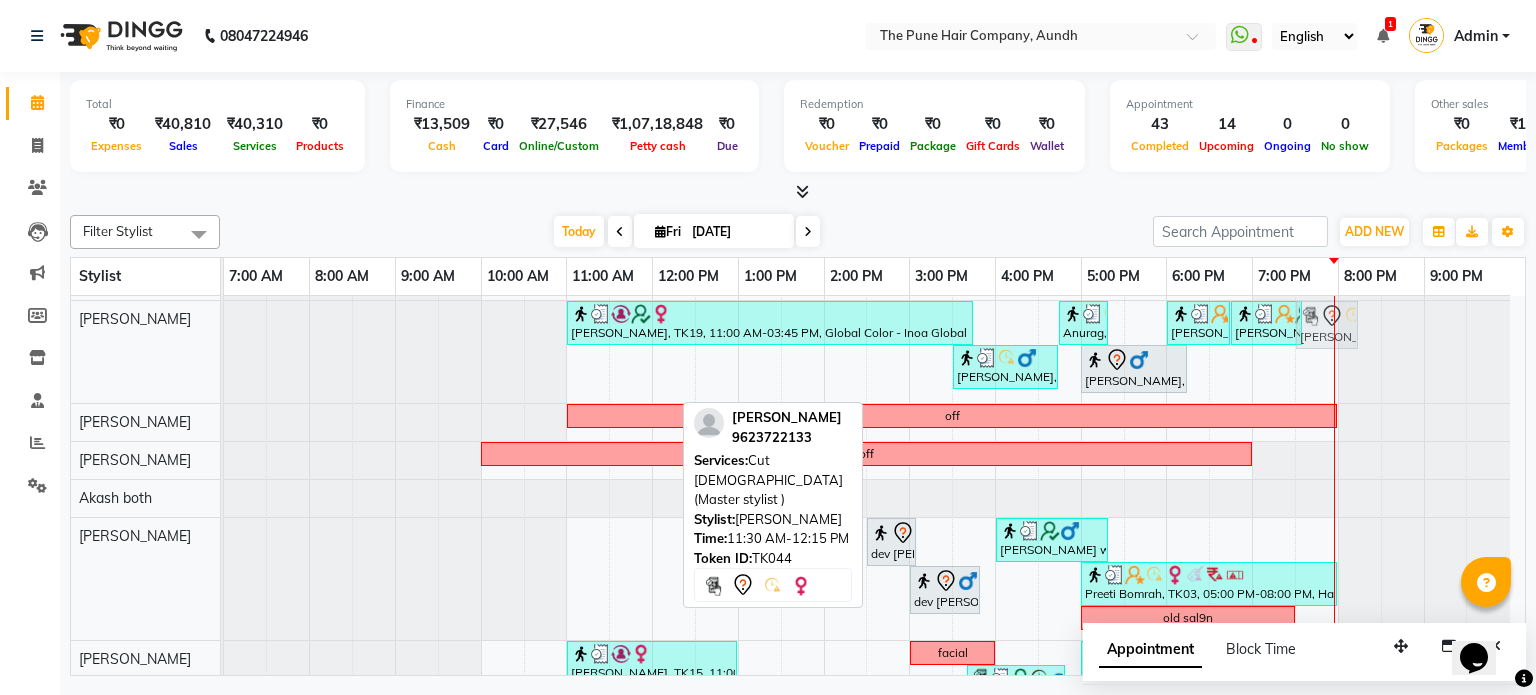drag, startPoint x: 628, startPoint y: 473, endPoint x: 1316, endPoint y: 396, distance: 692.2955 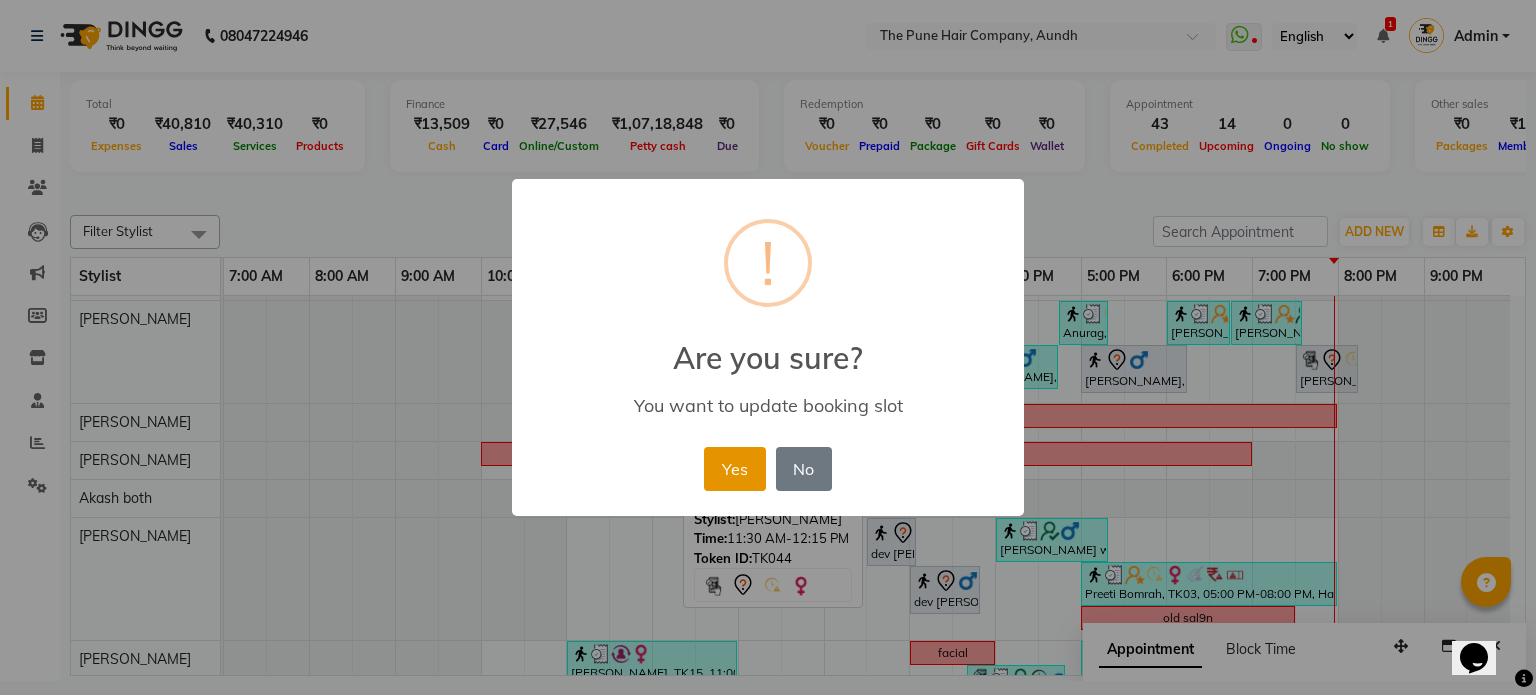 click on "Yes" at bounding box center [734, 469] 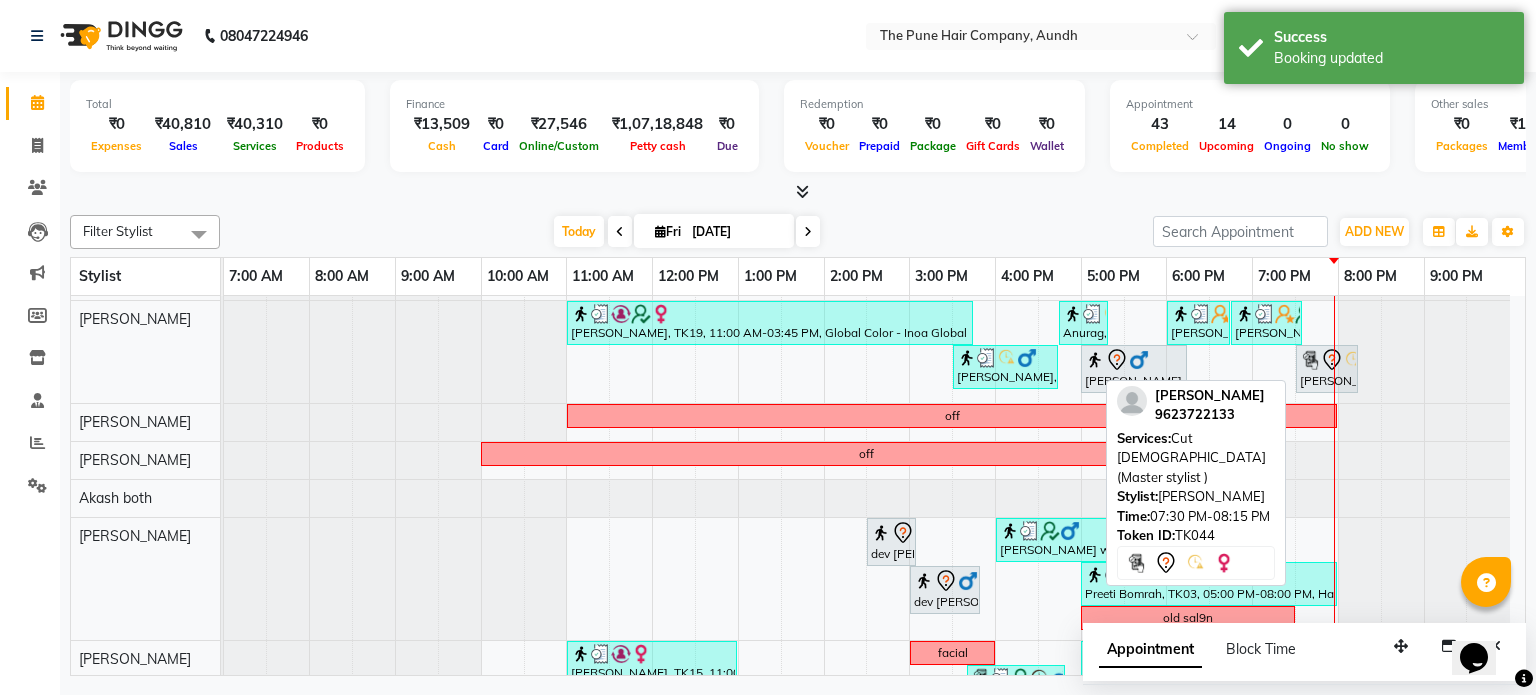 click on "[PERSON_NAME], TK44, 07:30 PM-08:15 PM, Cut [DEMOGRAPHIC_DATA] (Master stylist )" at bounding box center (1327, 369) 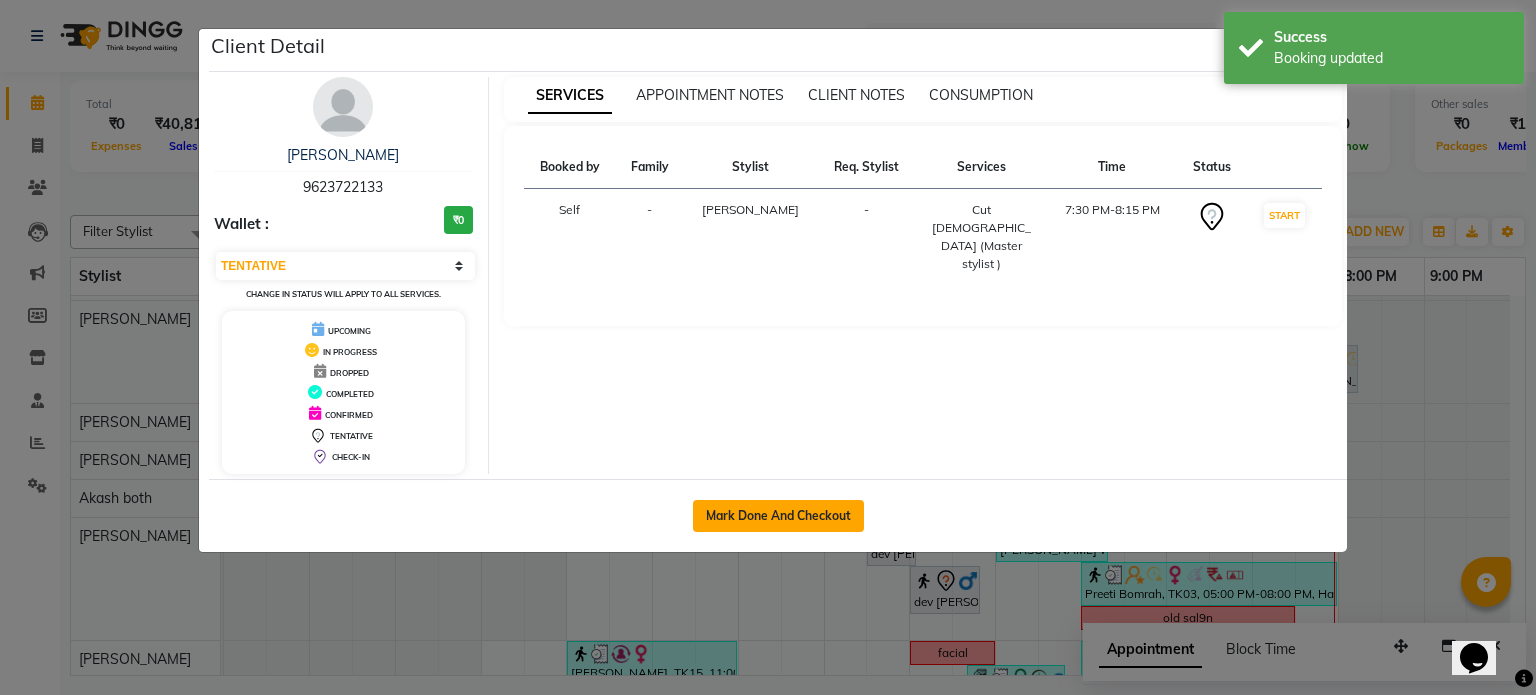 click on "Mark Done And Checkout" 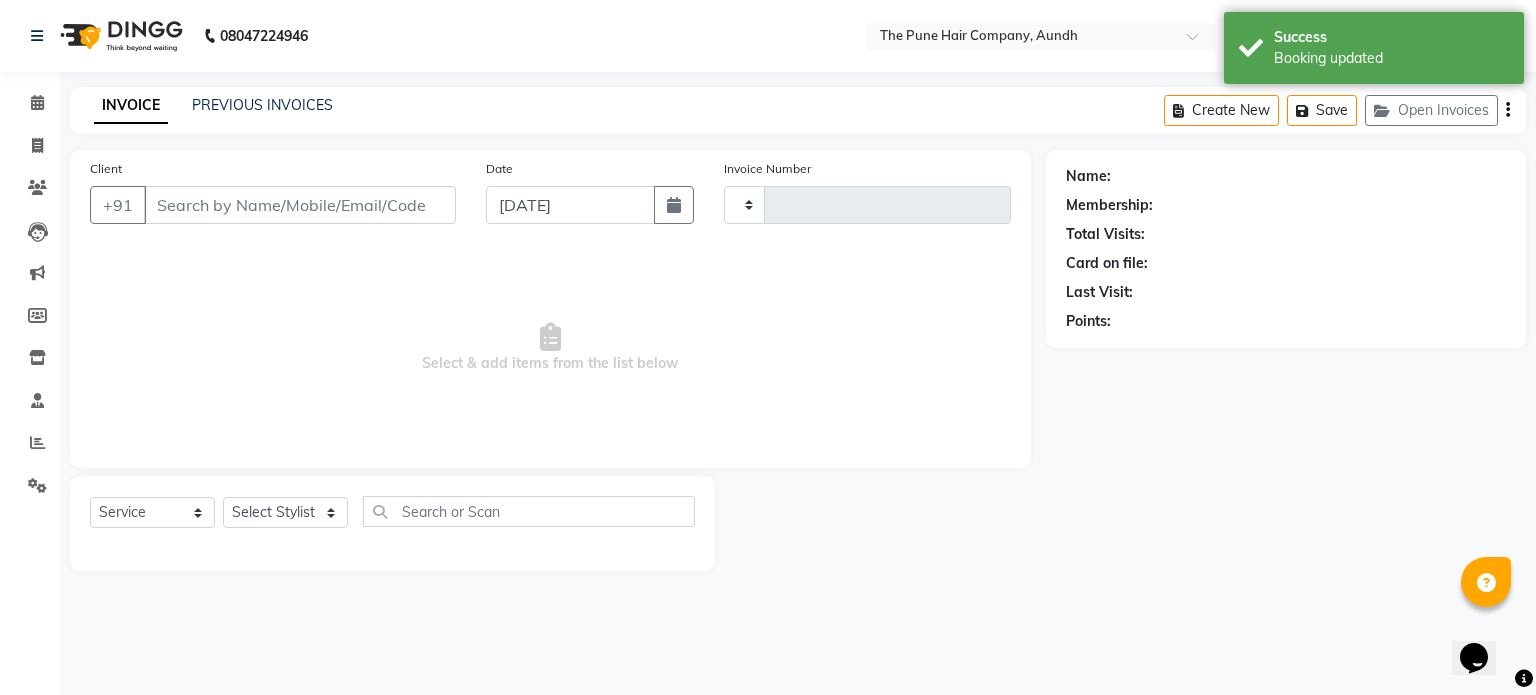 type on "3043" 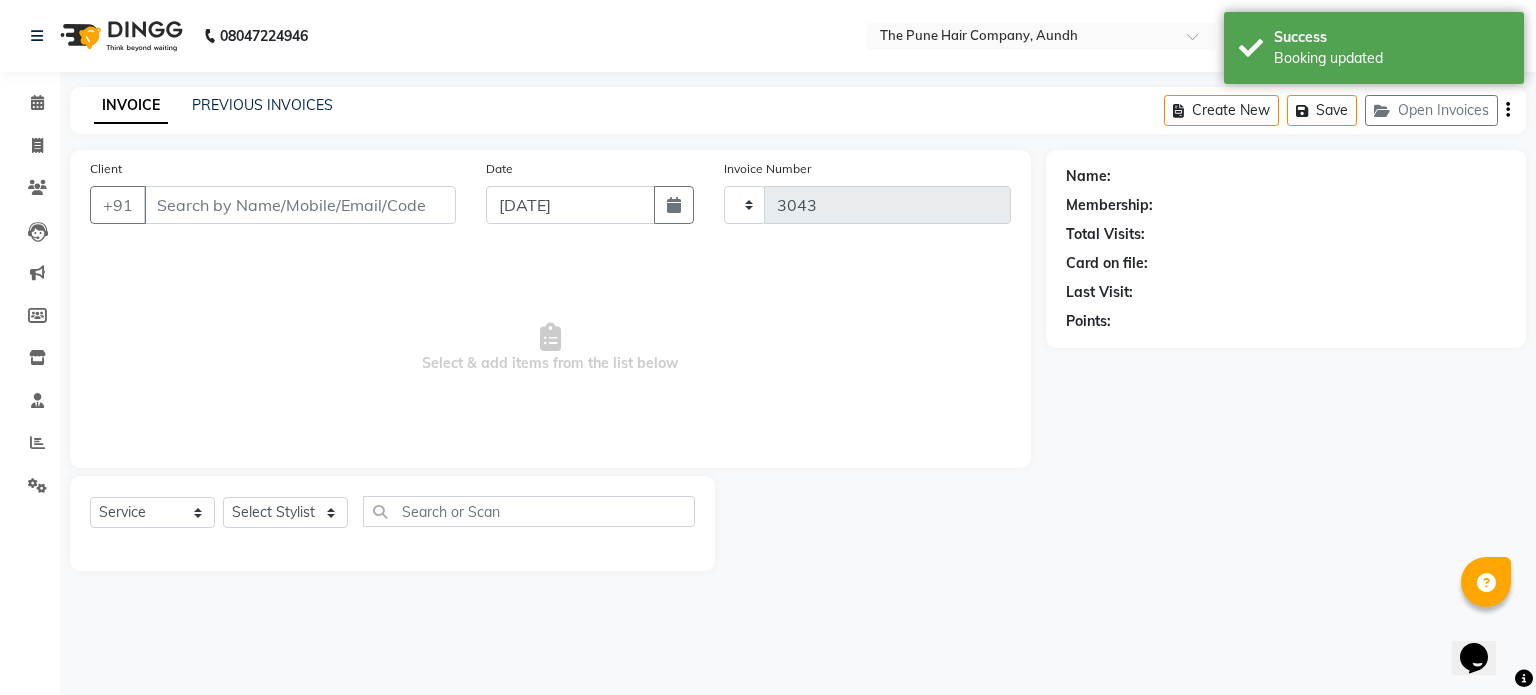 select on "106" 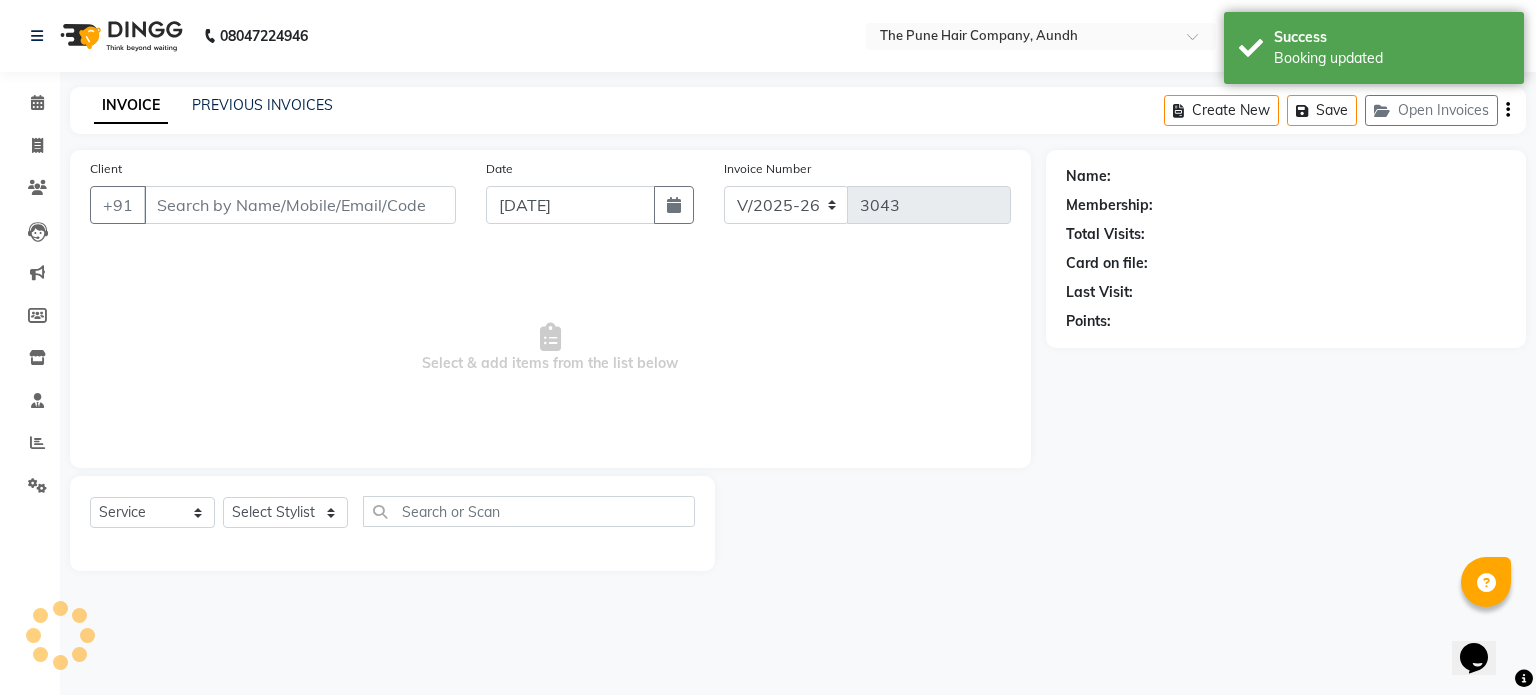type on "9623722133" 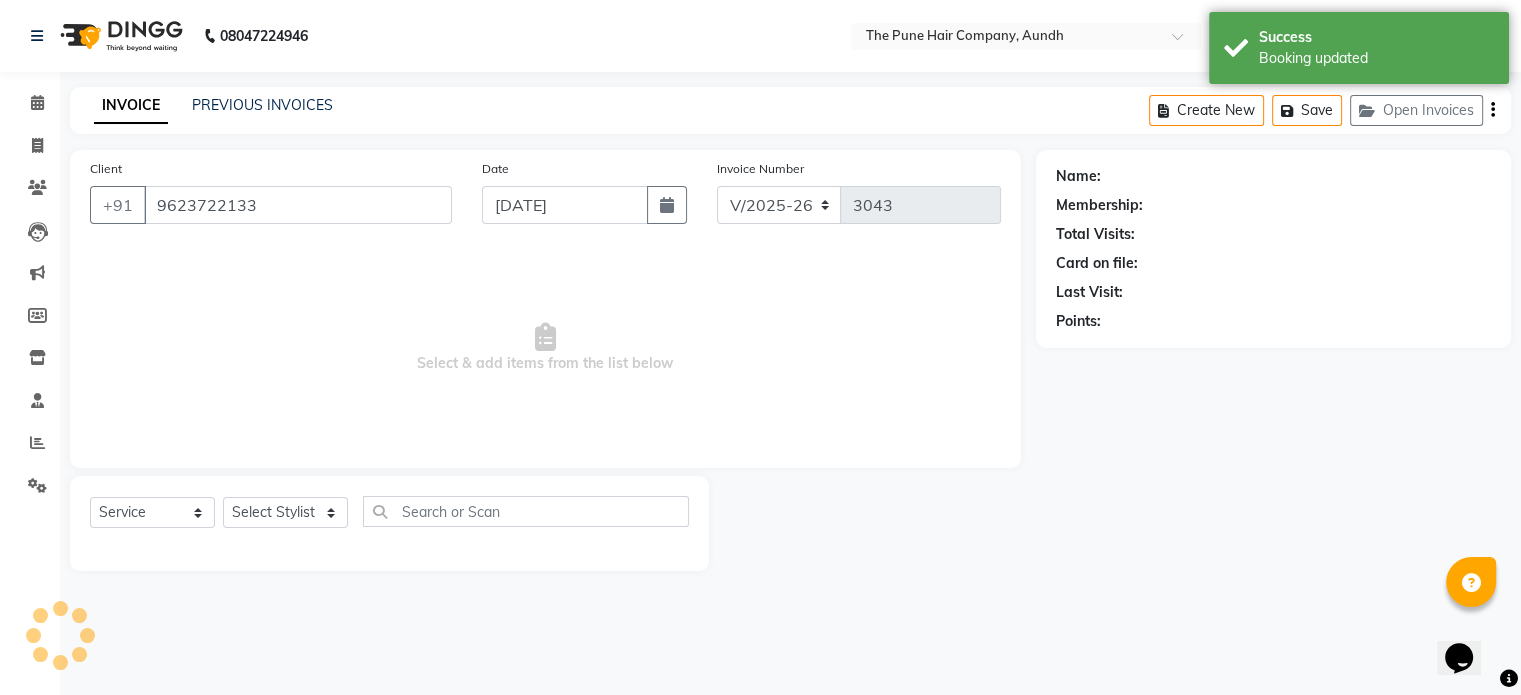 select on "12769" 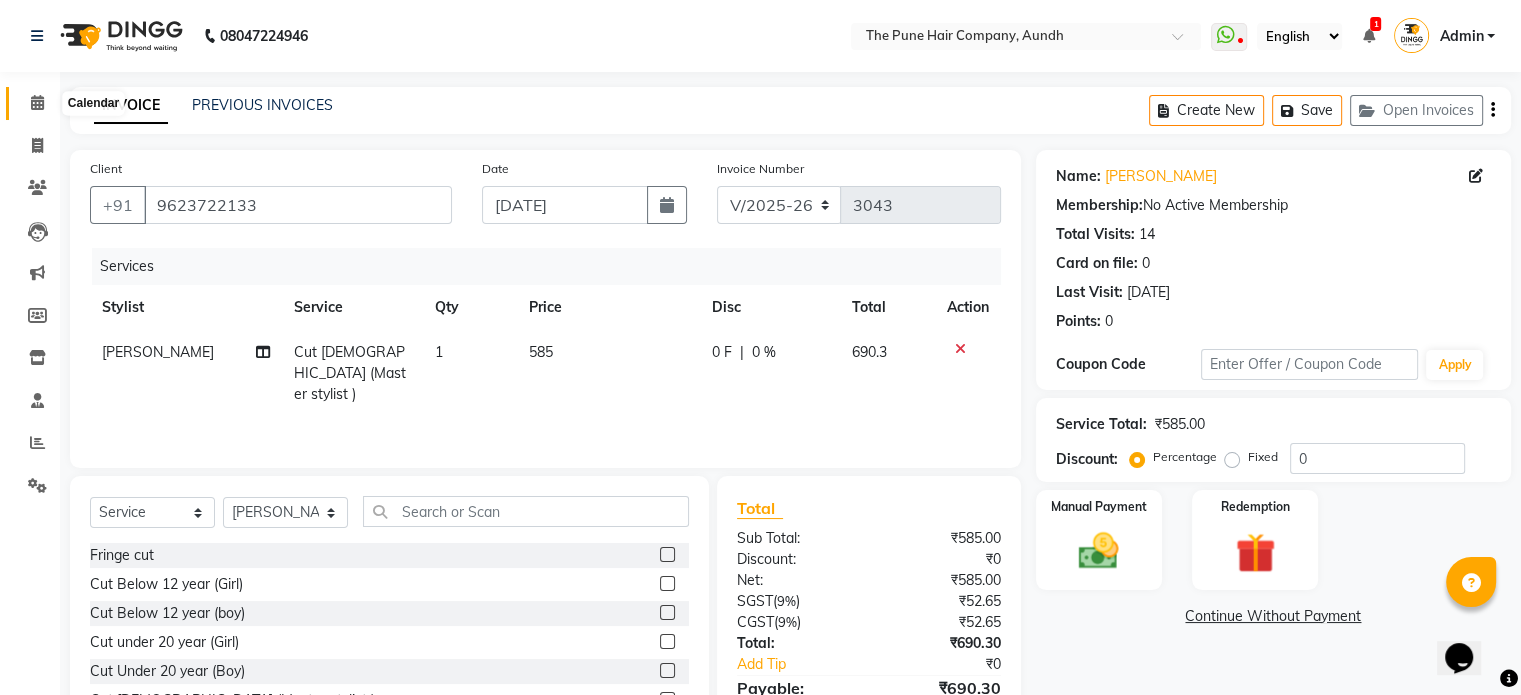click 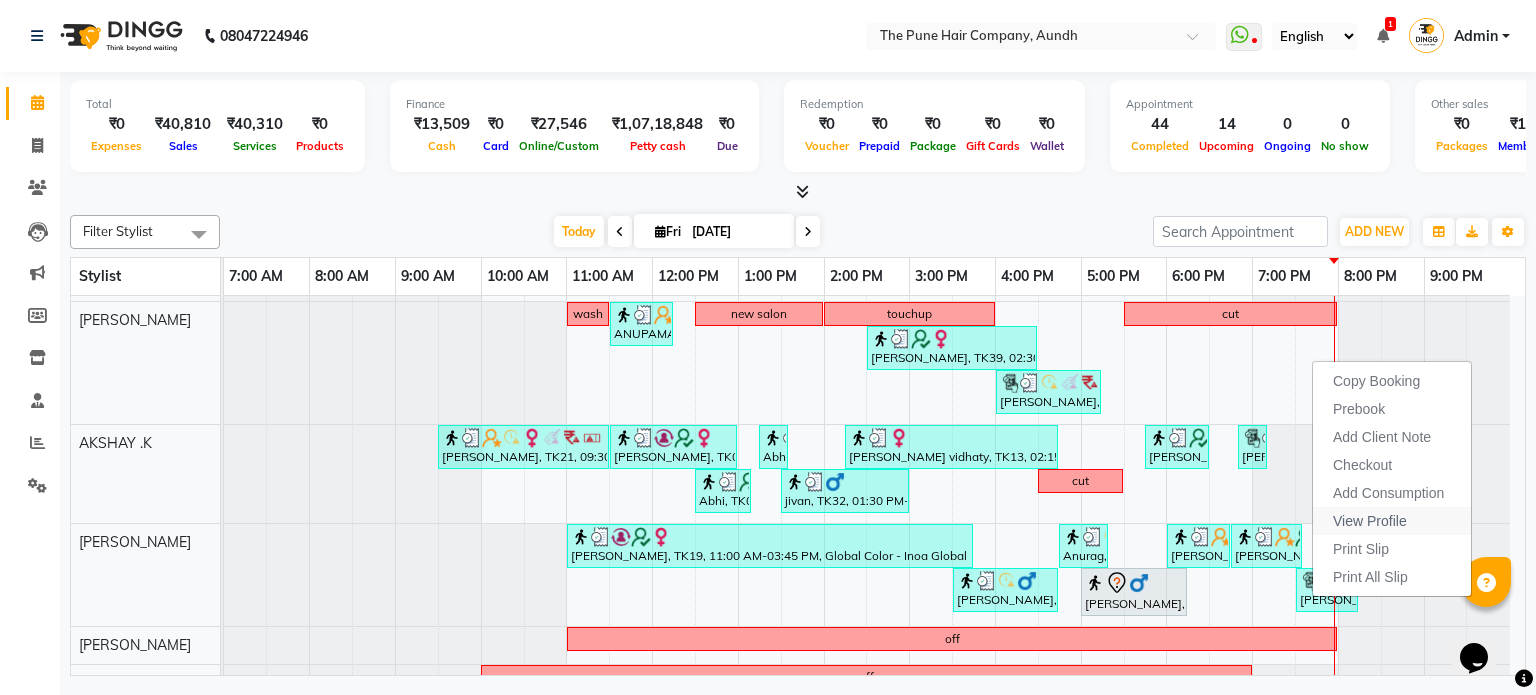 click on "View Profile" at bounding box center (1370, 521) 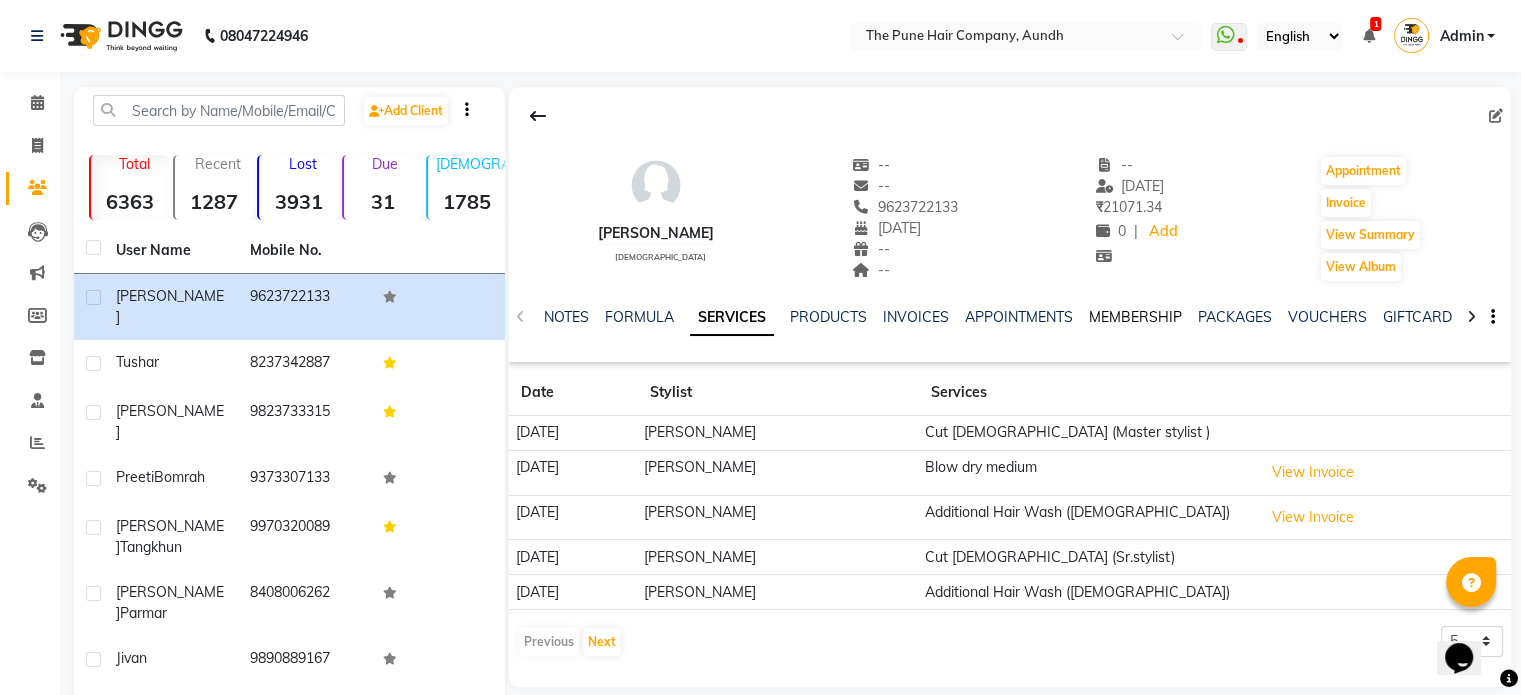 click on "MEMBERSHIP" 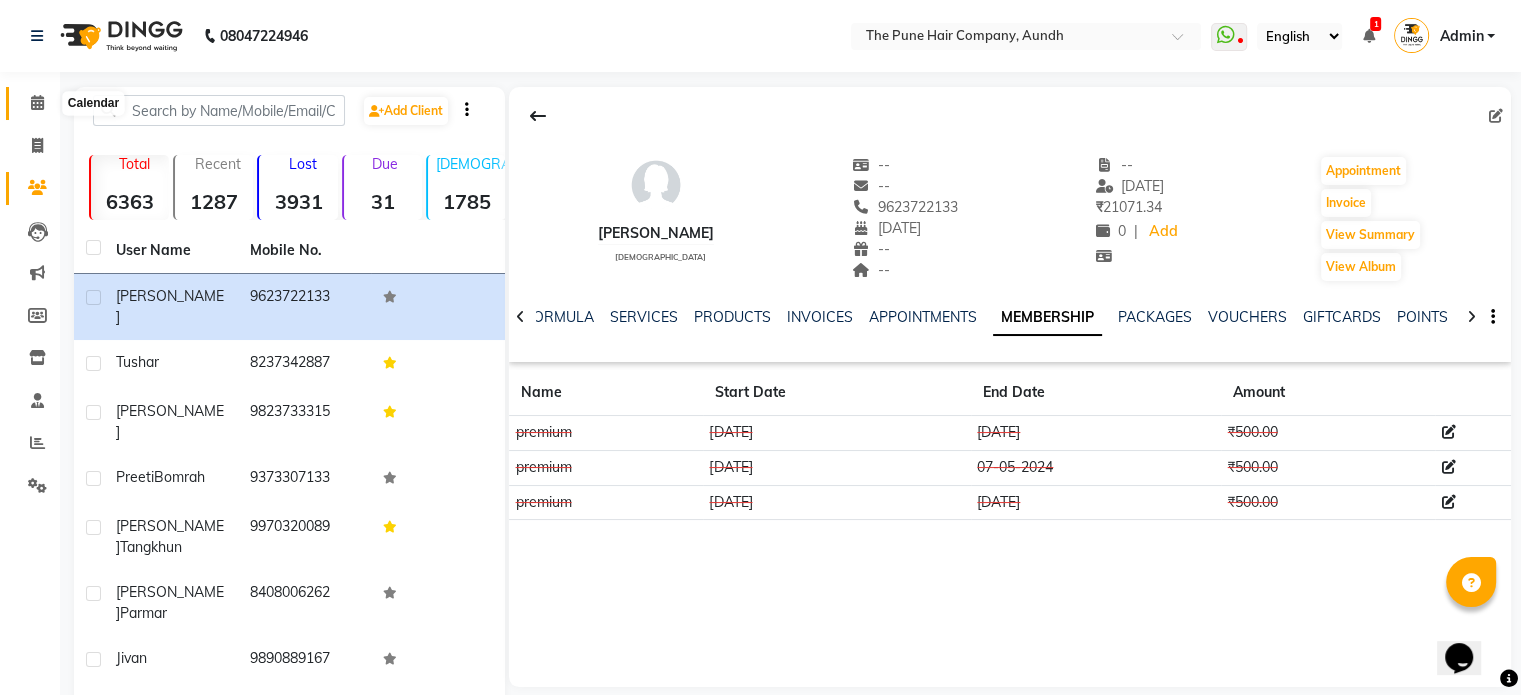 click 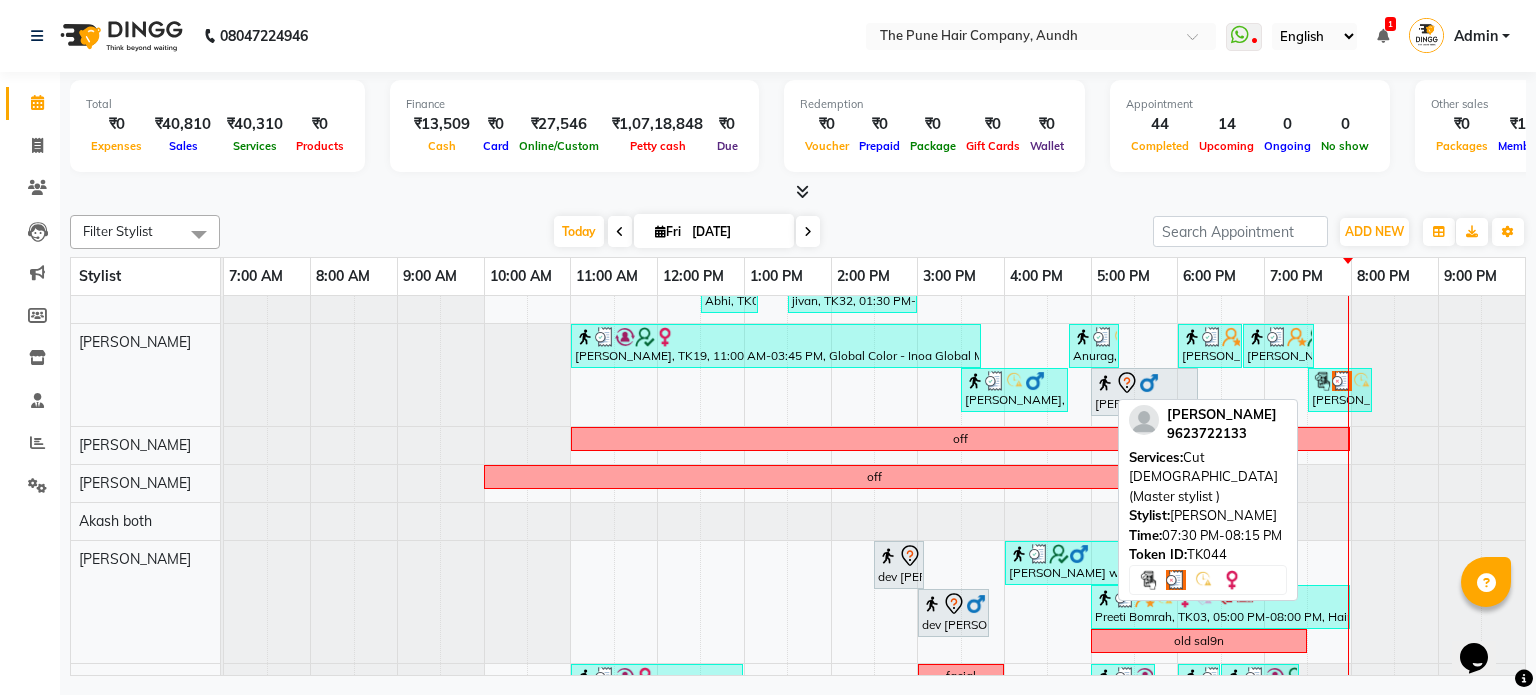 click on "[PERSON_NAME], TK44, 07:30 PM-08:15 PM, Cut [DEMOGRAPHIC_DATA] (Master stylist )" at bounding box center (1340, 390) 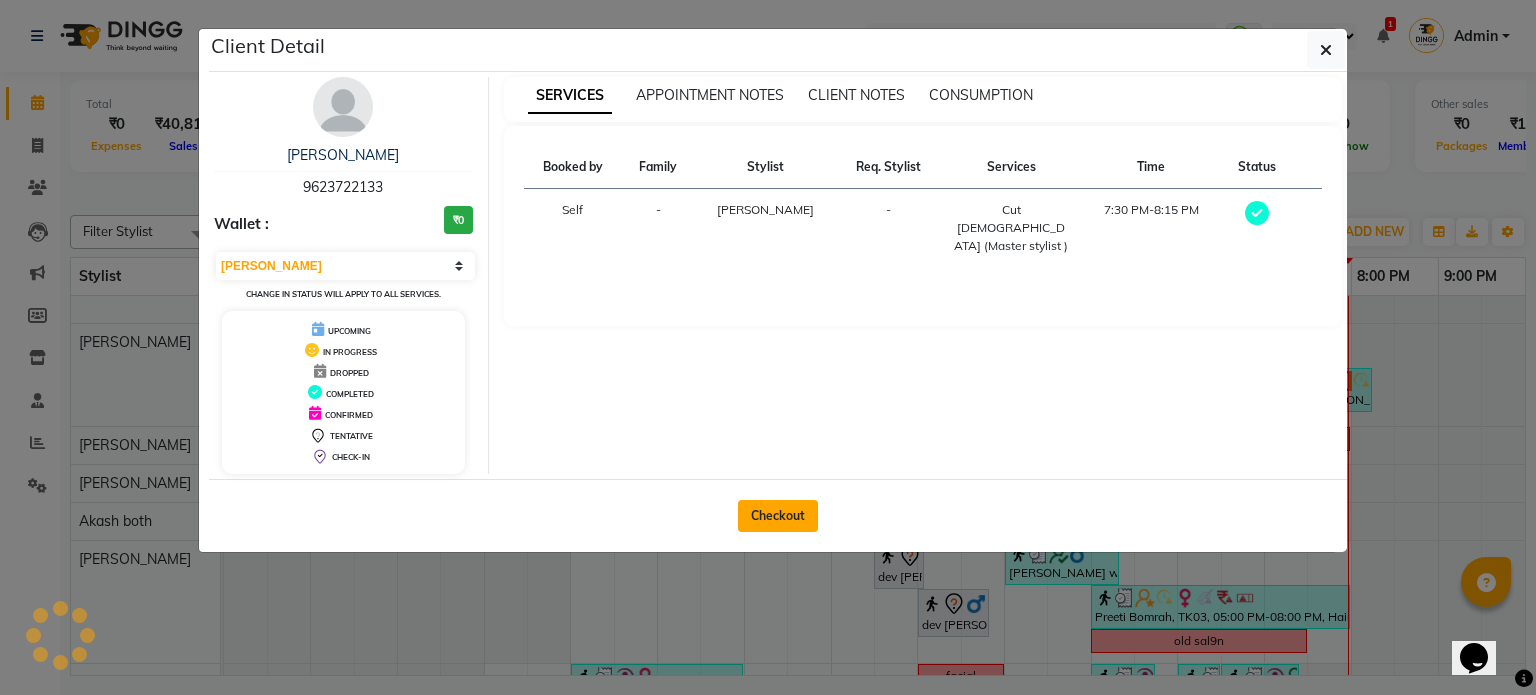 click on "Checkout" 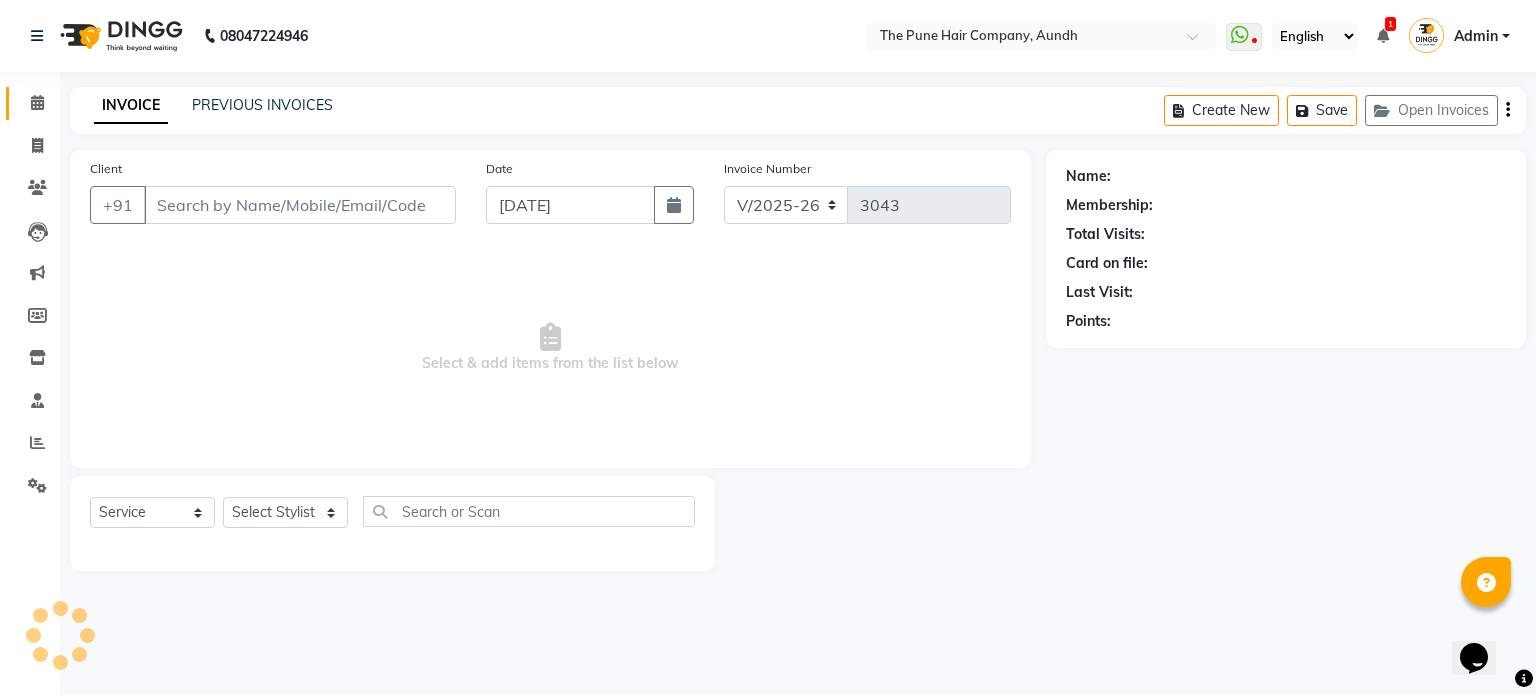type on "9623722133" 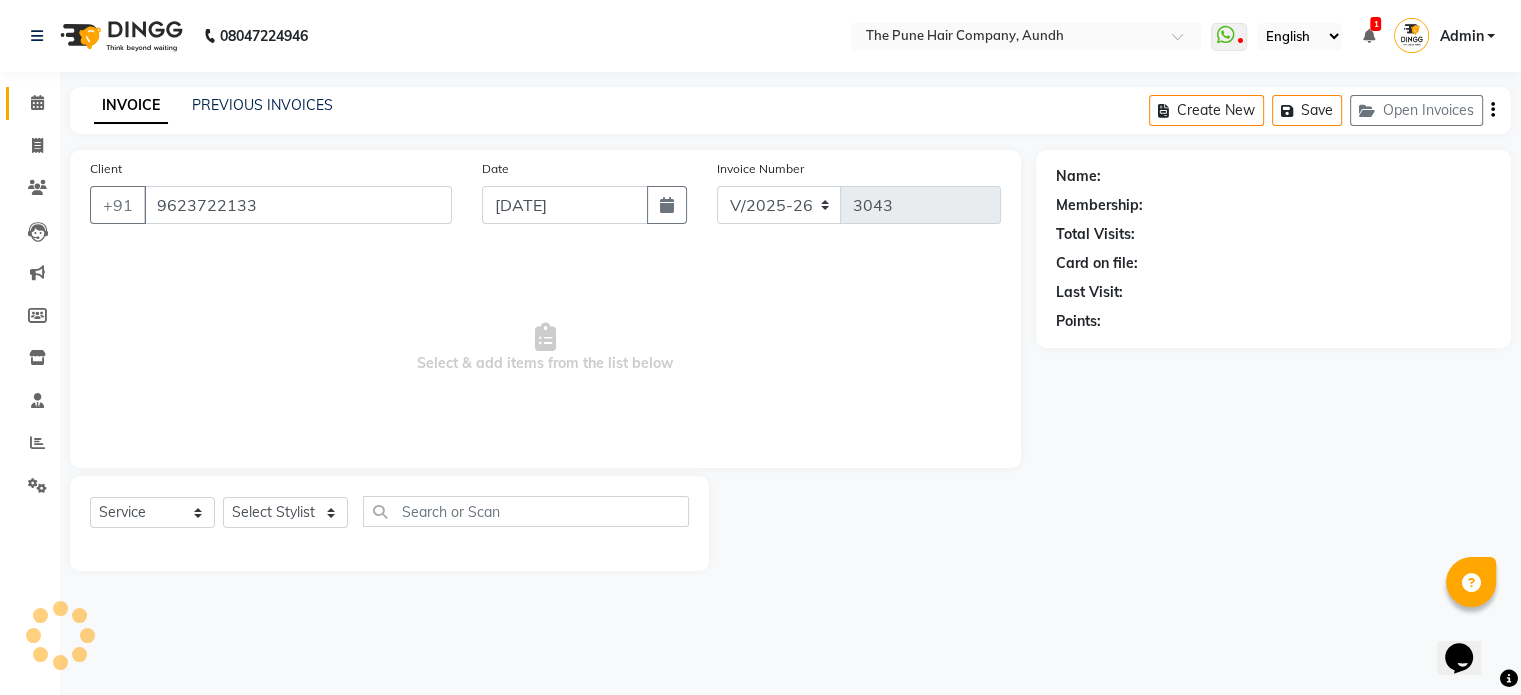 select on "12769" 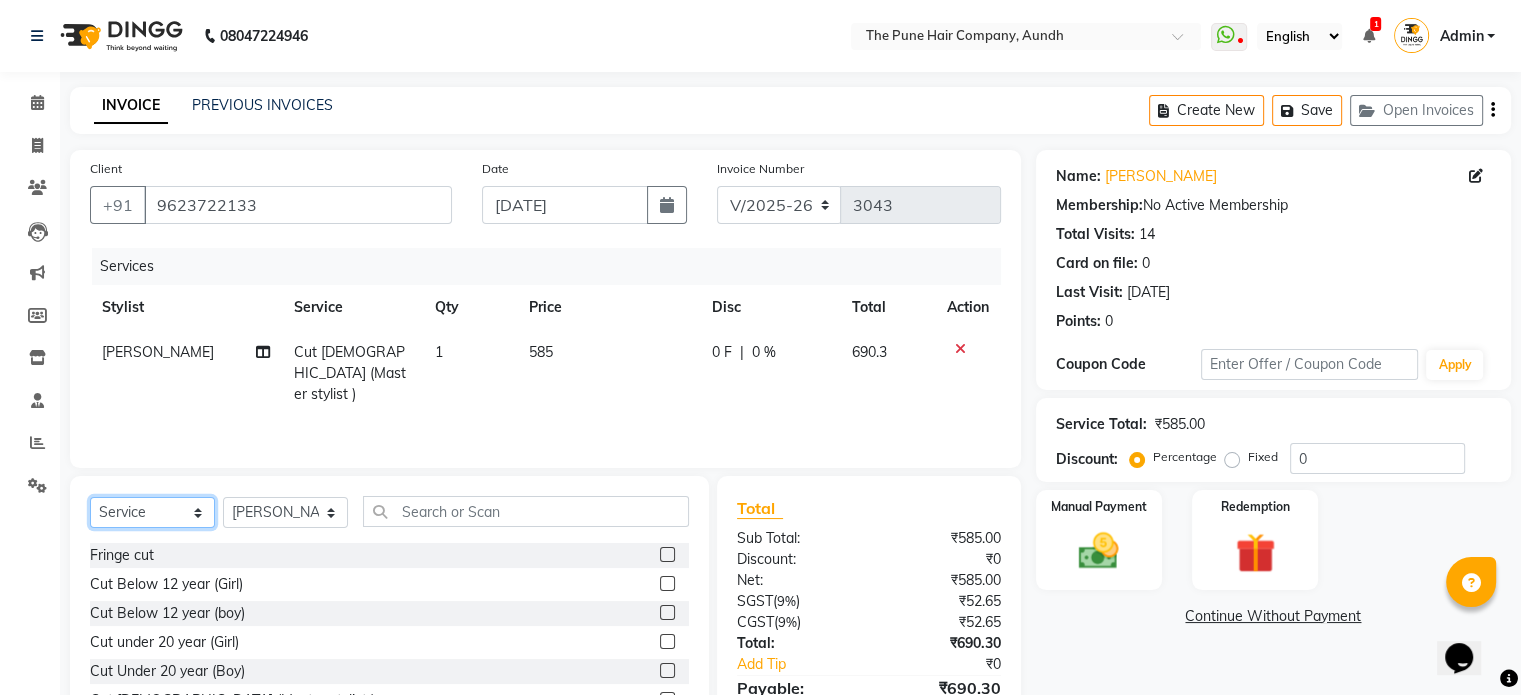 click on "Select  Service  Product  Membership  Package Voucher Prepaid Gift Card" 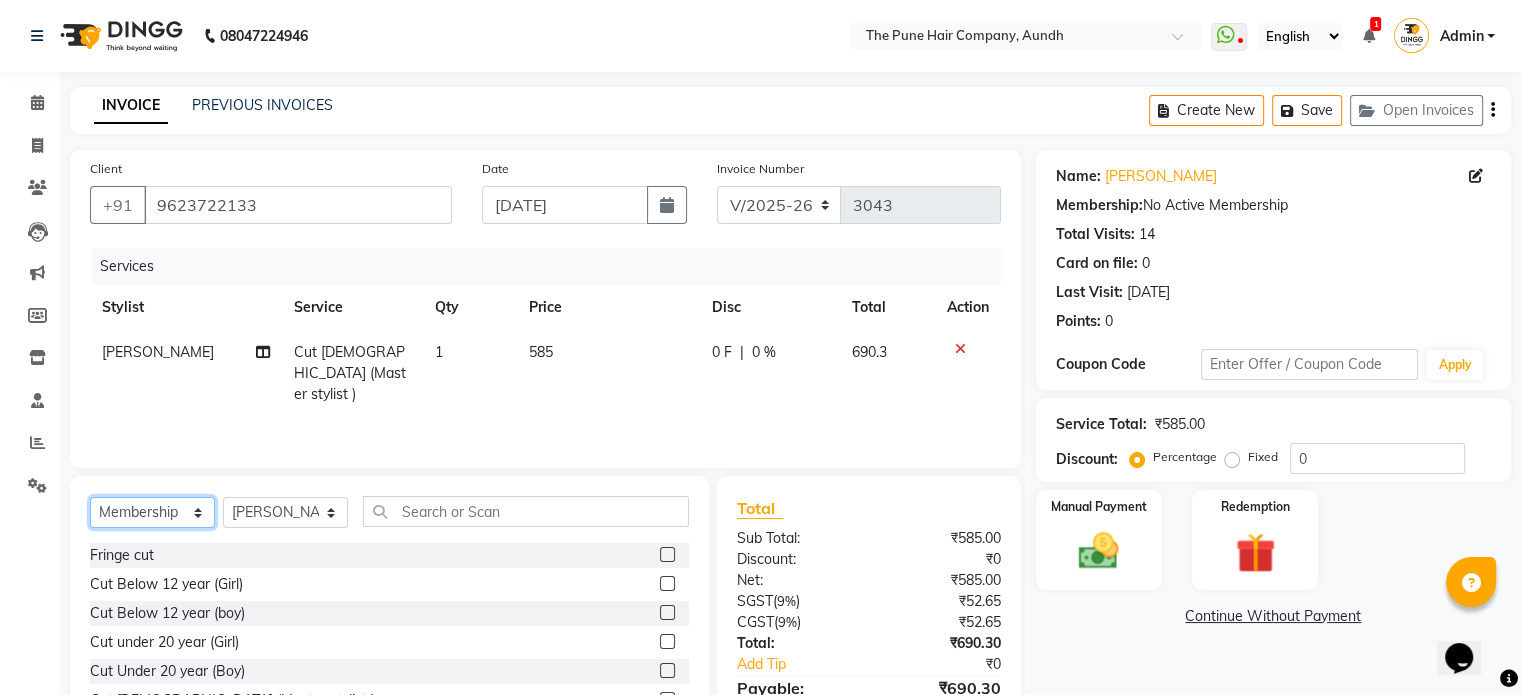 click on "Select  Service  Product  Membership  Package Voucher Prepaid Gift Card" 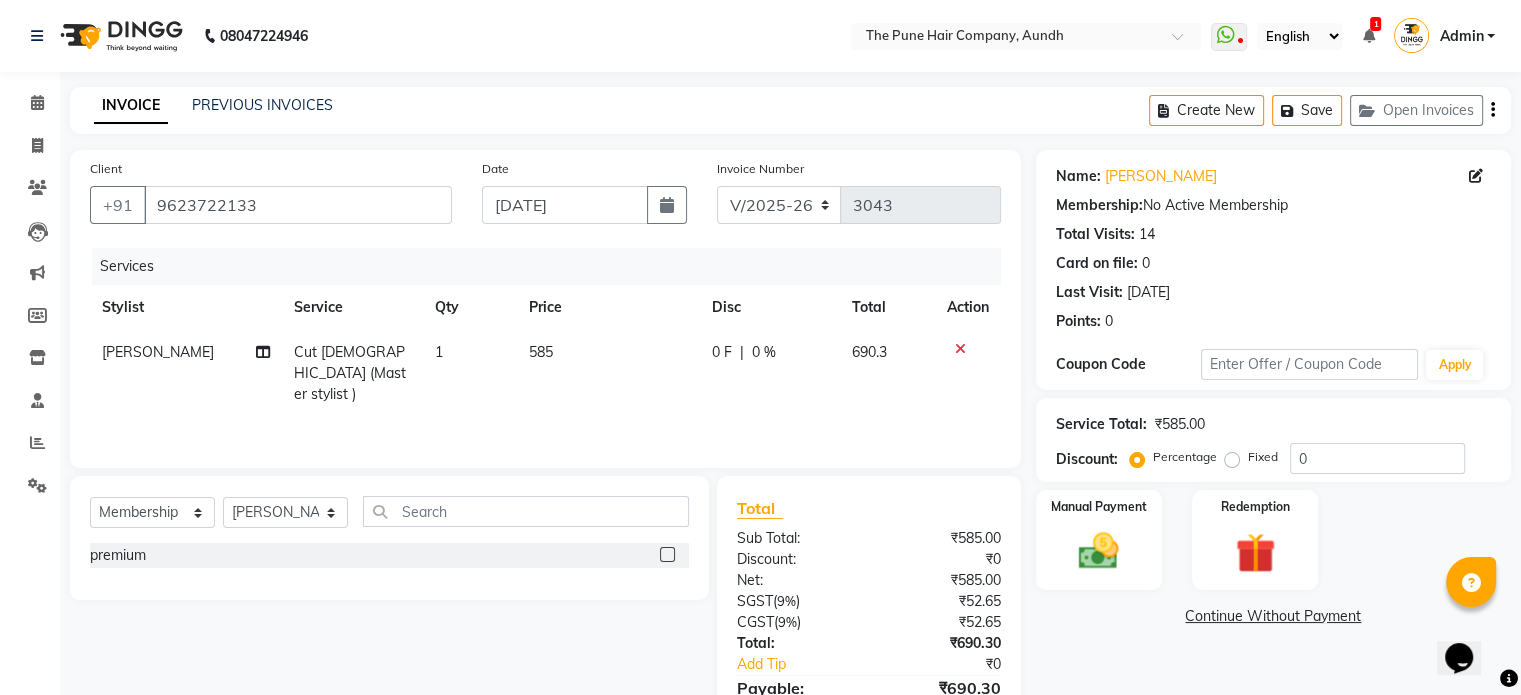 click 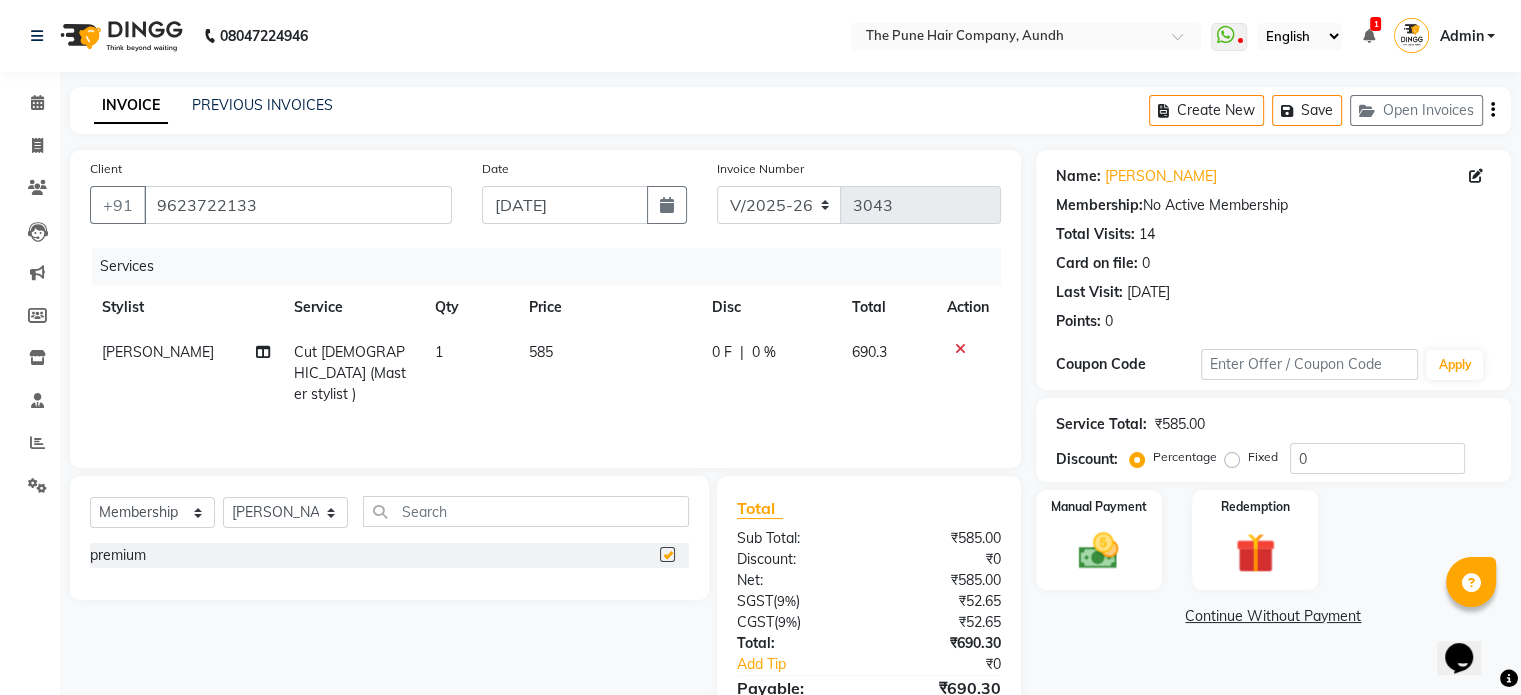 select on "select" 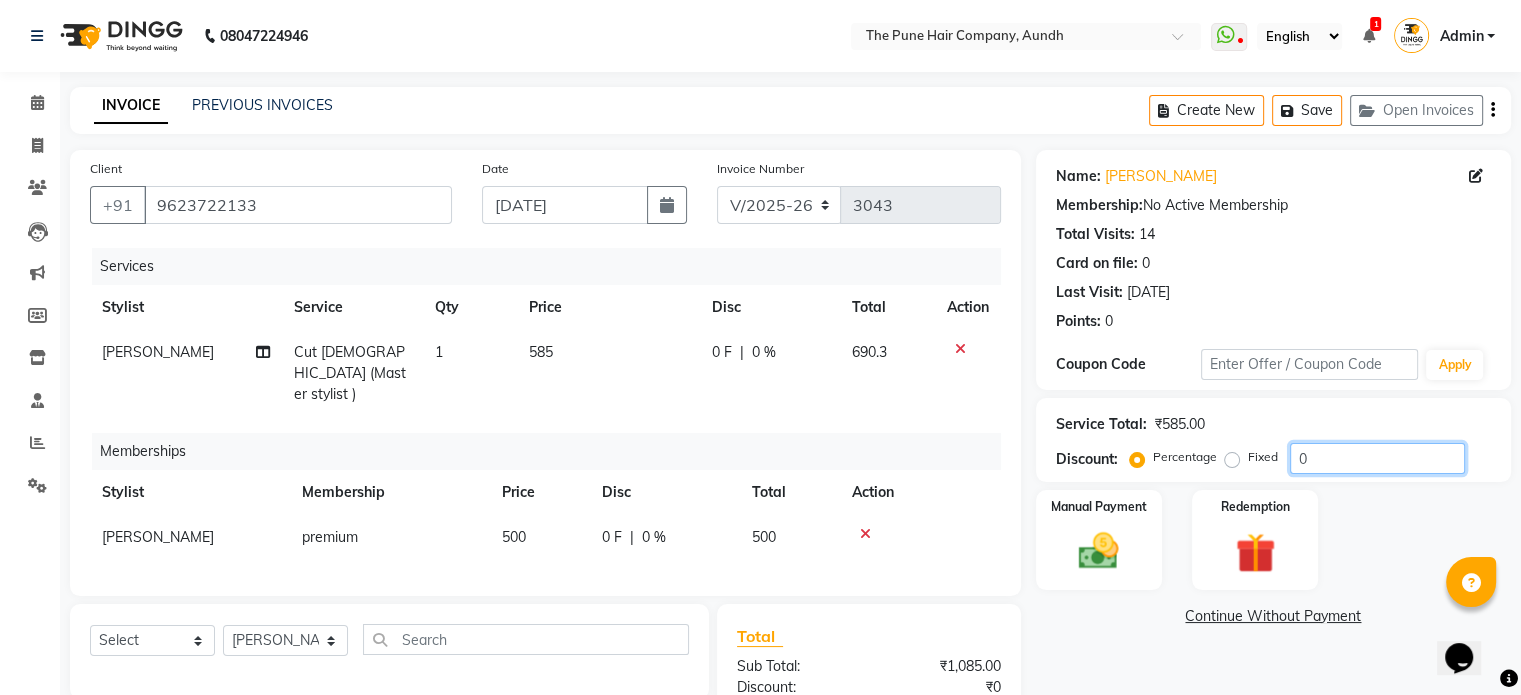 drag, startPoint x: 1325, startPoint y: 468, endPoint x: 1265, endPoint y: 485, distance: 62.361847 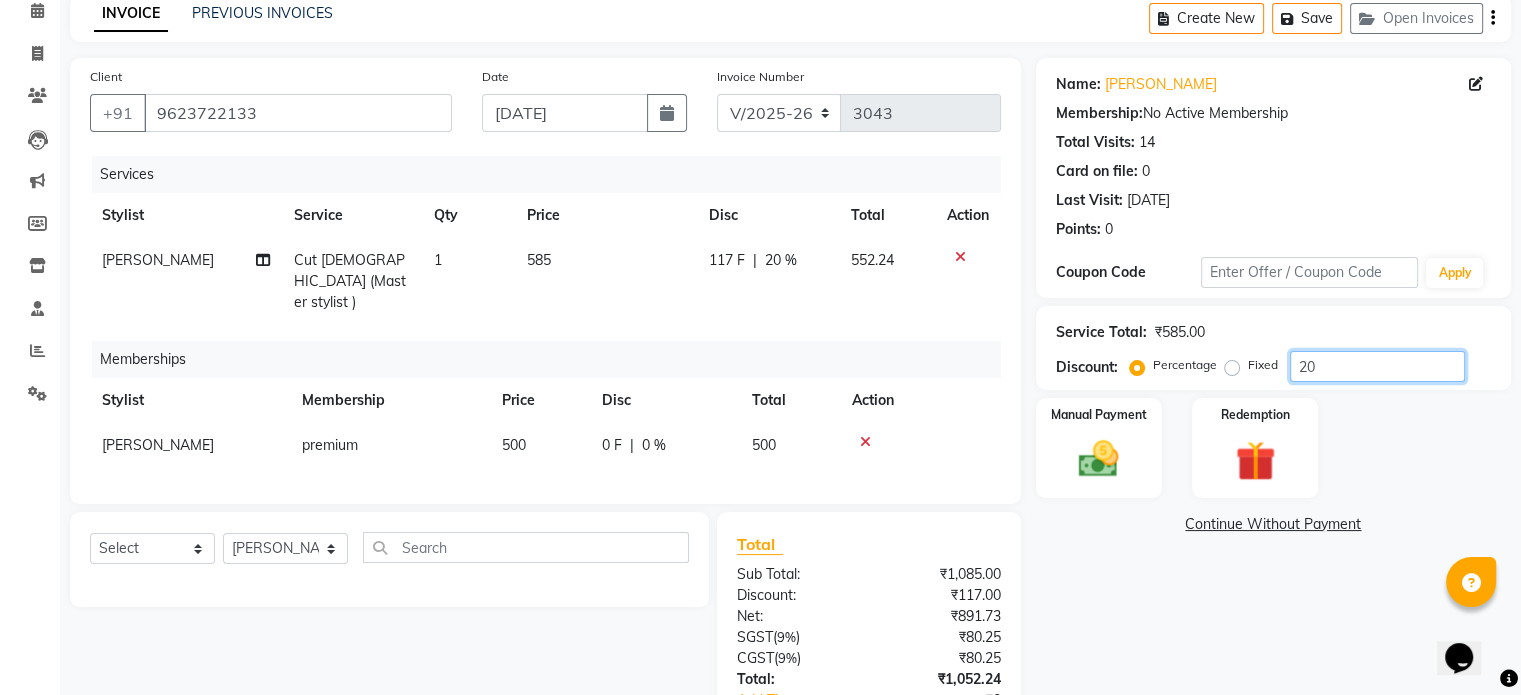 scroll, scrollTop: 228, scrollLeft: 0, axis: vertical 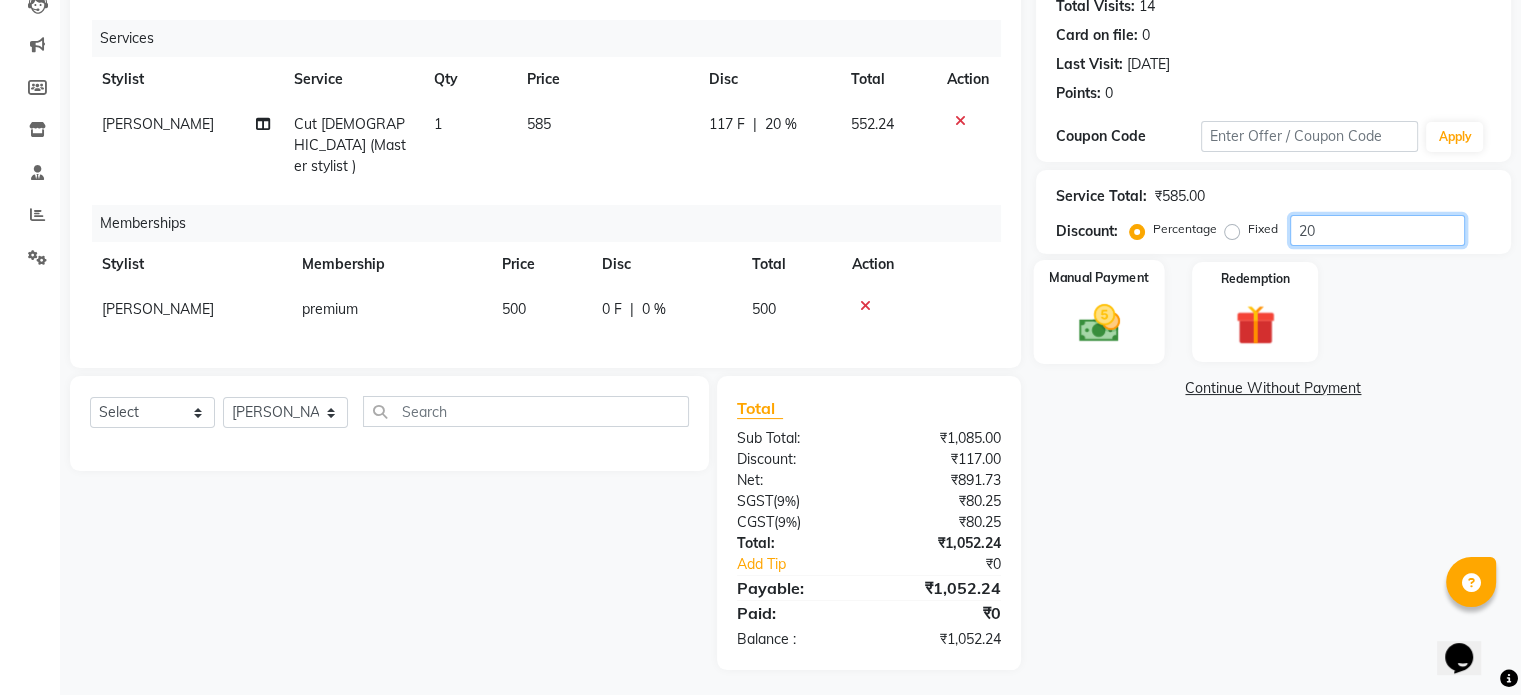 type on "20" 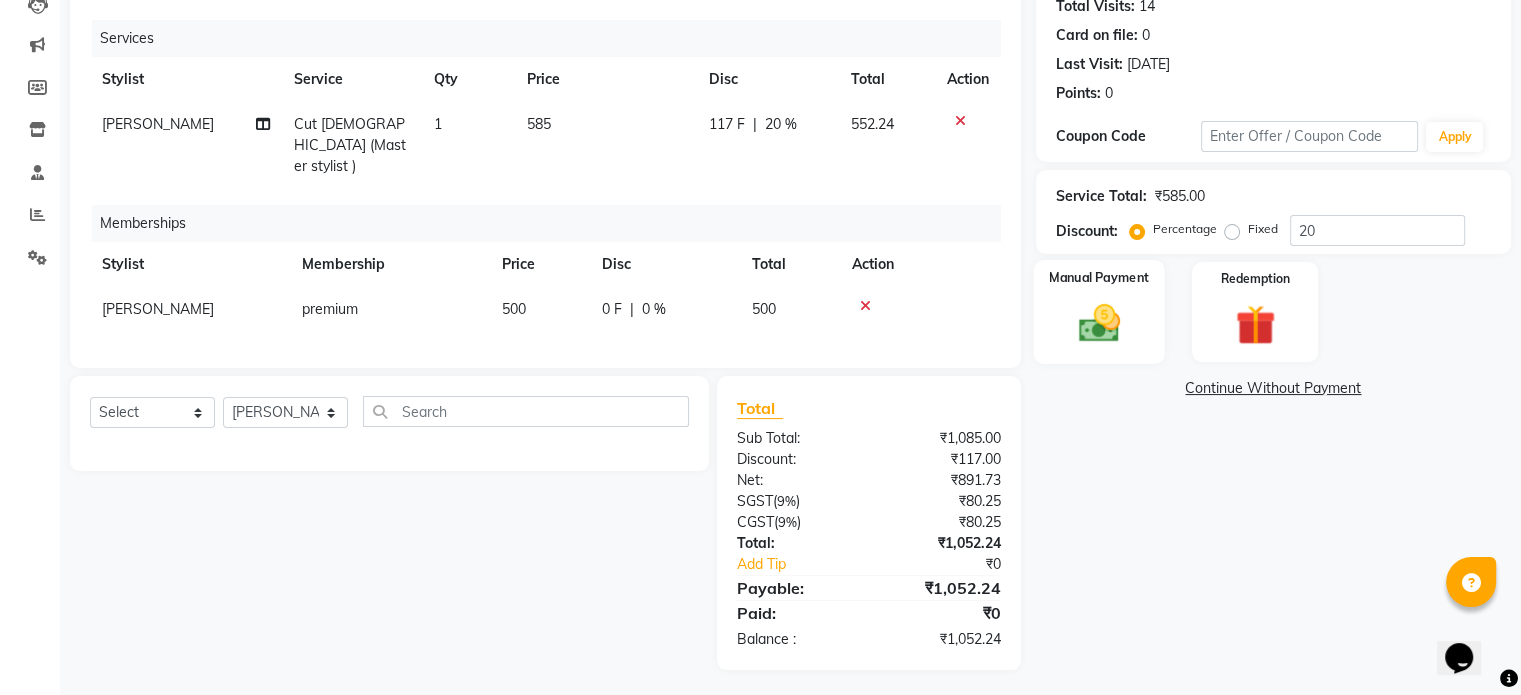 click 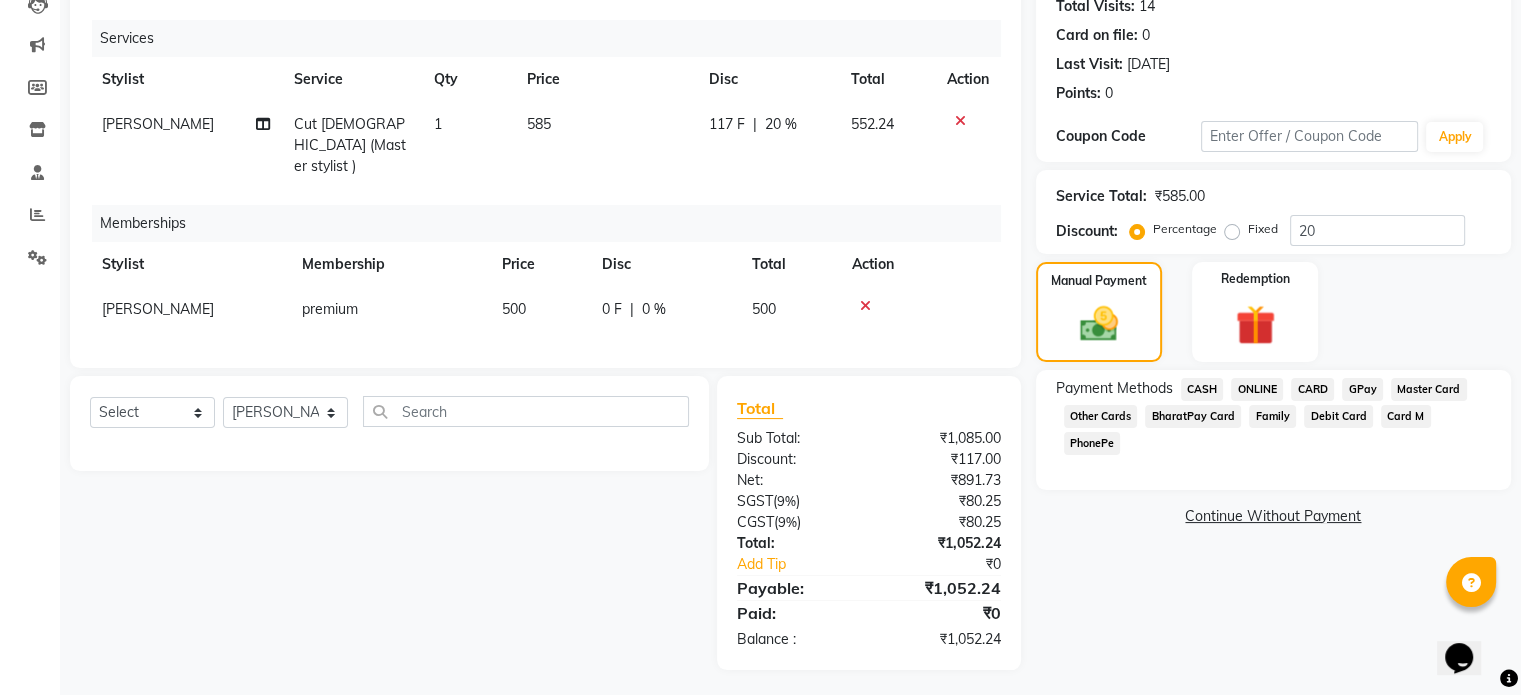 click on "ONLINE" 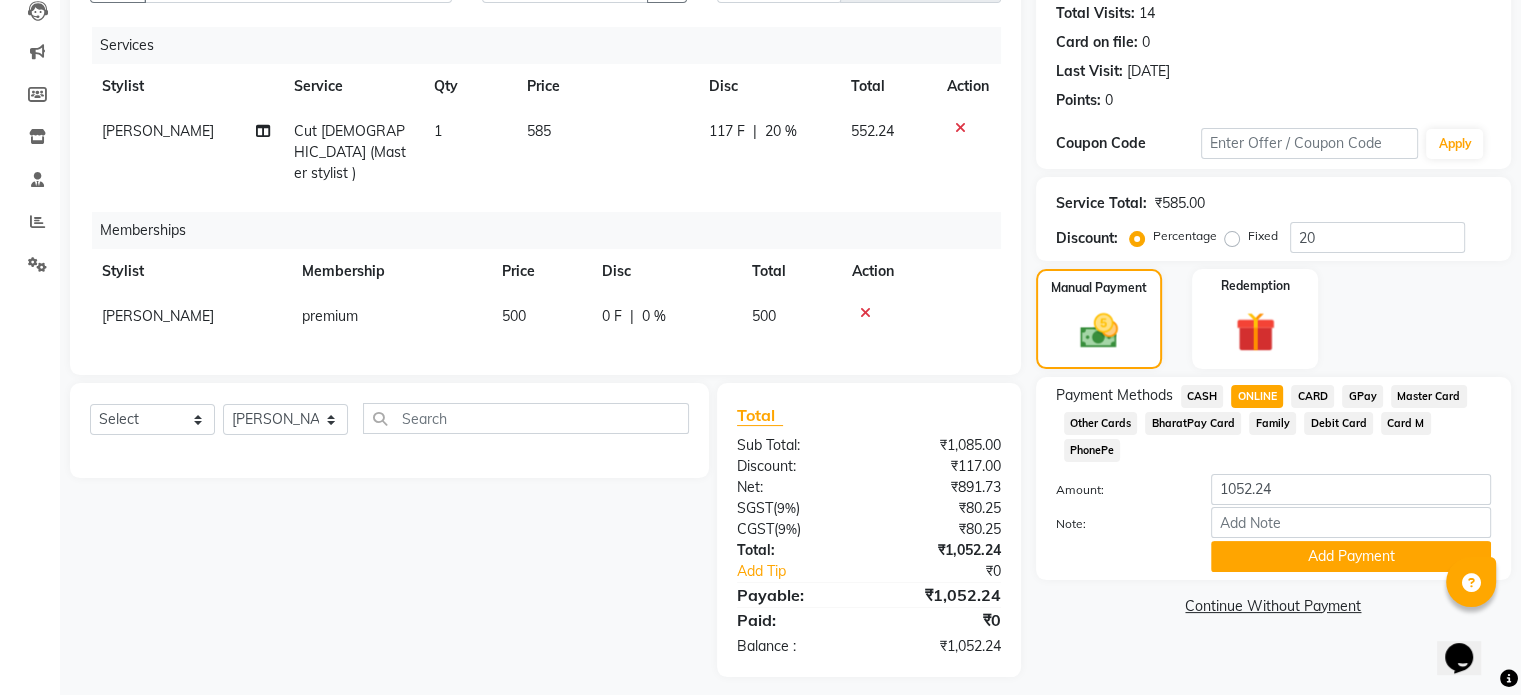 scroll, scrollTop: 228, scrollLeft: 0, axis: vertical 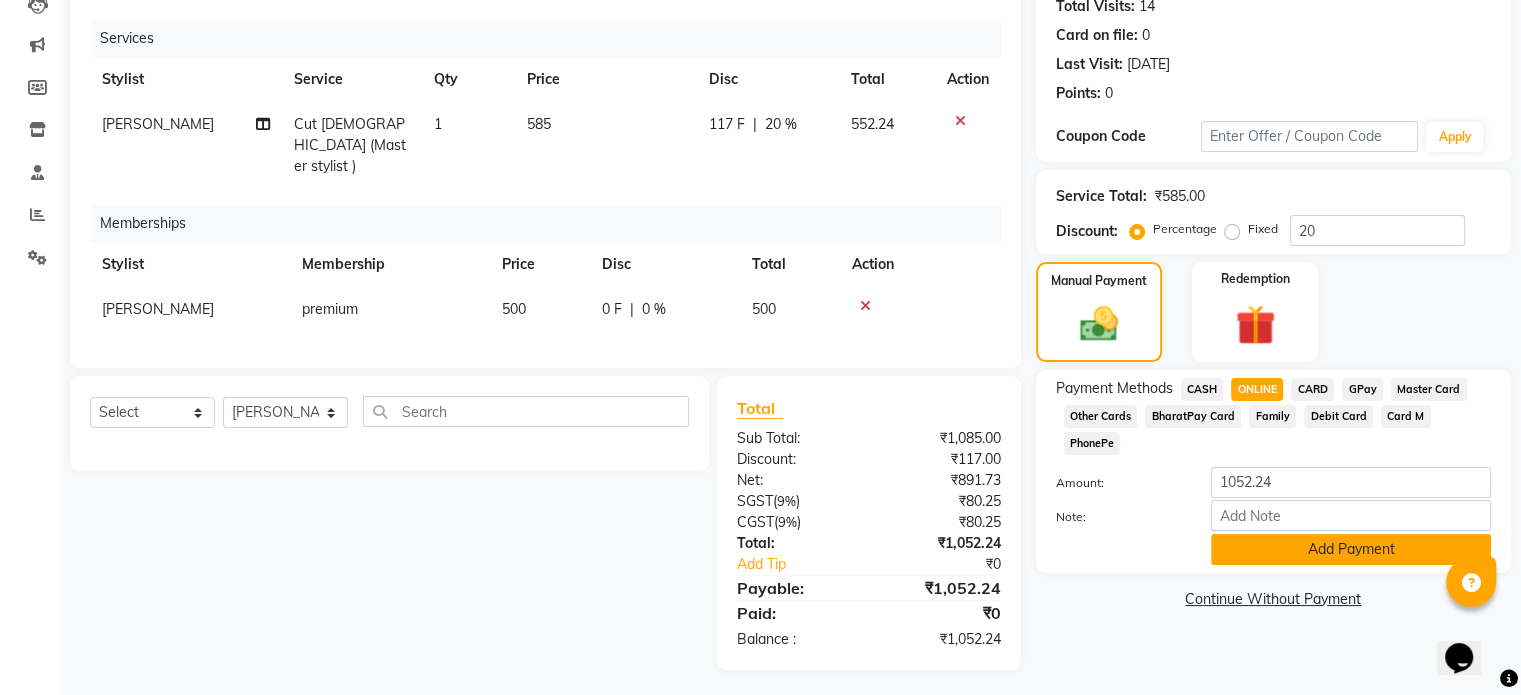 click on "Add Payment" 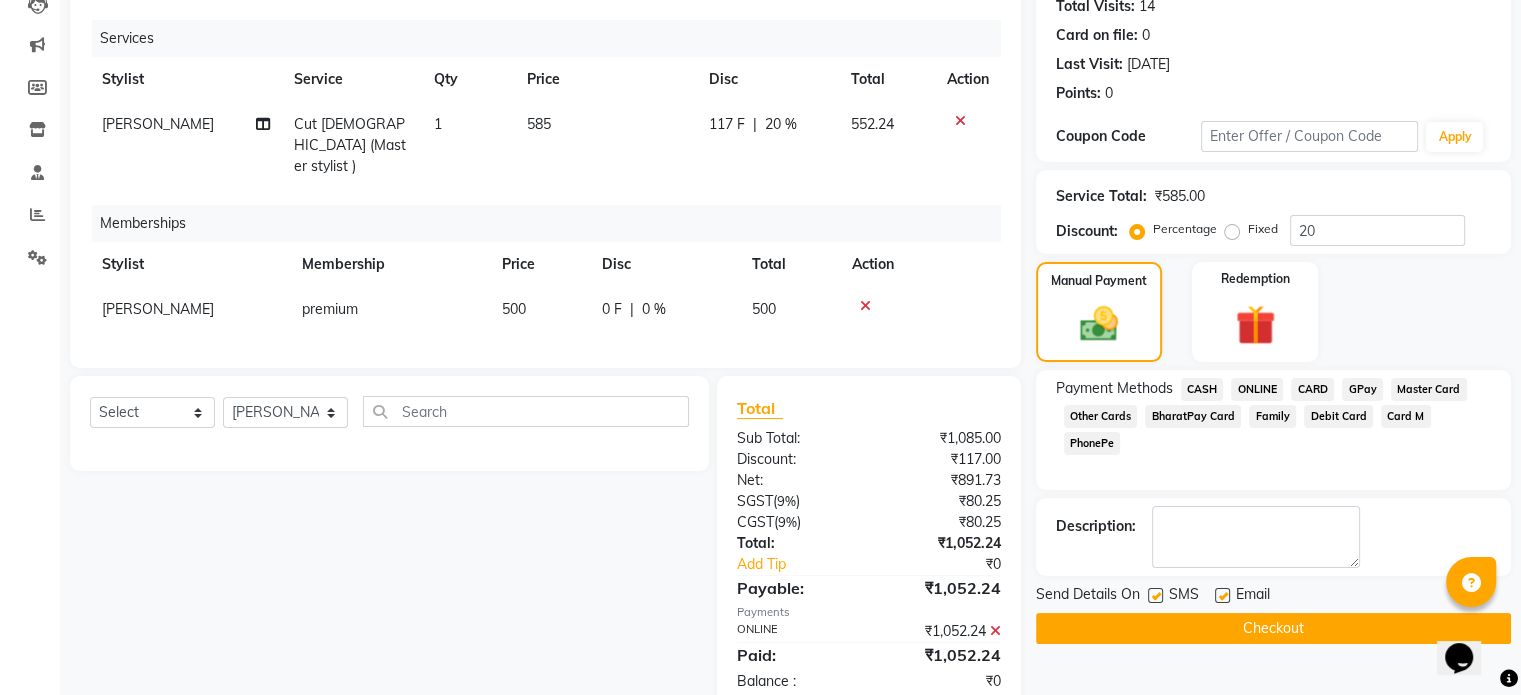 click on "Checkout" 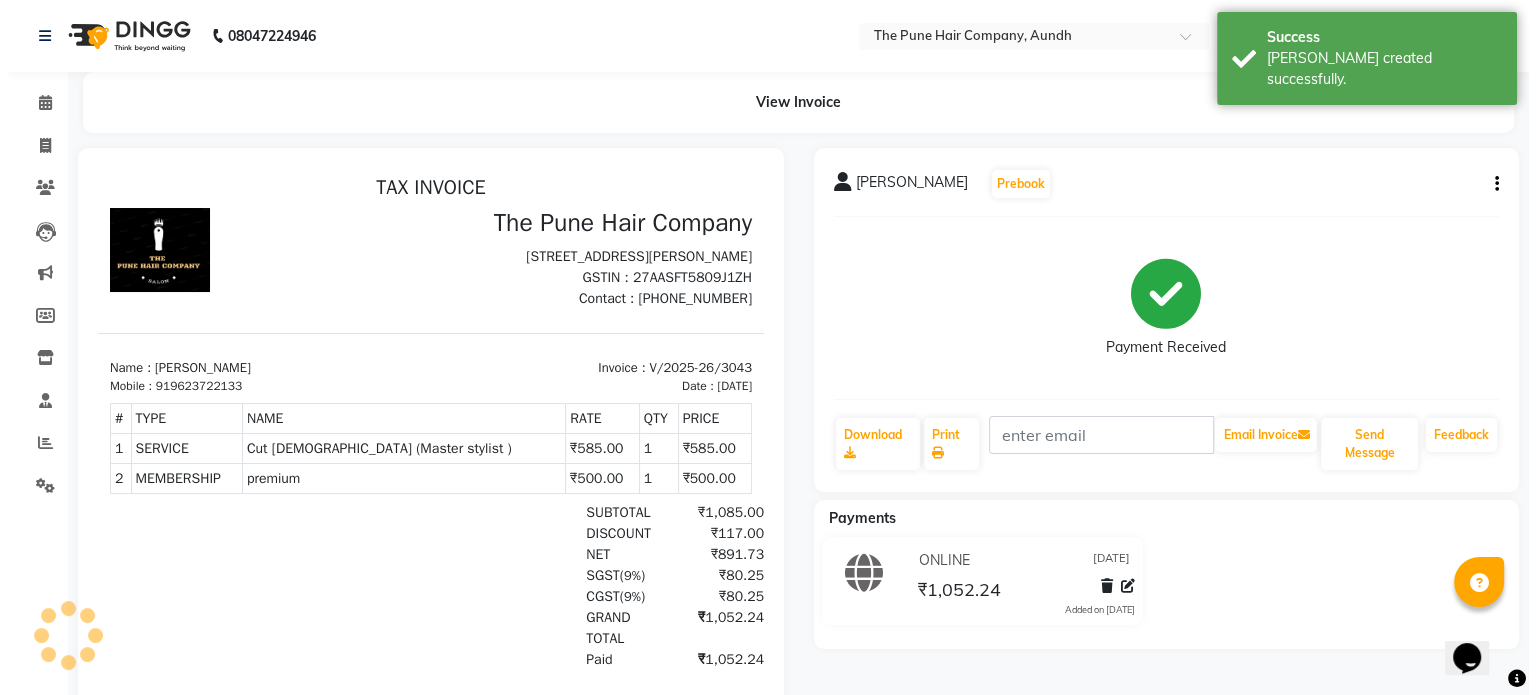 scroll, scrollTop: 0, scrollLeft: 0, axis: both 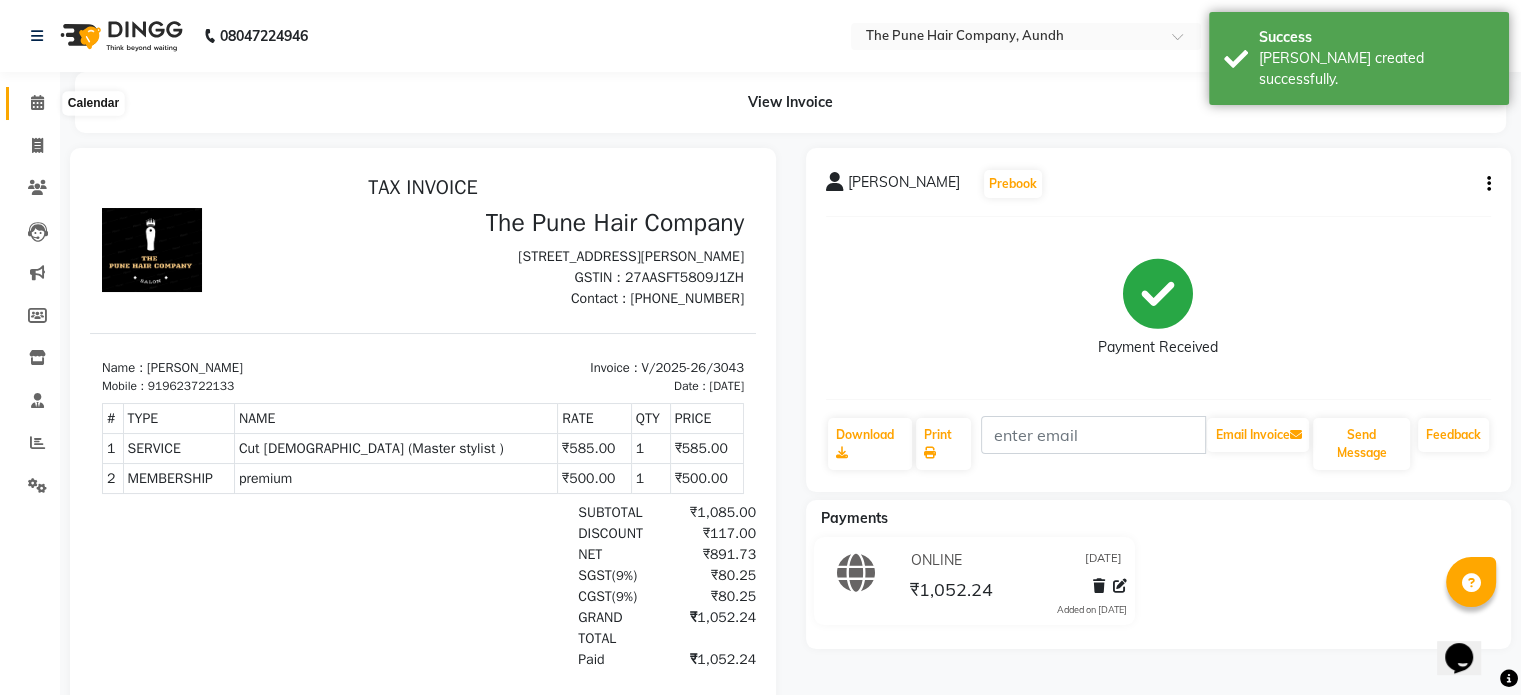 click 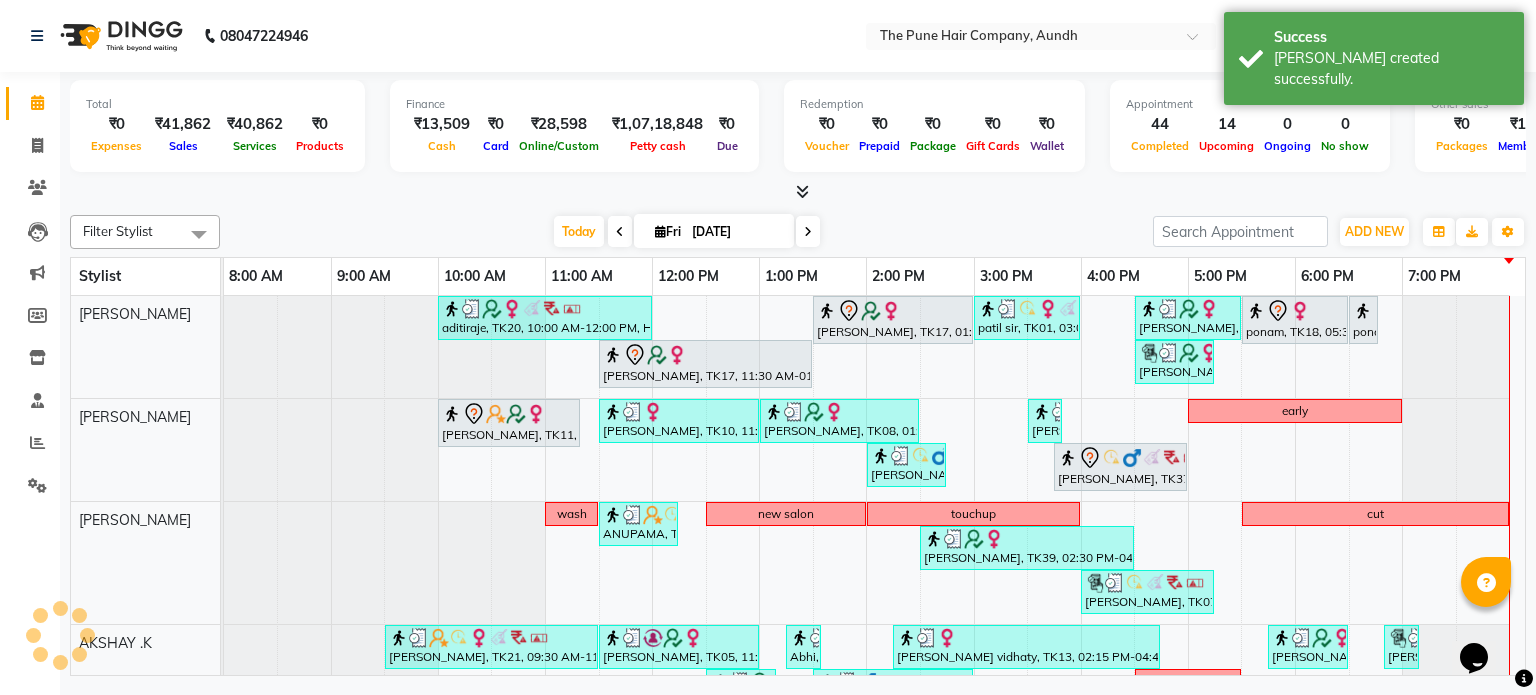 scroll, scrollTop: 100, scrollLeft: 0, axis: vertical 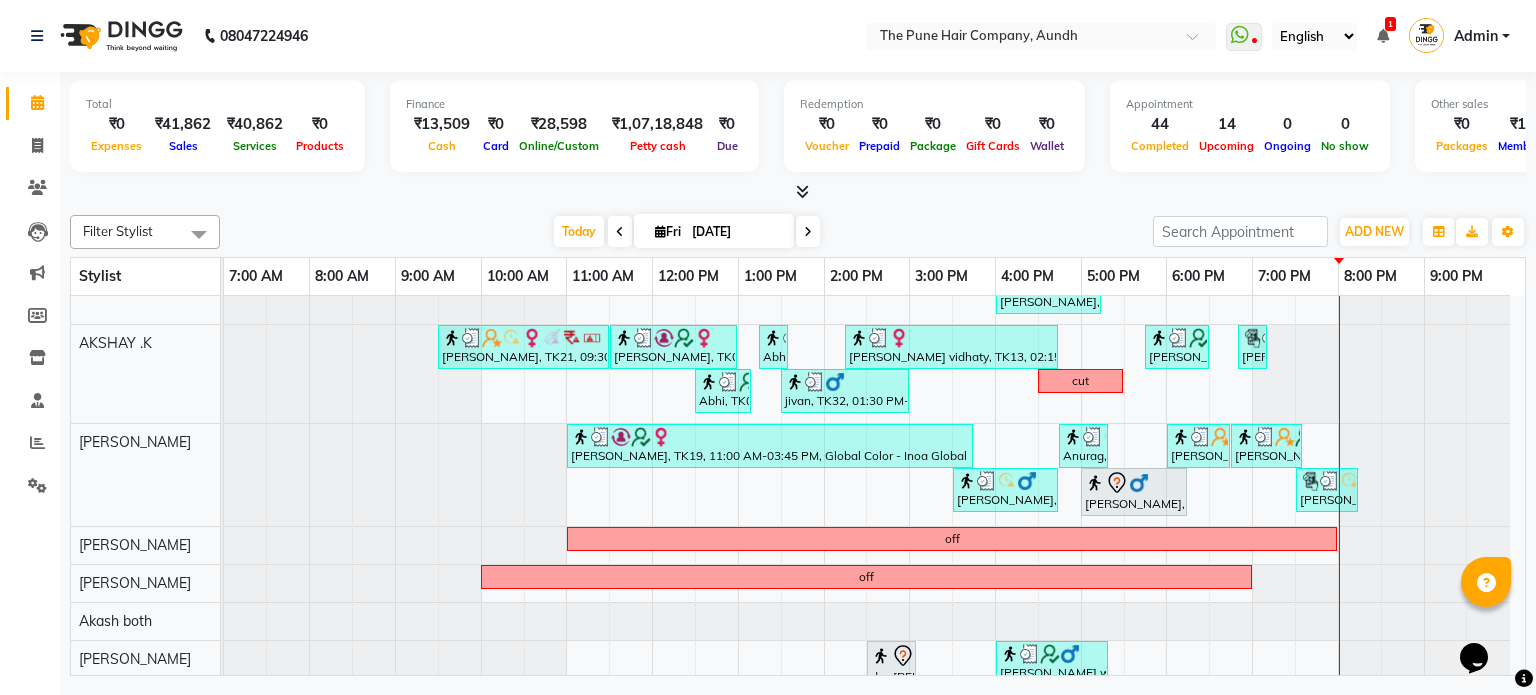 click at bounding box center (808, 231) 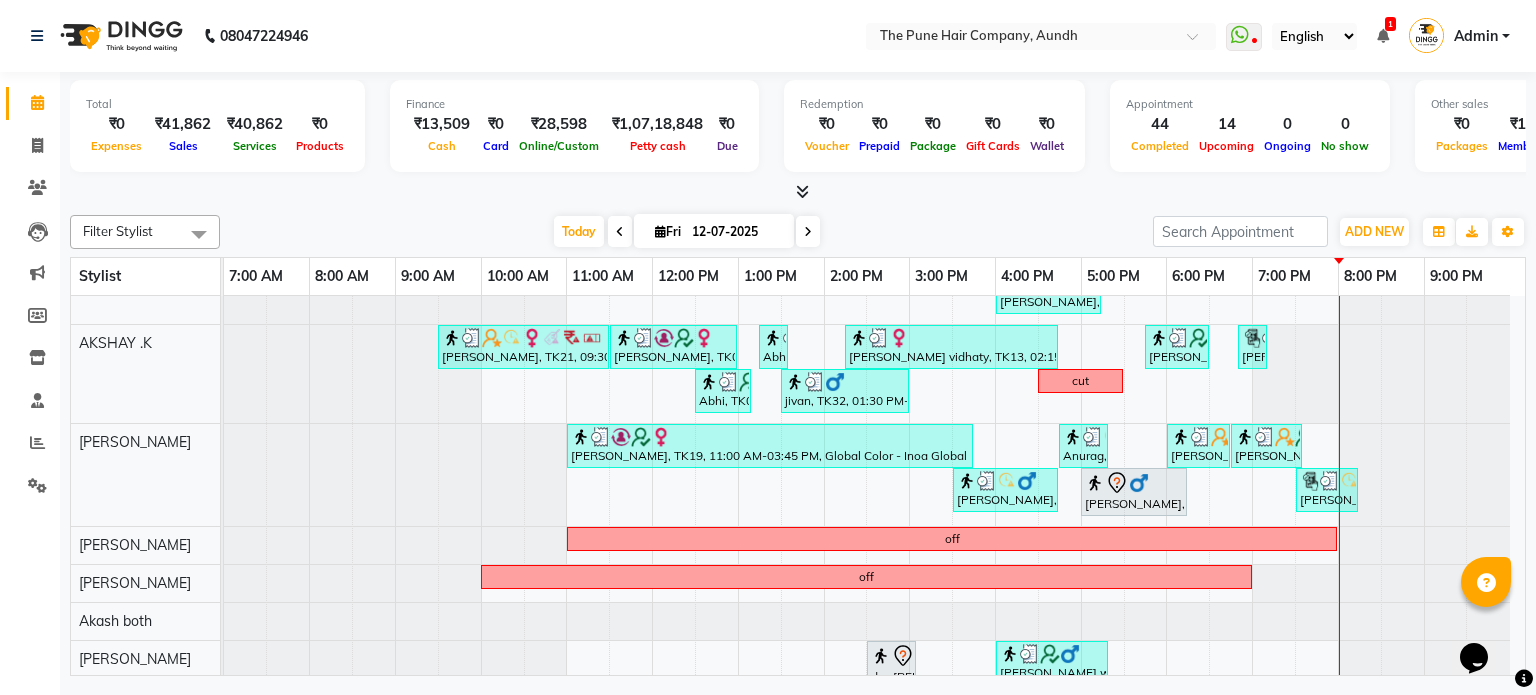 scroll, scrollTop: 148, scrollLeft: 0, axis: vertical 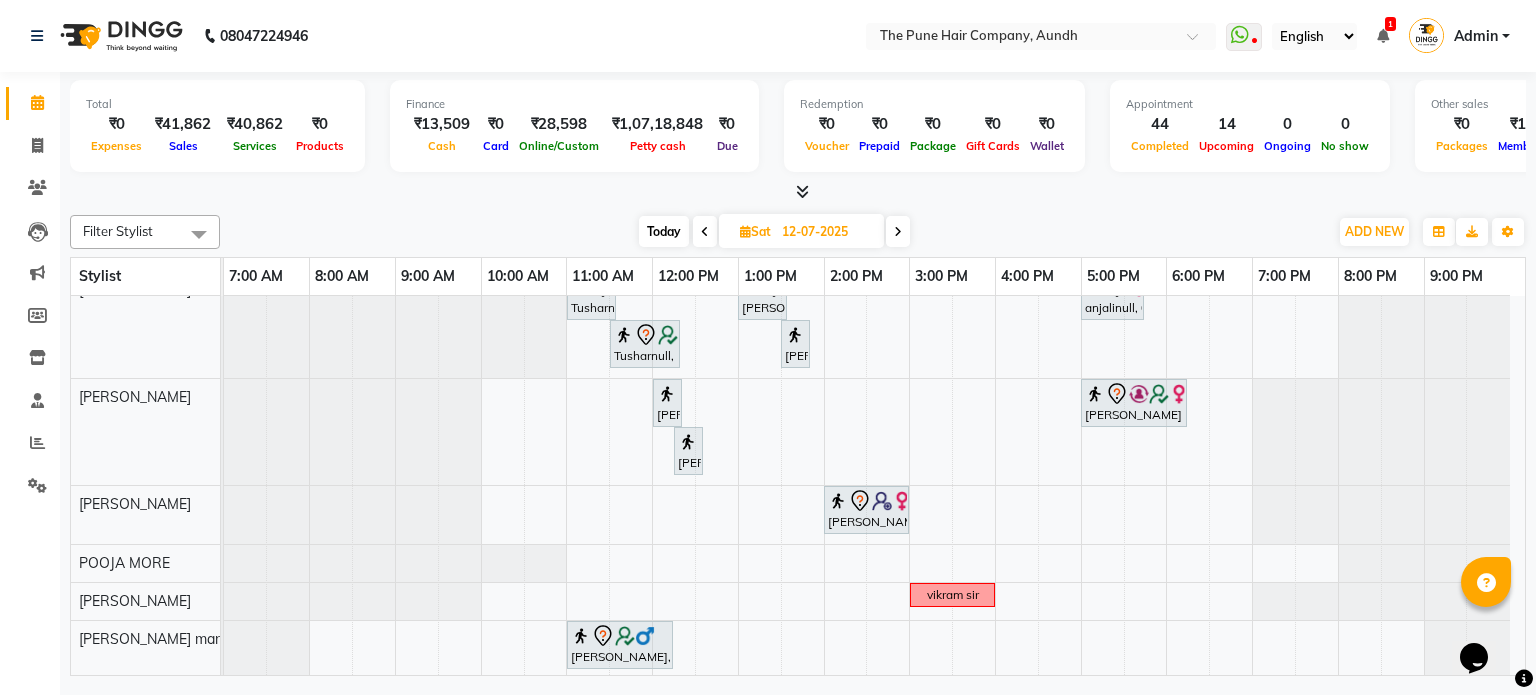 click on "Today" at bounding box center (664, 231) 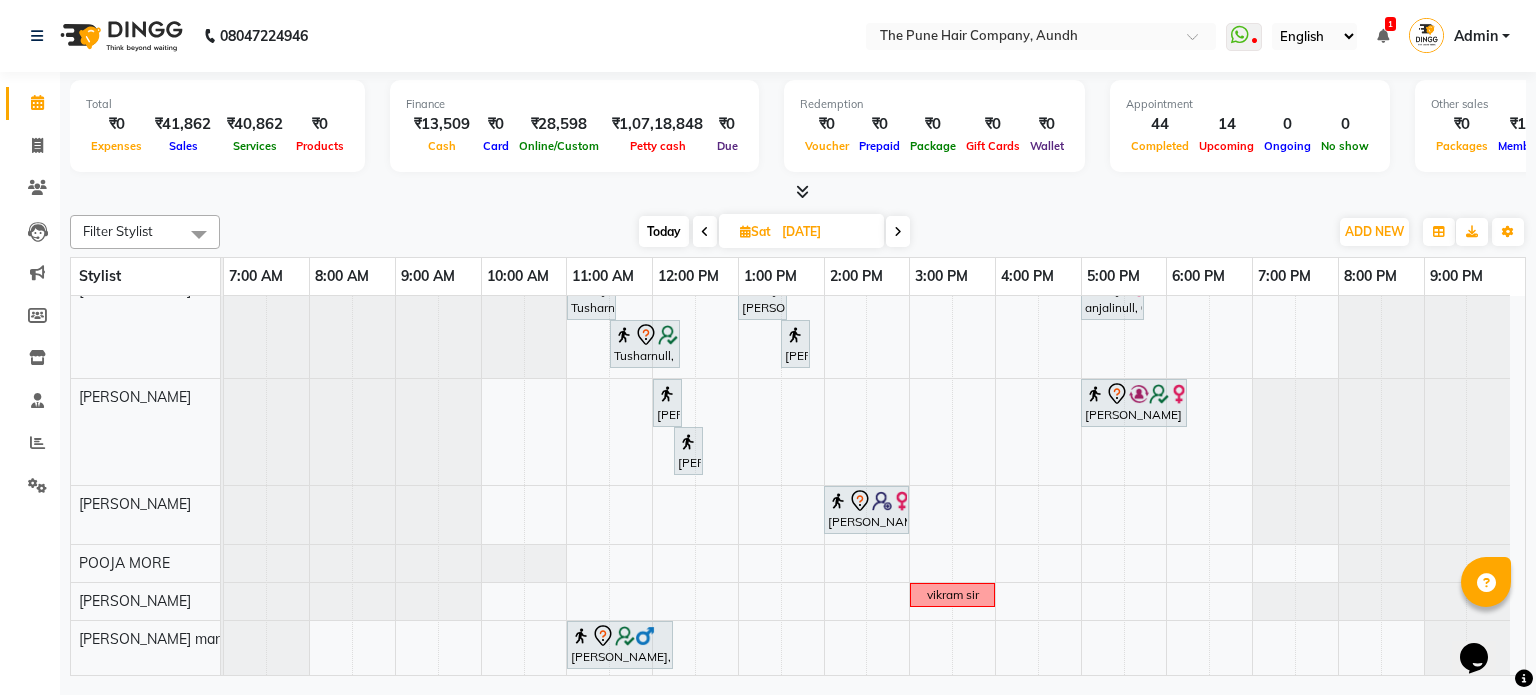 scroll, scrollTop: 148, scrollLeft: 0, axis: vertical 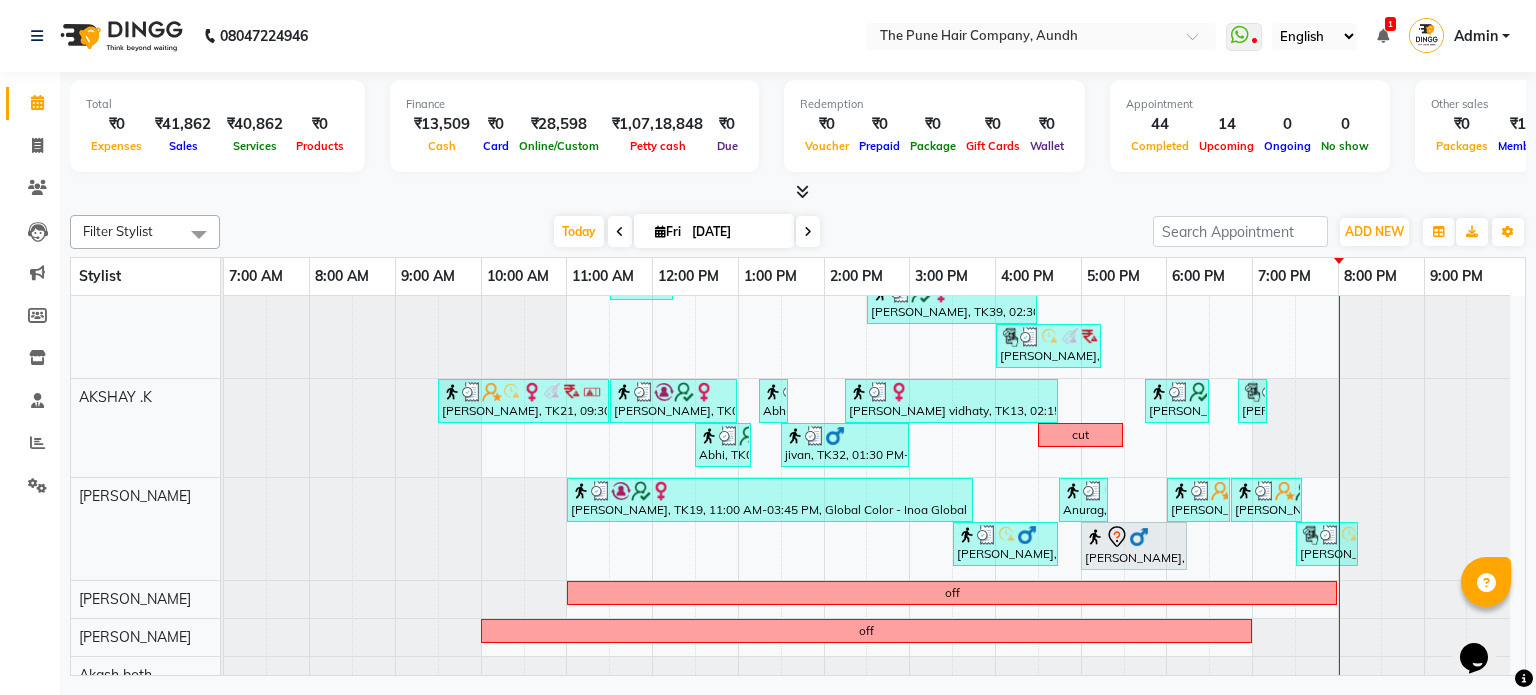 click at bounding box center (808, 231) 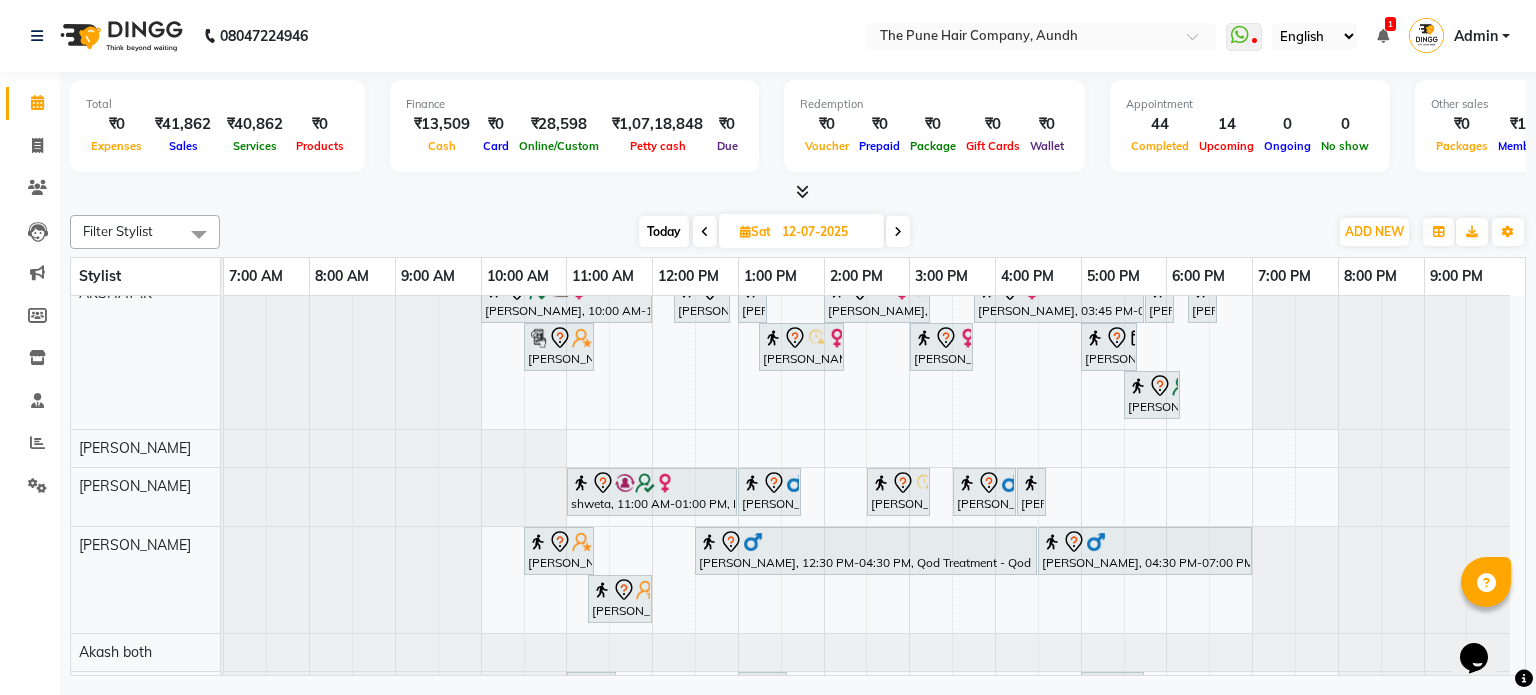 click on "Today" at bounding box center [664, 231] 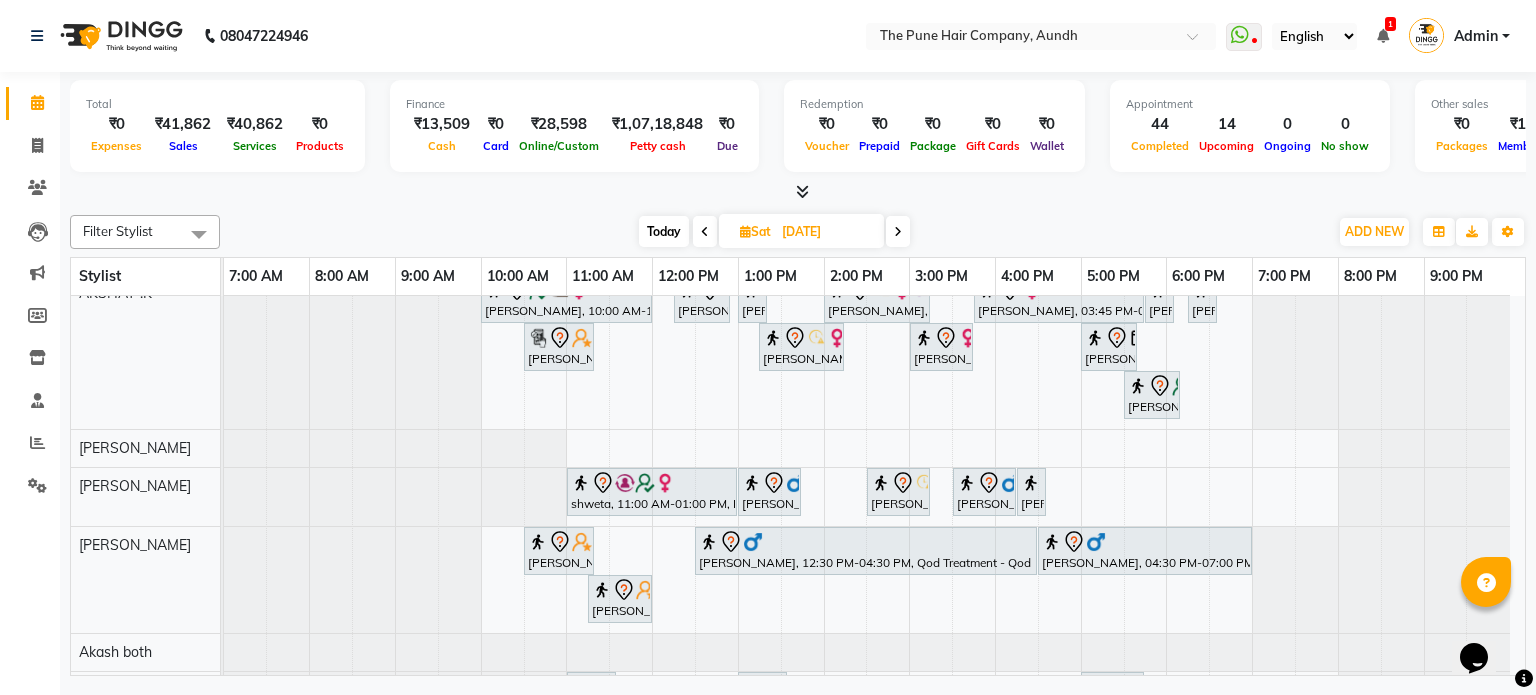 scroll, scrollTop: 148, scrollLeft: 0, axis: vertical 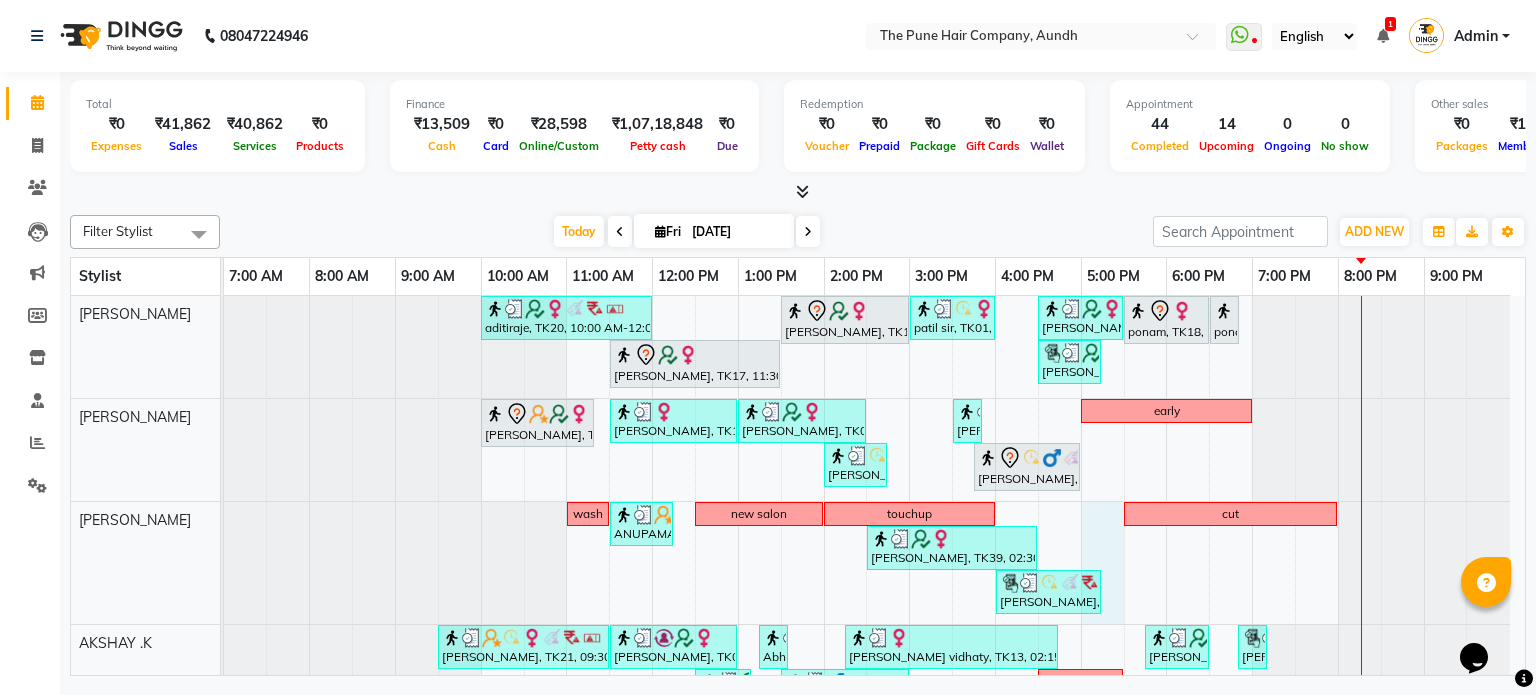 click on "aditiraje, TK20, 10:00 AM-12:00 PM, Hair Color [PERSON_NAME] Touchup 2 Inch             [PERSON_NAME], TK17, 01:30 PM-03:00 PM, Cut [DEMOGRAPHIC_DATA] ( Top Stylist )     patil sir, TK01, 03:00 PM-04:00 PM, Cut [DEMOGRAPHIC_DATA] ( Top Stylist )     [PERSON_NAME], TK02, 04:30 PM-05:30 PM, Cut [DEMOGRAPHIC_DATA] ( Top Stylist )             ponam, TK18, 05:30 PM-06:30 PM, Cut [DEMOGRAPHIC_DATA] ( Top Stylist )             ponam, TK18, 06:30 PM-06:45 PM,  Additional Hair Wash ([DEMOGRAPHIC_DATA])             [PERSON_NAME], TK17, 11:30 AM-01:30 PM, Hair Color [PERSON_NAME] Touchup 2 Inch     [PERSON_NAME], TK39, 04:30 PM-05:15 PM, Blow dry medium              [PERSON_NAME], TK11, 10:00 AM-11:20 AM,  [PERSON_NAME] Crafting     [PERSON_NAME], TK10, 11:30 AM-01:00 PM, Hair wash & blow dry - long     divya thakur, TK08, 01:00 PM-02:30 PM, Cut [DEMOGRAPHIC_DATA] (Expert), Additional Hair Wash ([DEMOGRAPHIC_DATA])     [PERSON_NAME], TK12, 03:30 PM-03:50 PM,  [PERSON_NAME] Crafting  early      [PERSON_NAME], TK12, 02:00 PM-02:45 PM, Cut [DEMOGRAPHIC_DATA] (Expert)              wash      ANUPAMA, TK35, 11:30 AM-12:15 PM,  Hair wash medium" at bounding box center (874, 928) 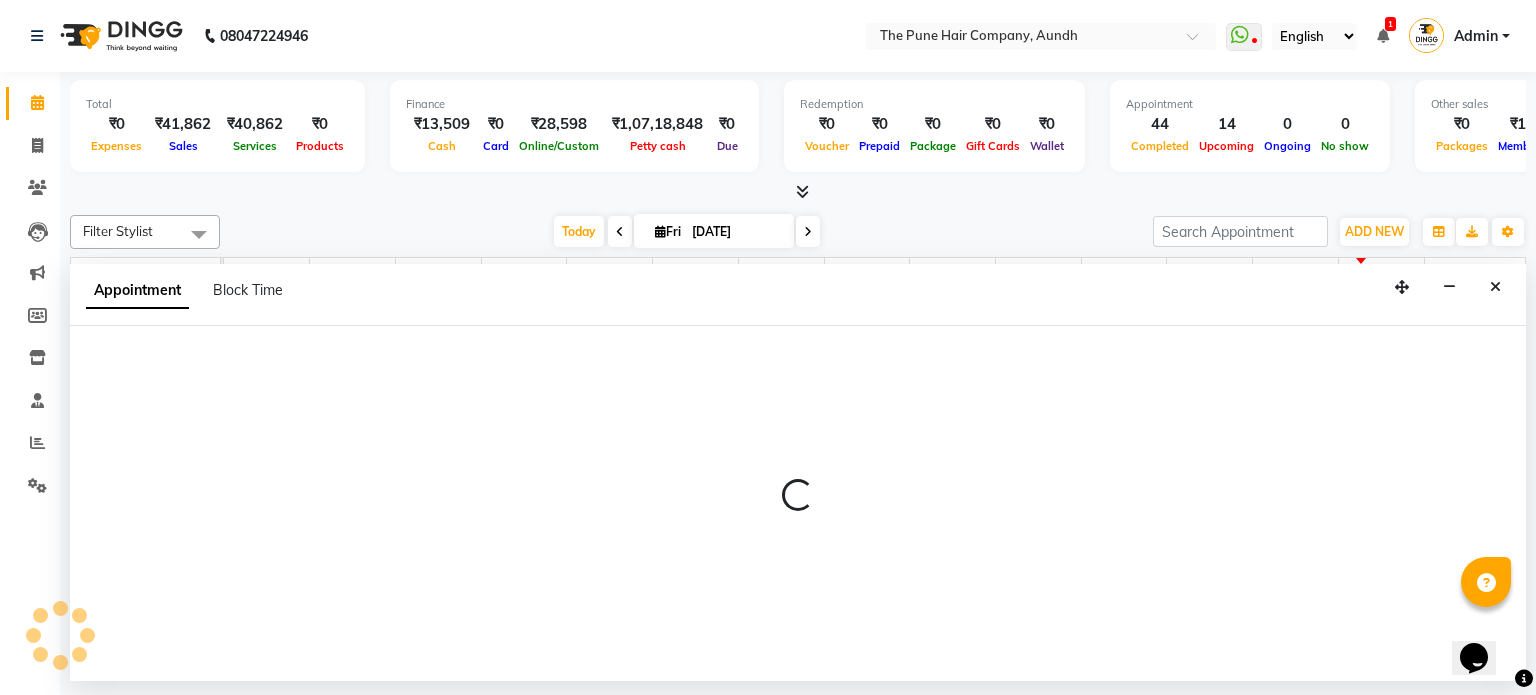 select on "3340" 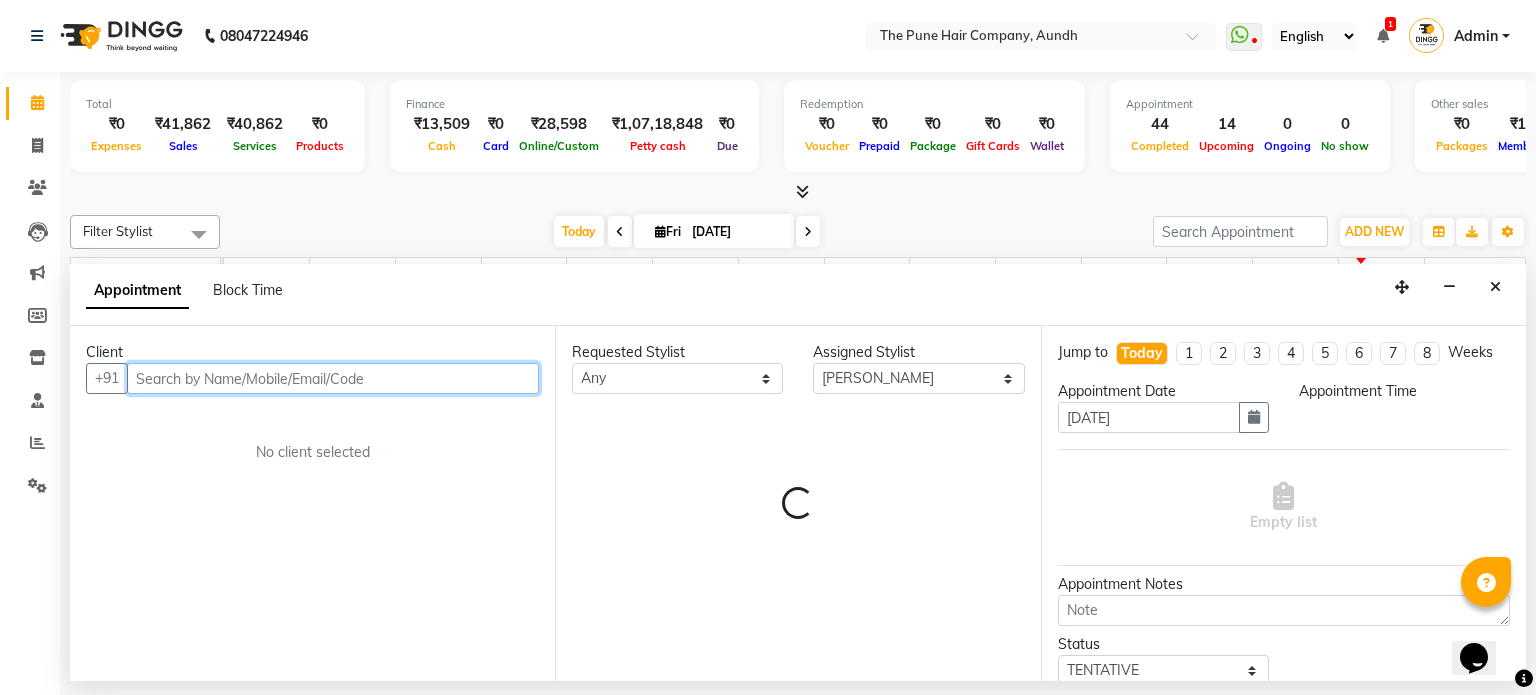 select on "1020" 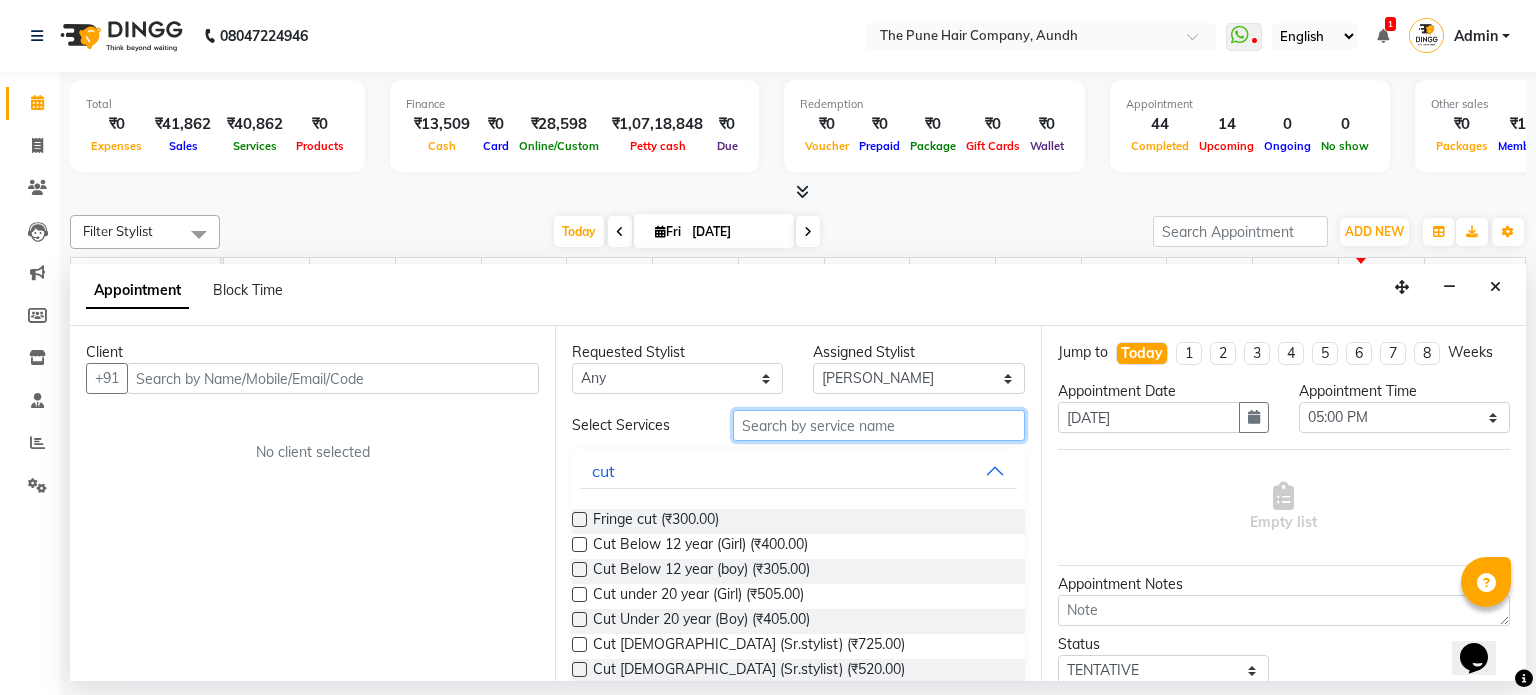 click at bounding box center (879, 425) 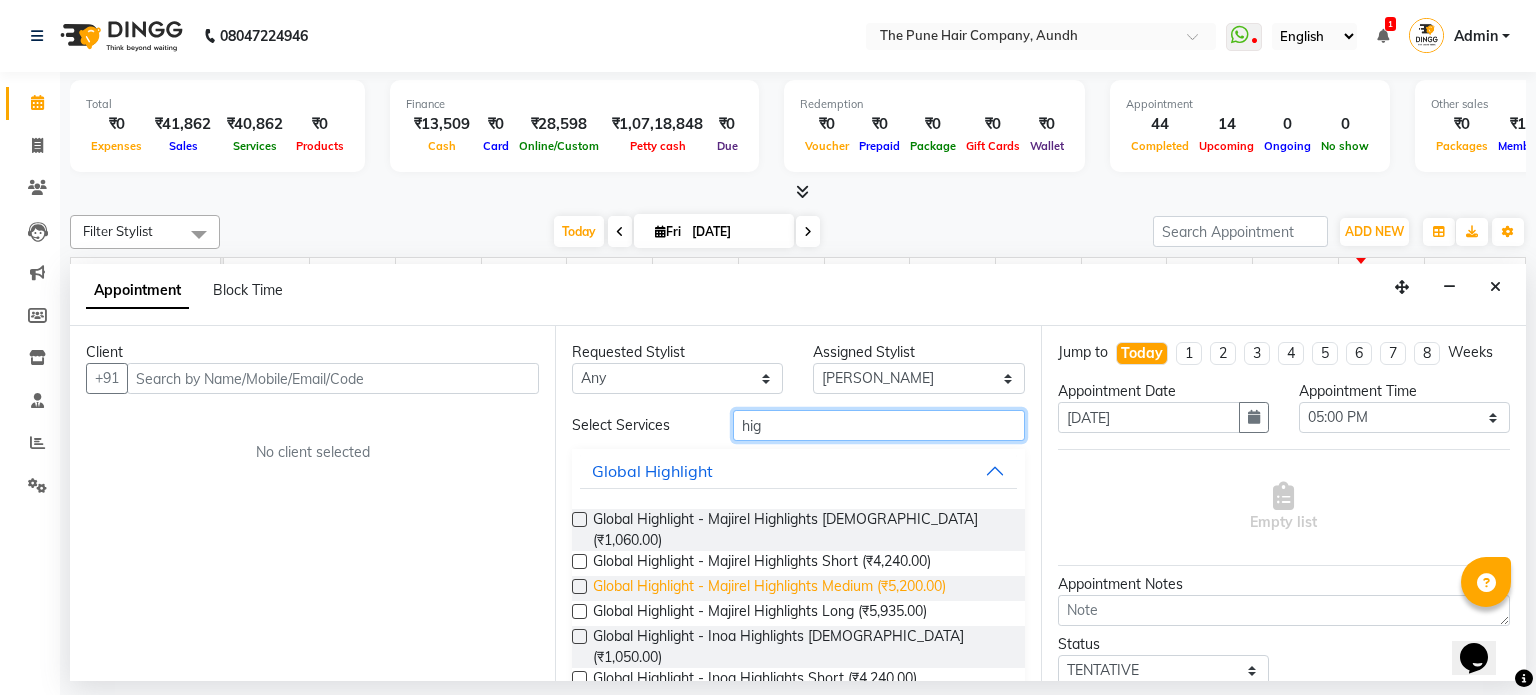 scroll, scrollTop: 84, scrollLeft: 0, axis: vertical 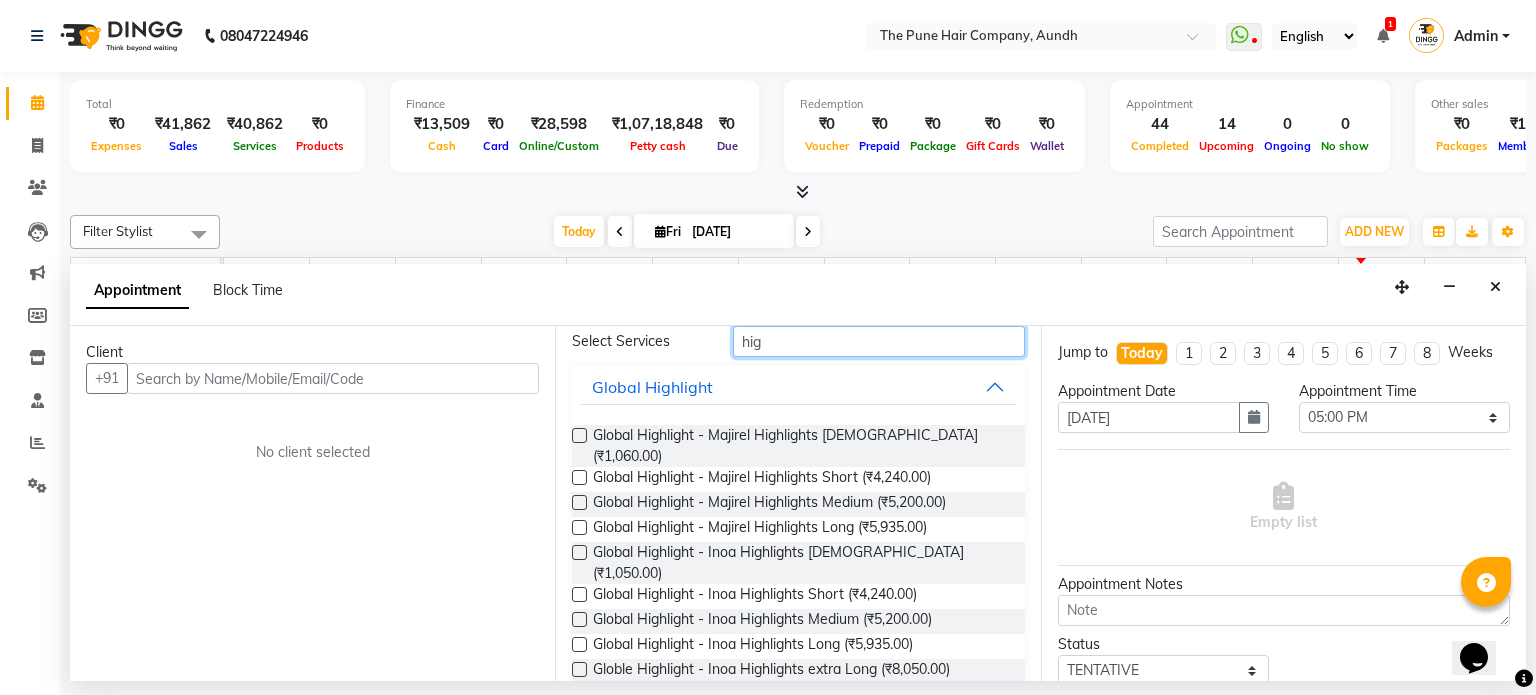 type on "hig" 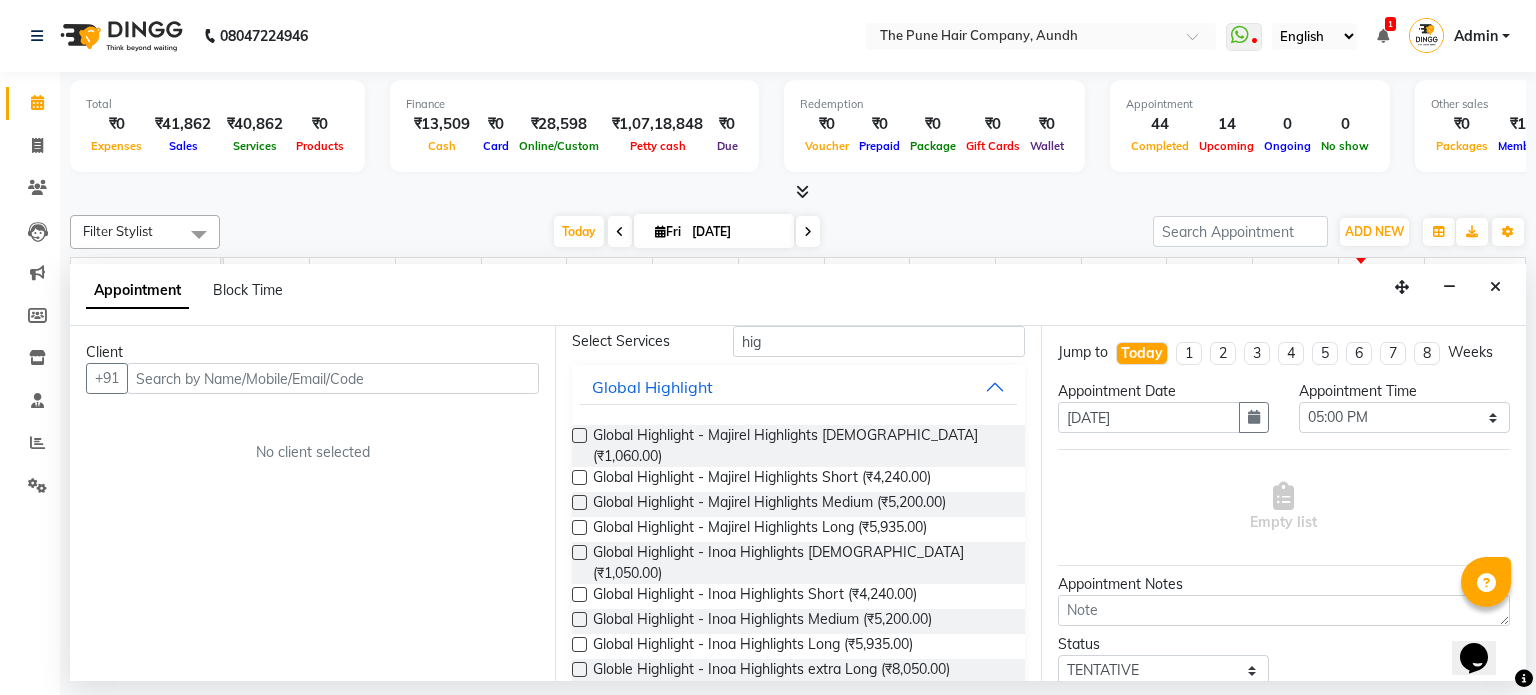 click at bounding box center (579, 619) 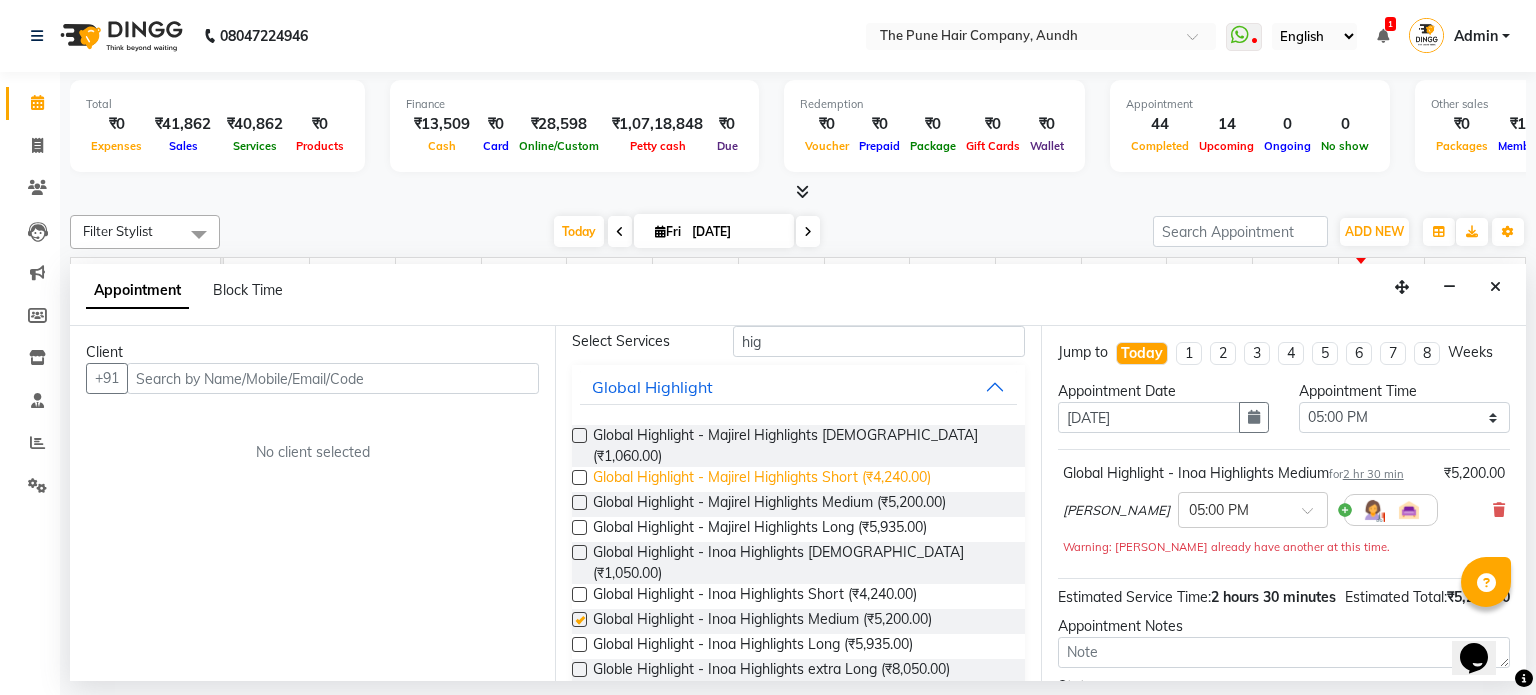 checkbox on "false" 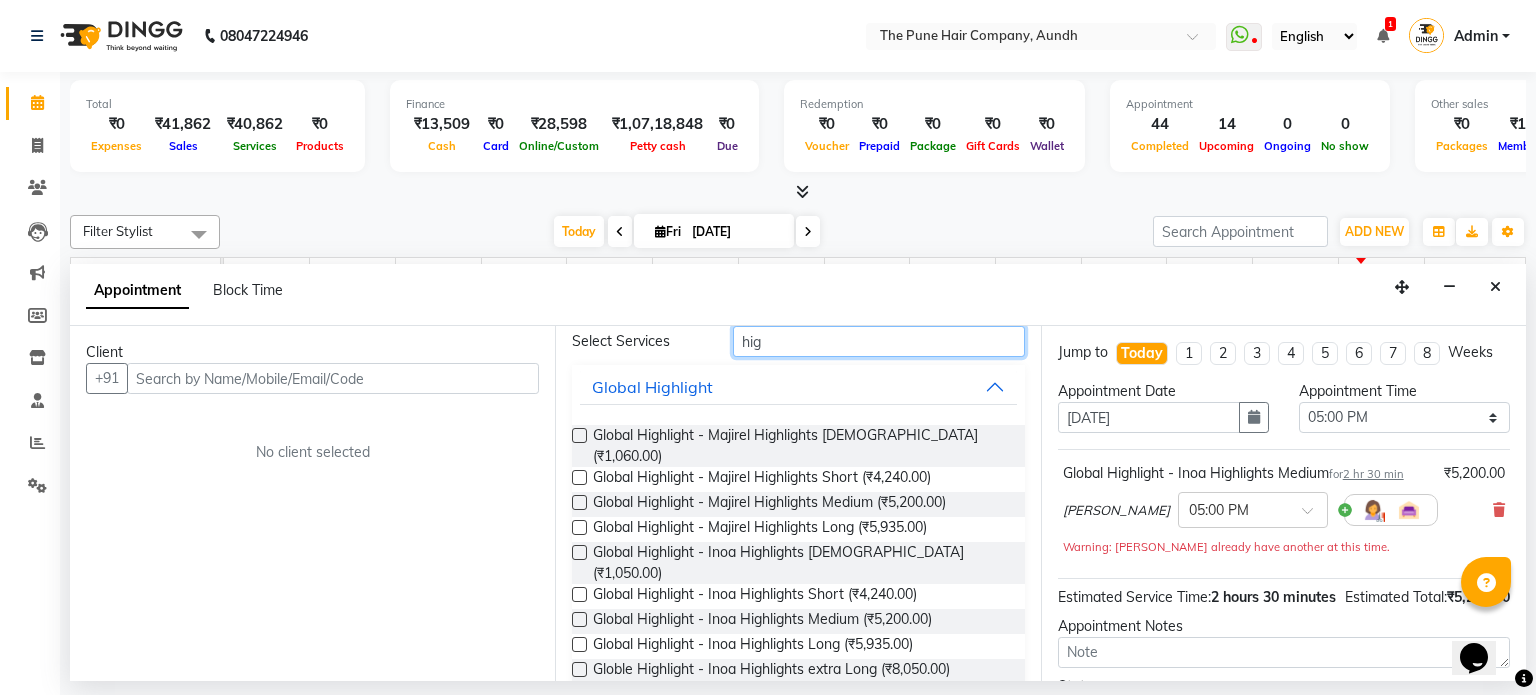 click on "hig" at bounding box center (879, 341) 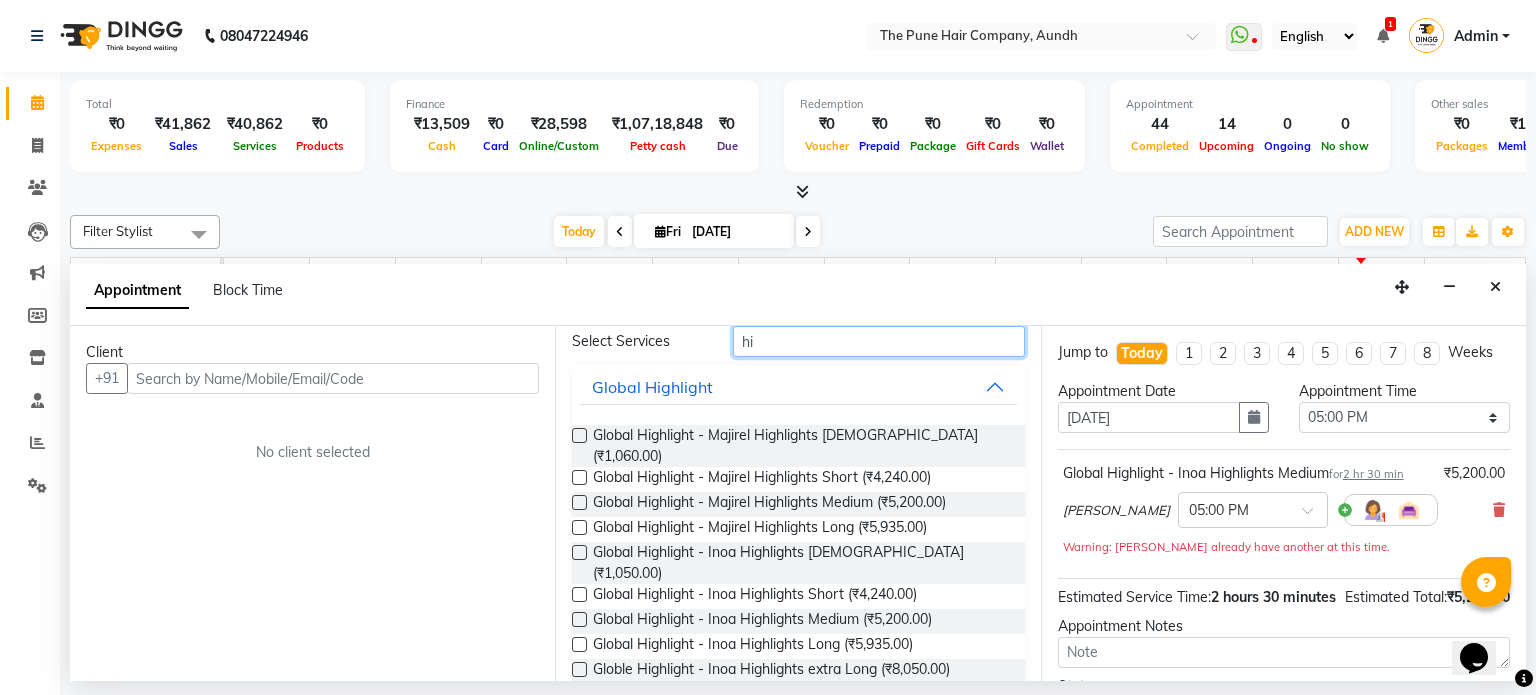 type on "h" 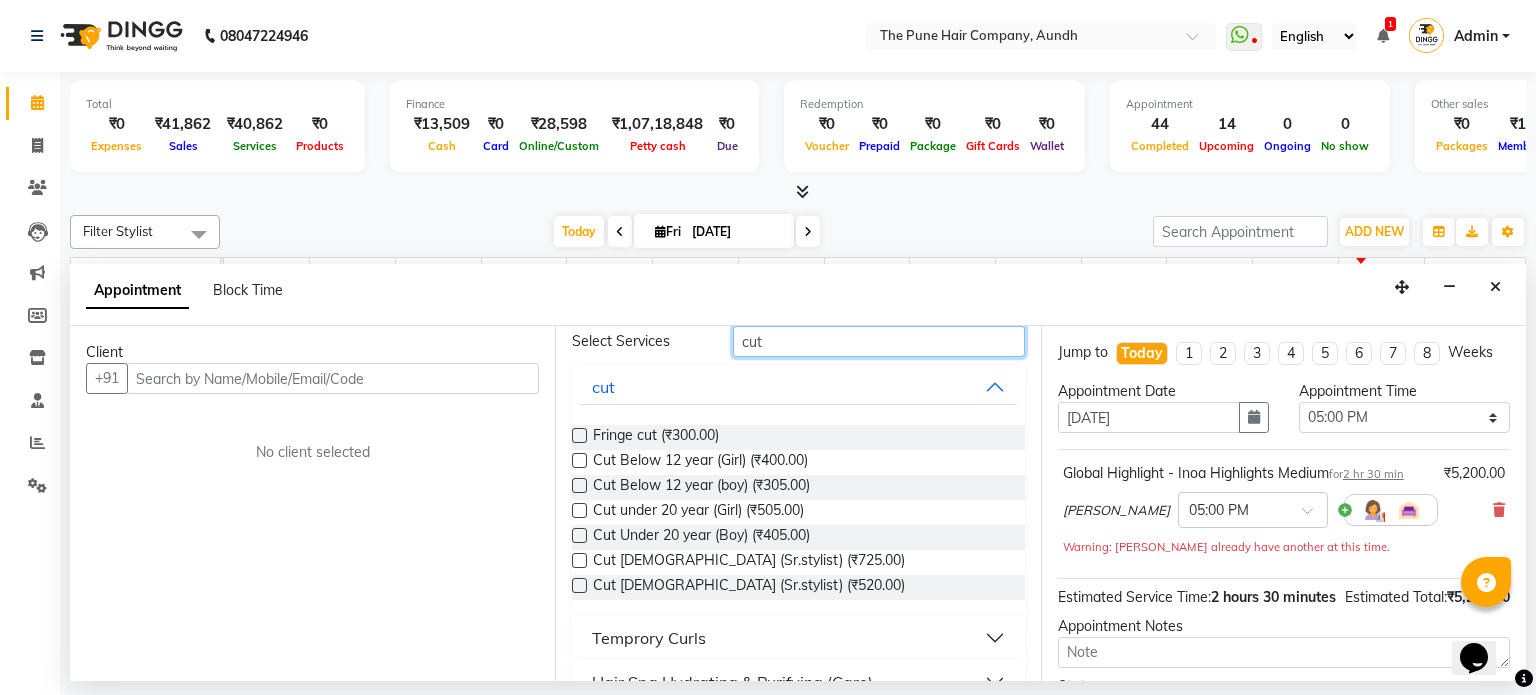 scroll, scrollTop: 35, scrollLeft: 0, axis: vertical 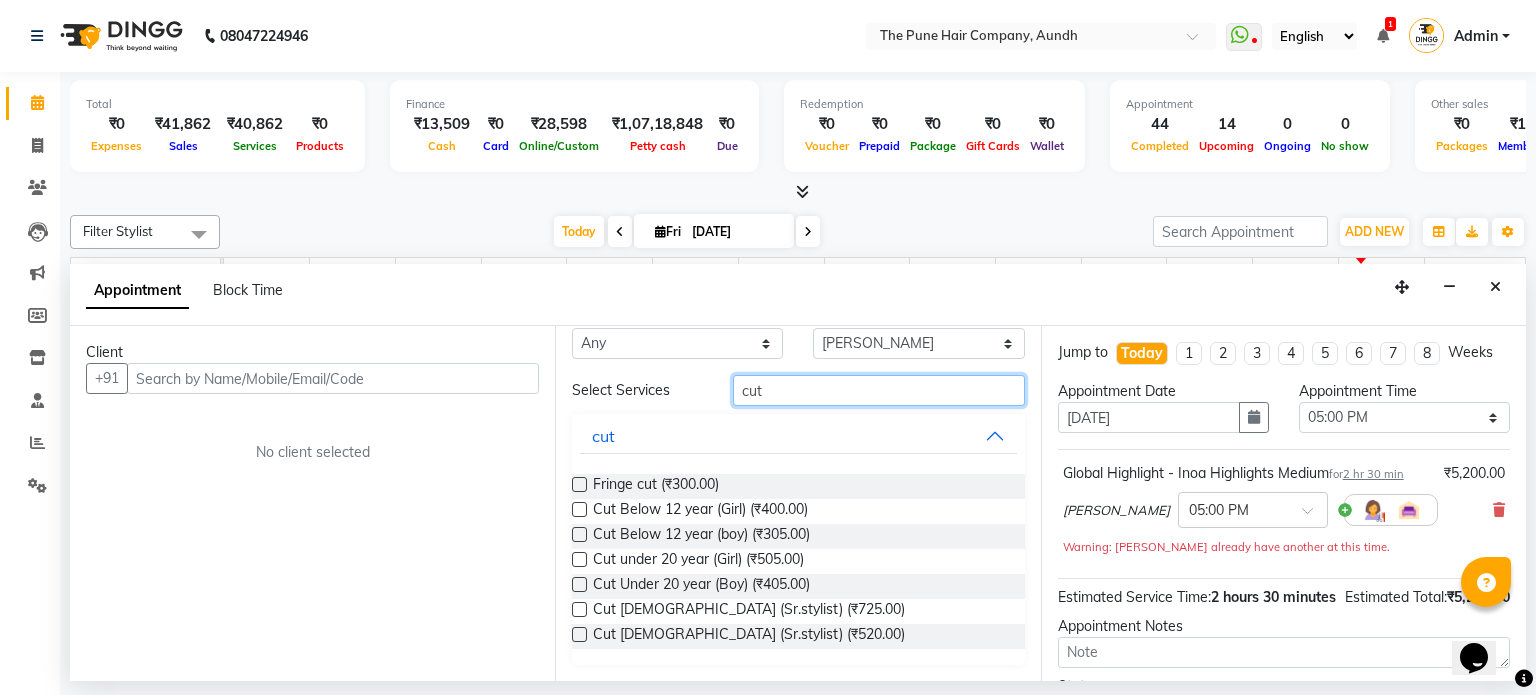 type on "cut" 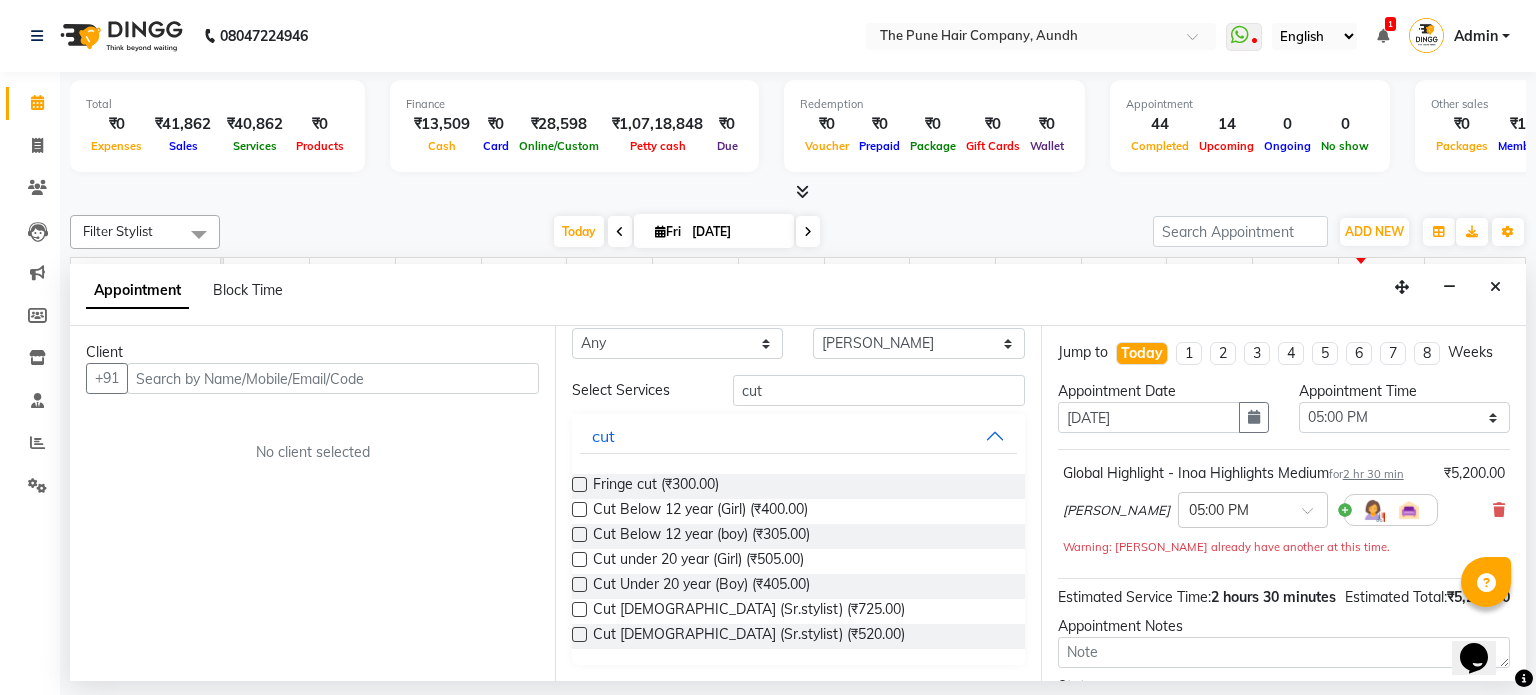 click at bounding box center [579, 609] 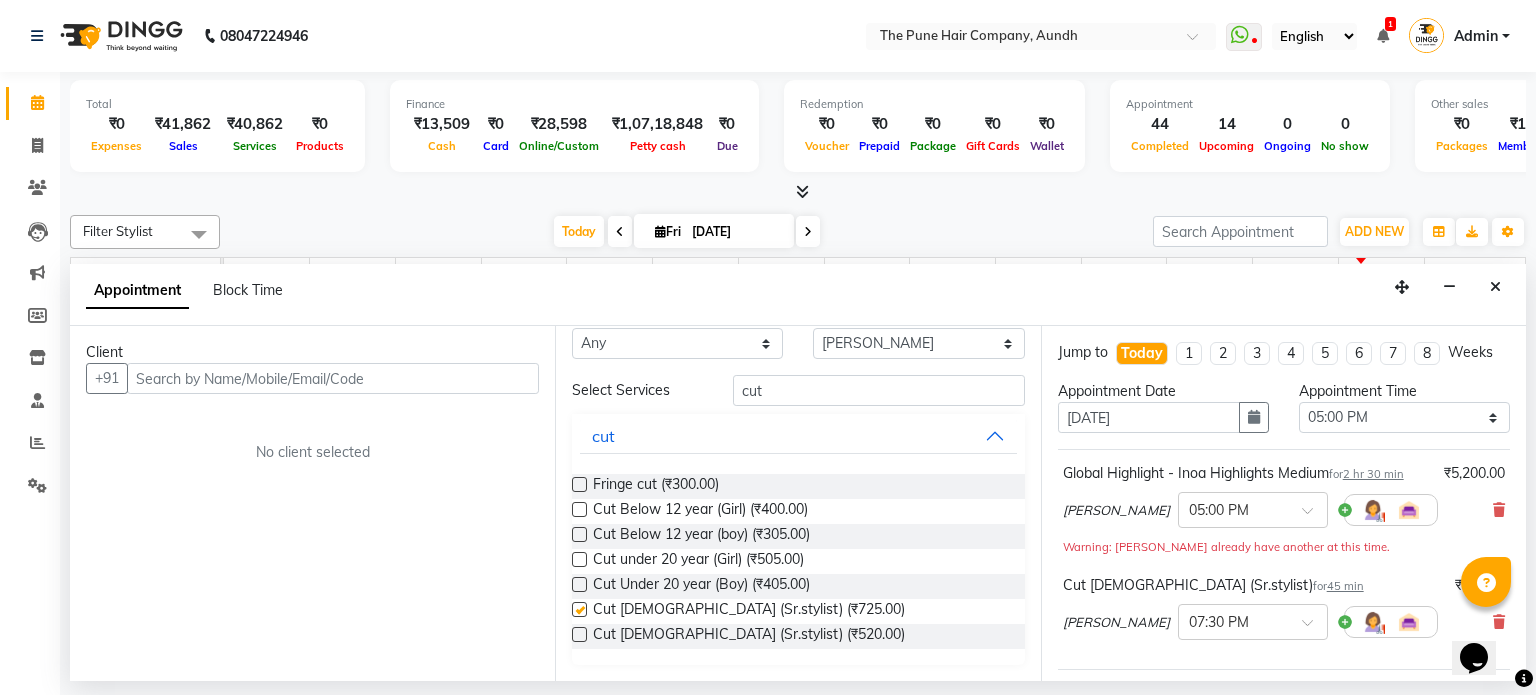 checkbox on "false" 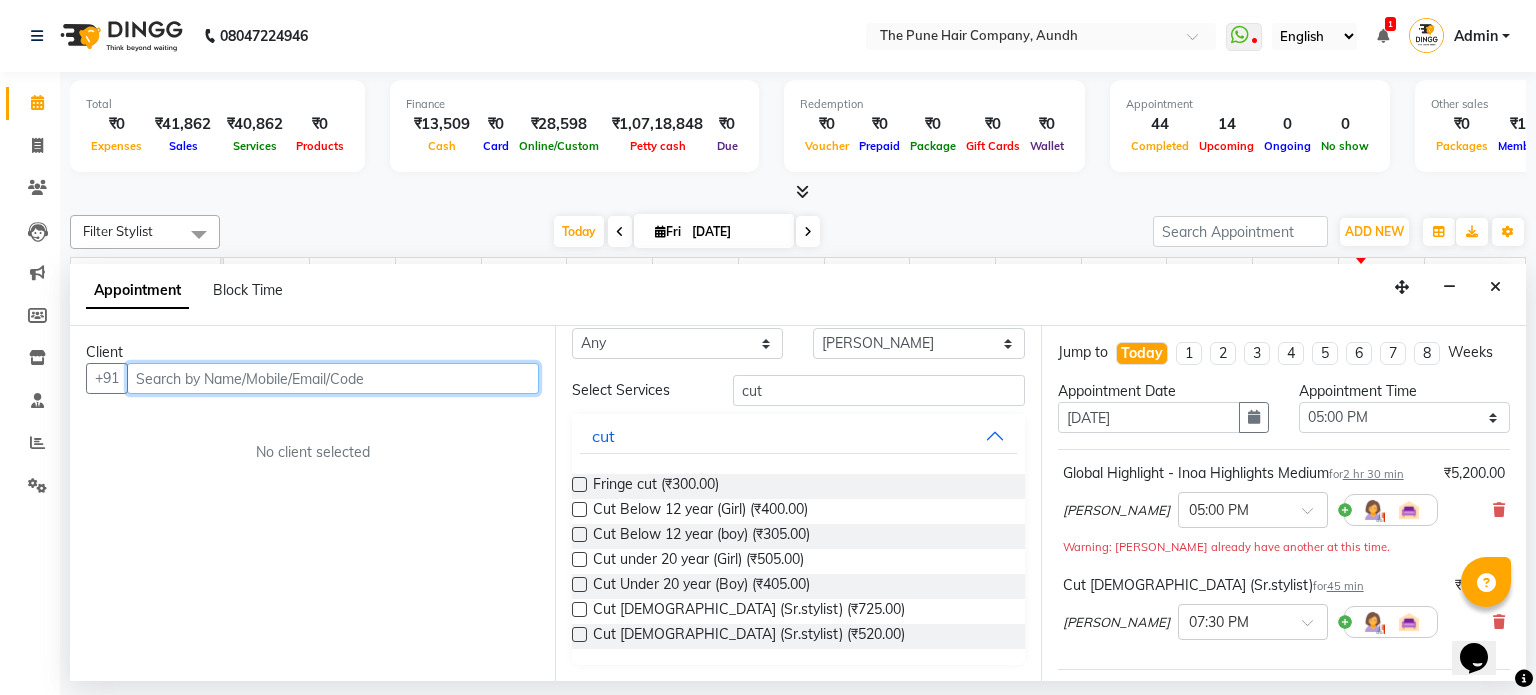 click at bounding box center [333, 378] 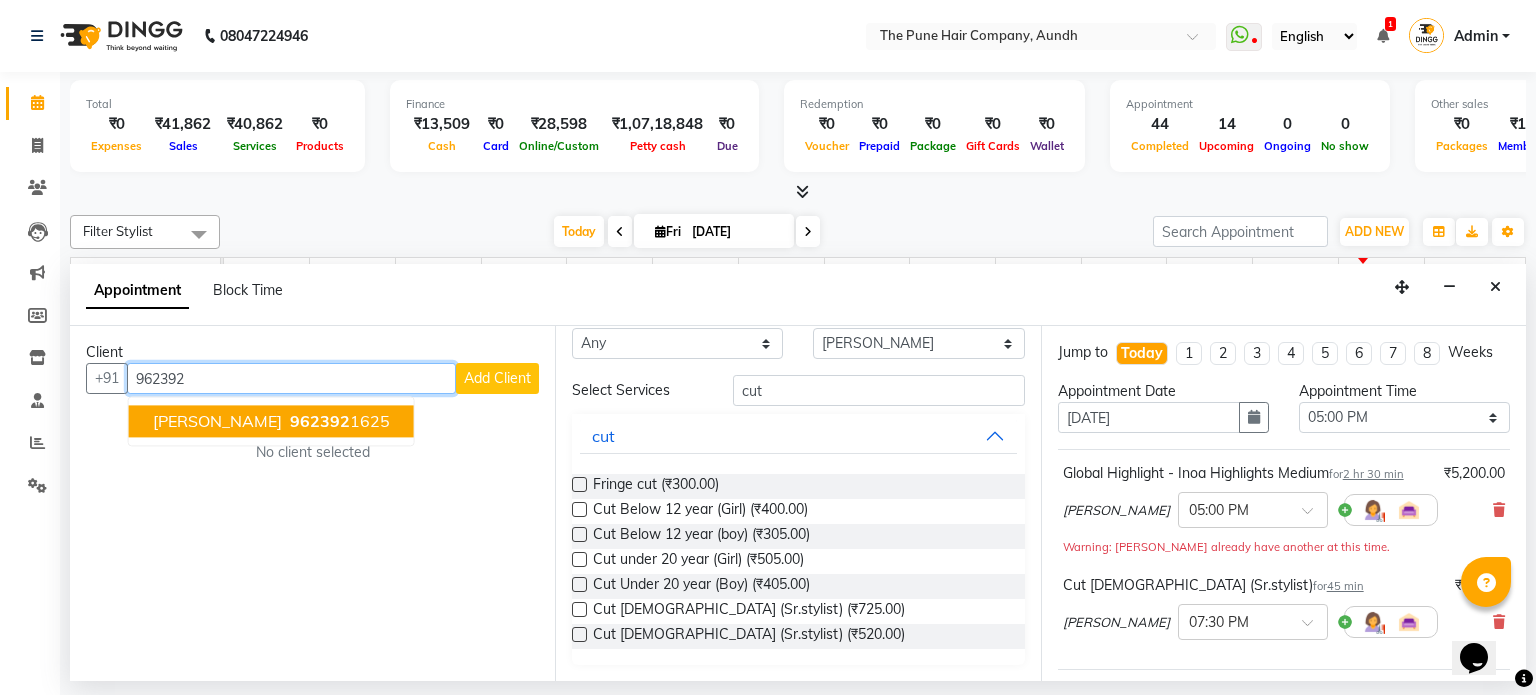 click on "[PERSON_NAME]" at bounding box center [217, 422] 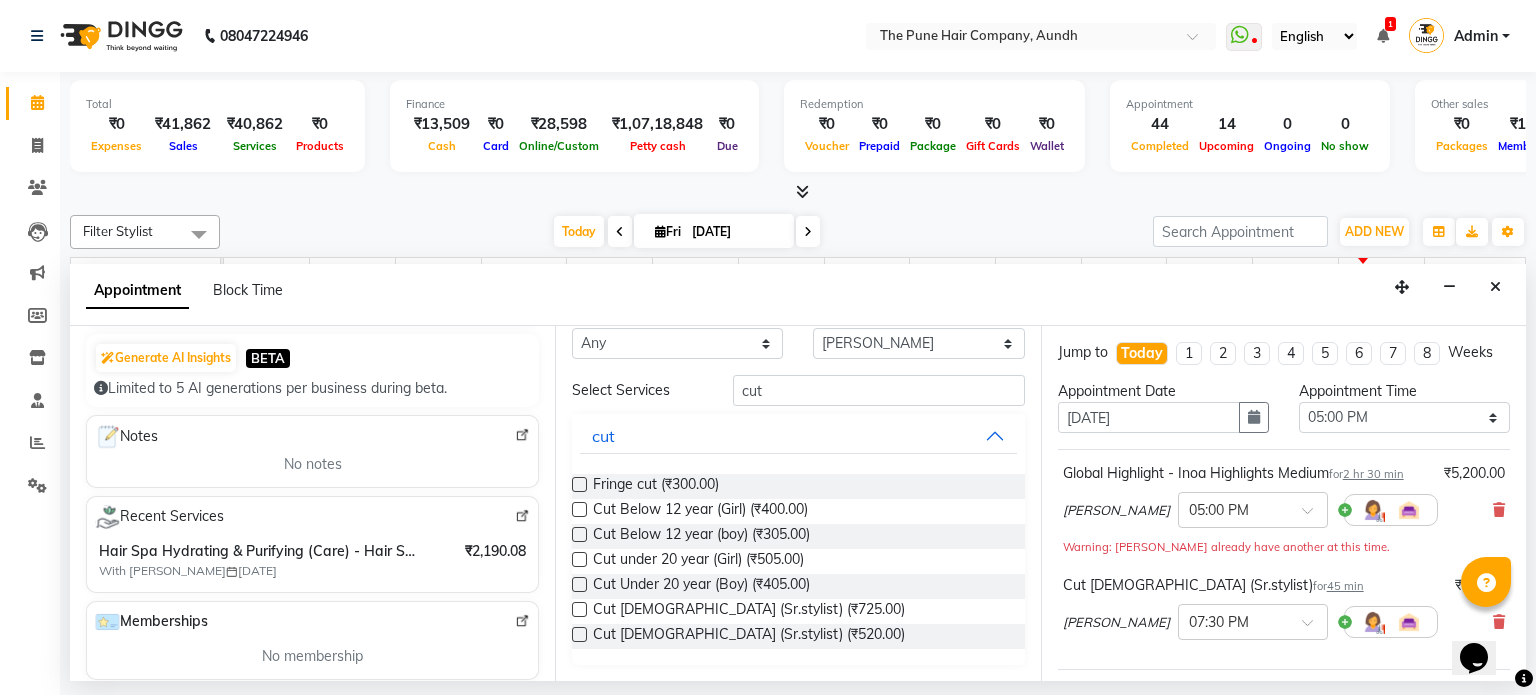 scroll, scrollTop: 200, scrollLeft: 0, axis: vertical 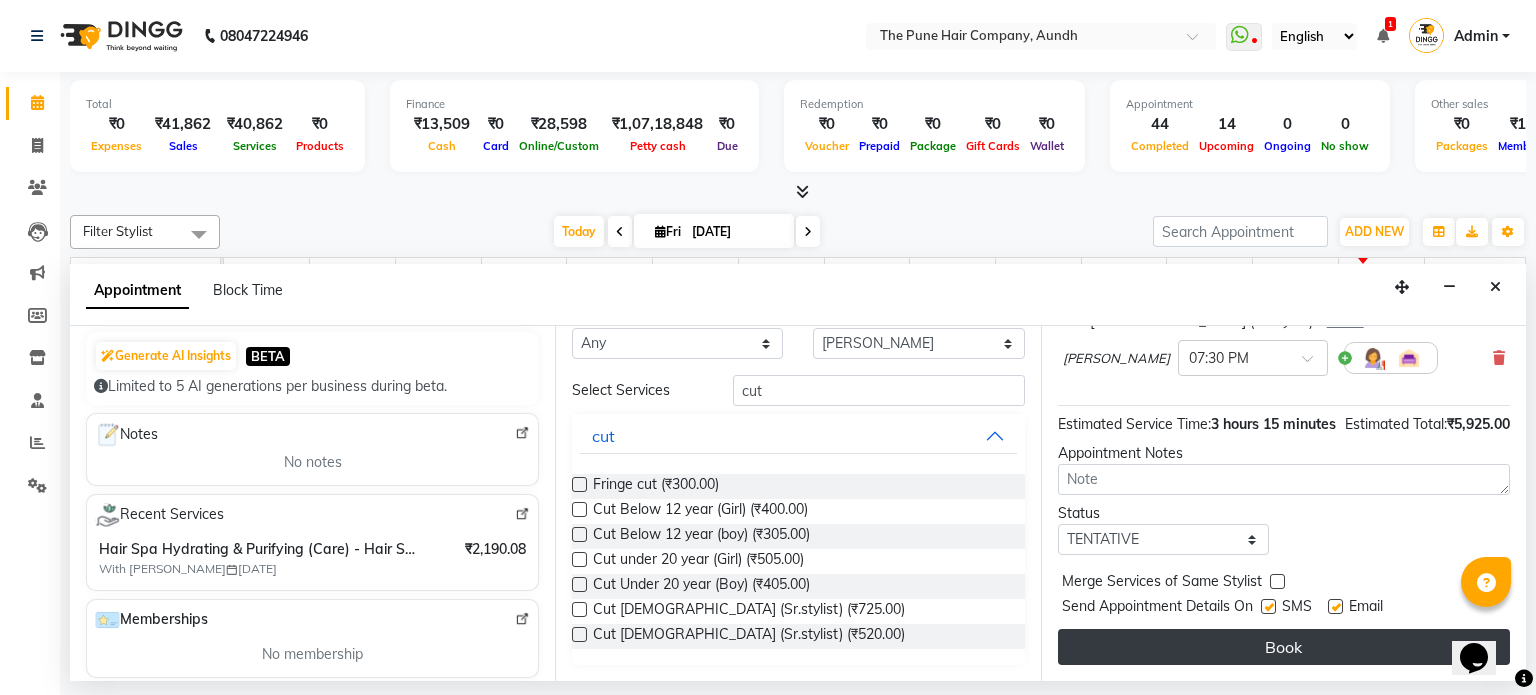 type on "9623921625" 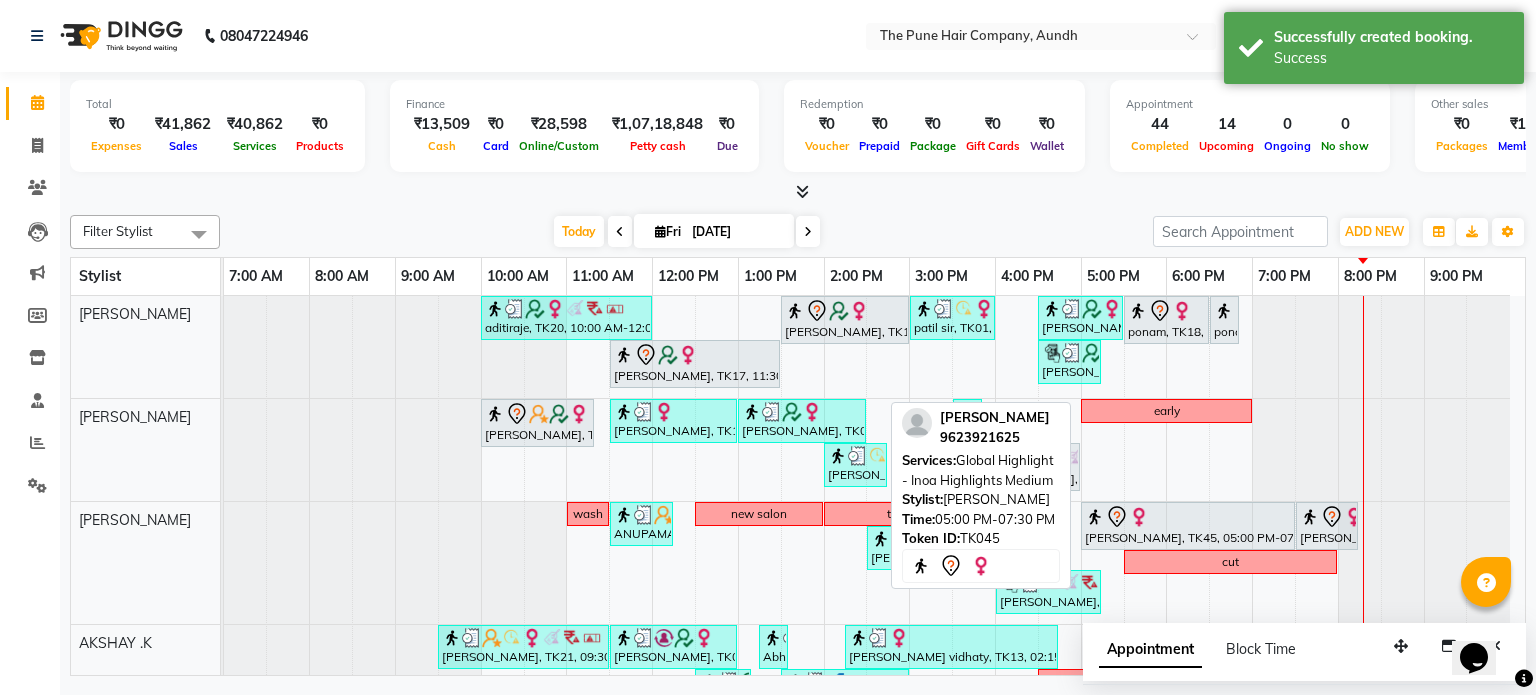 click at bounding box center [1188, 517] 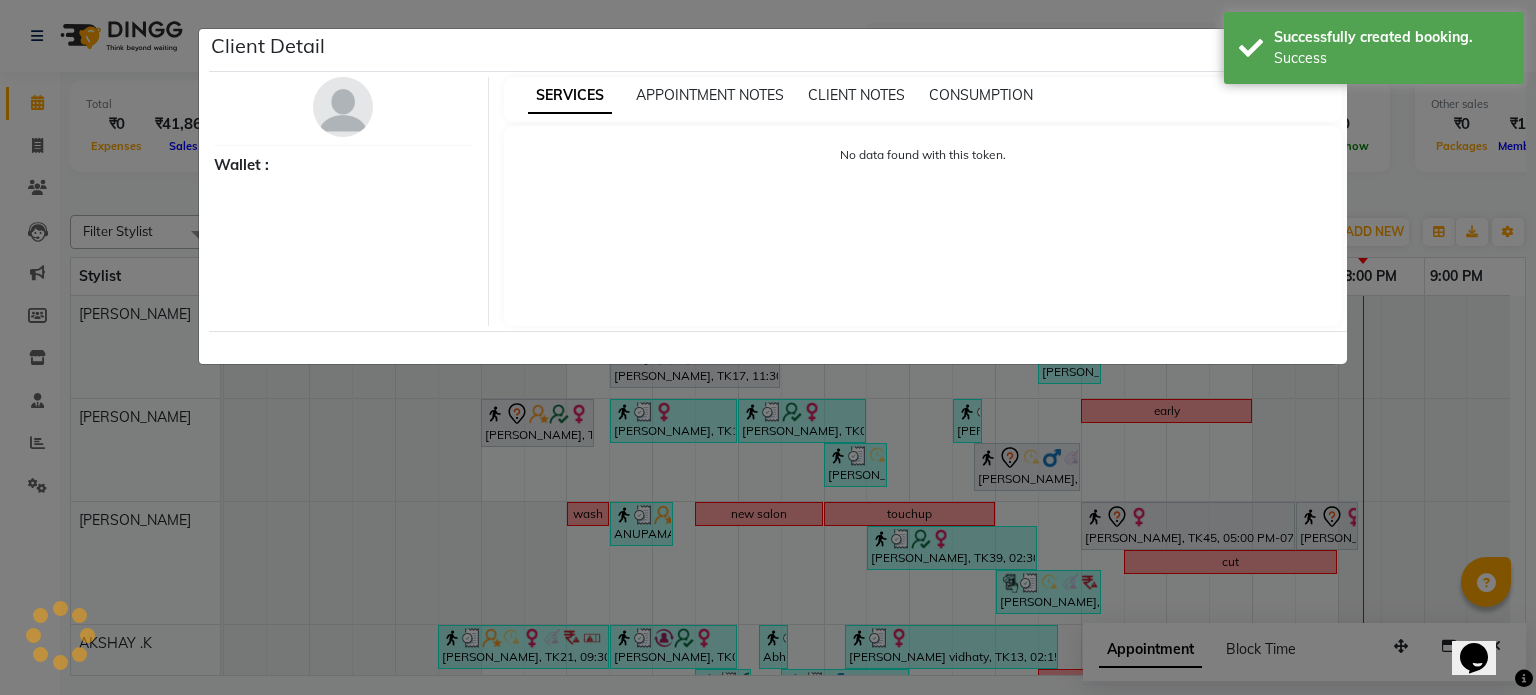 select on "7" 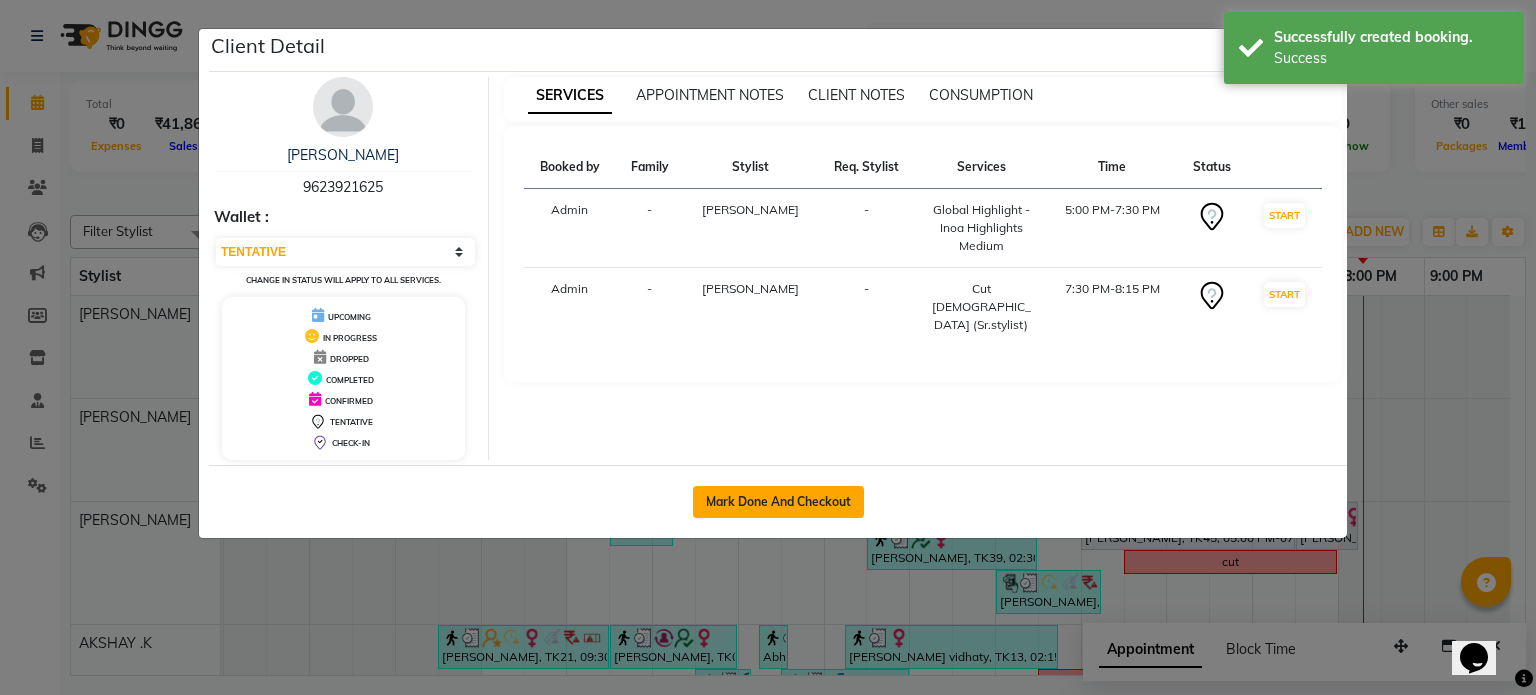 click on "Mark Done And Checkout" 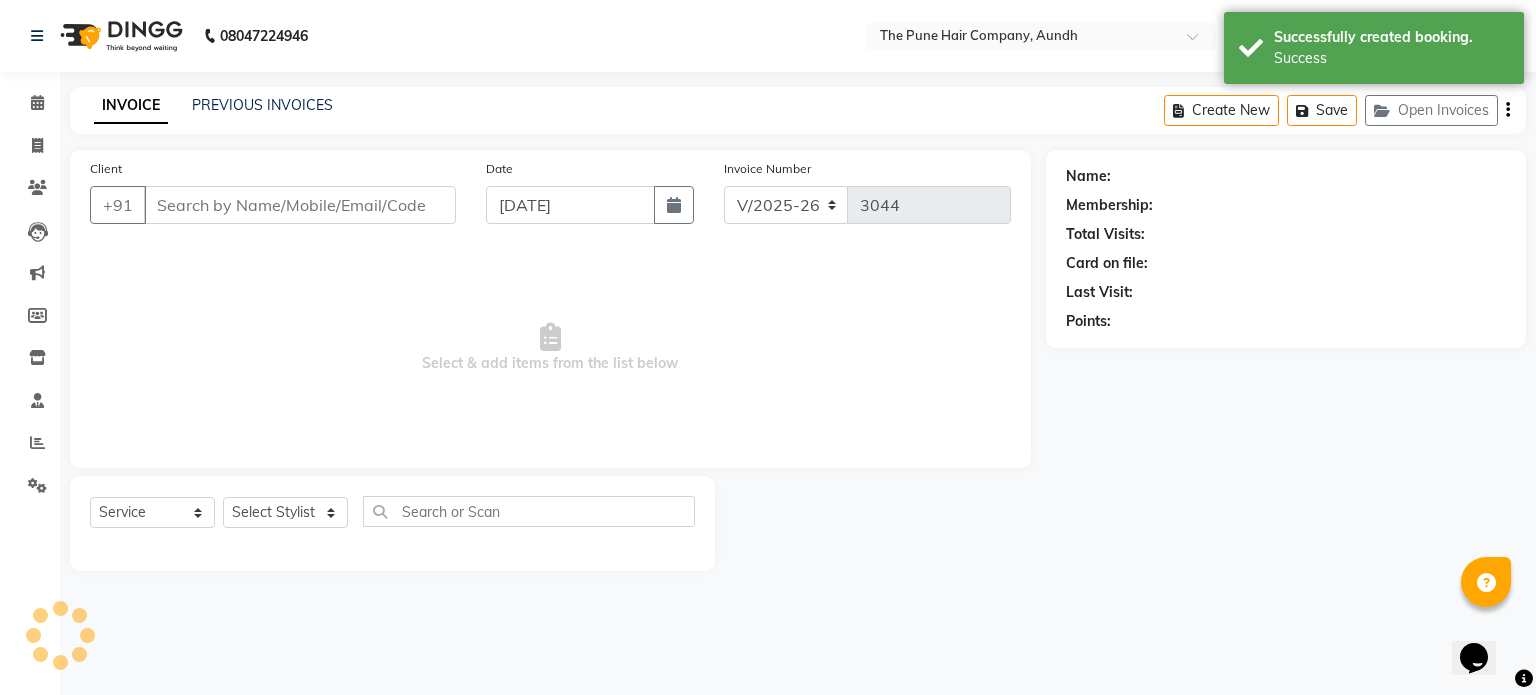 select on "3" 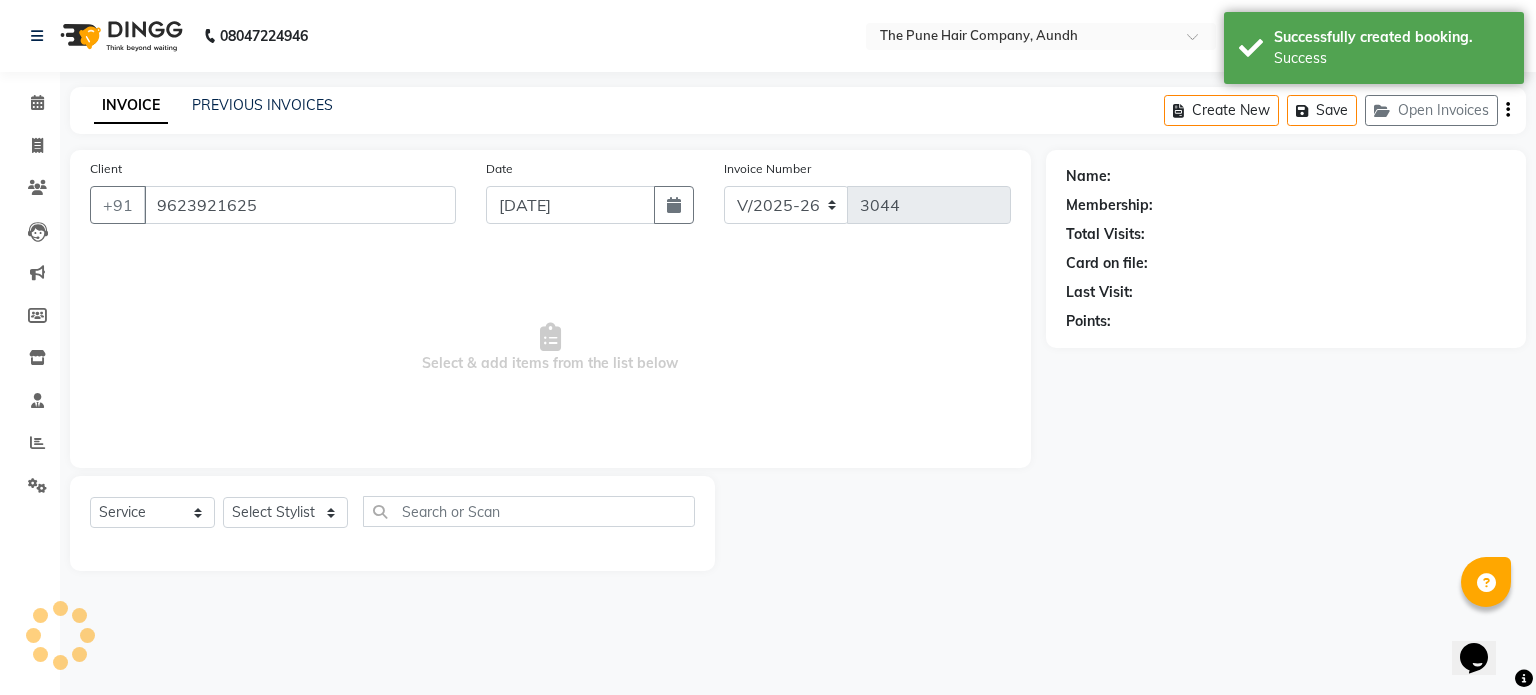 select on "3340" 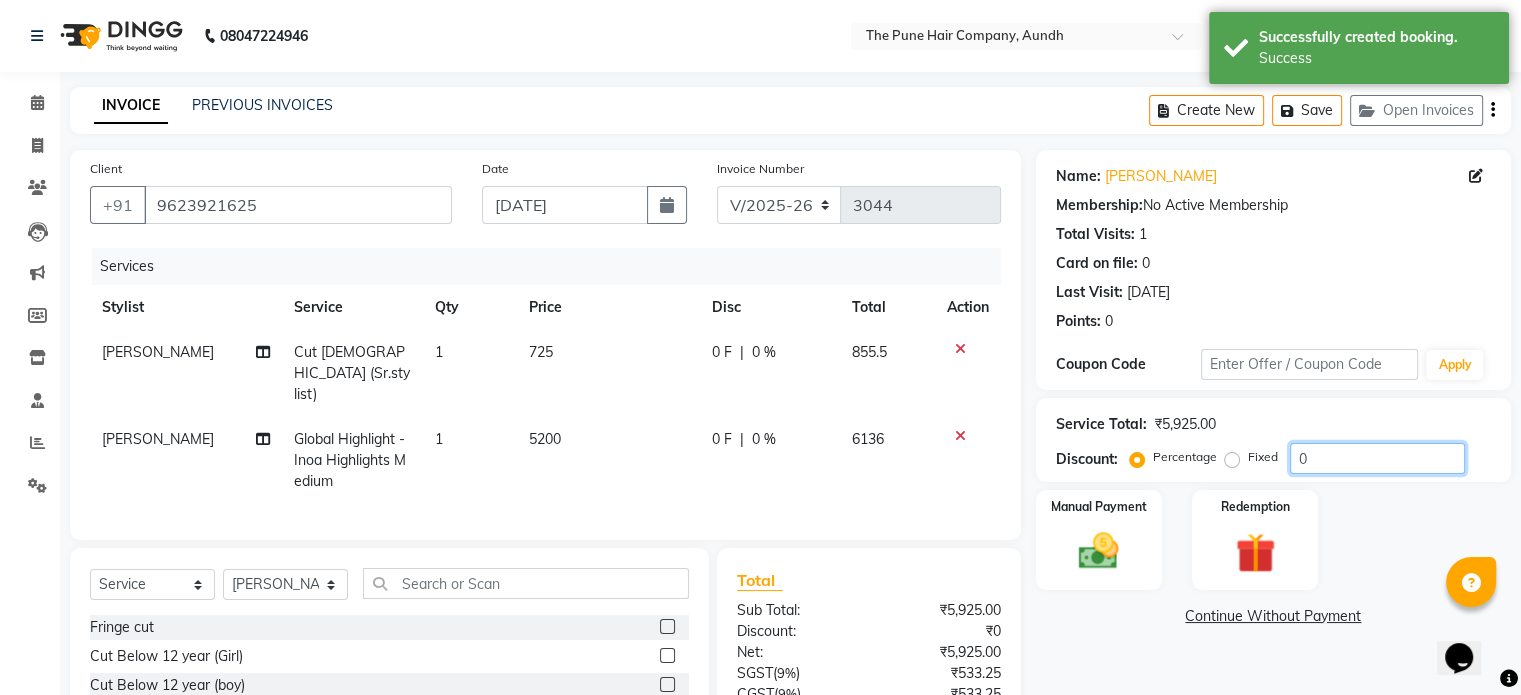 click on "0" 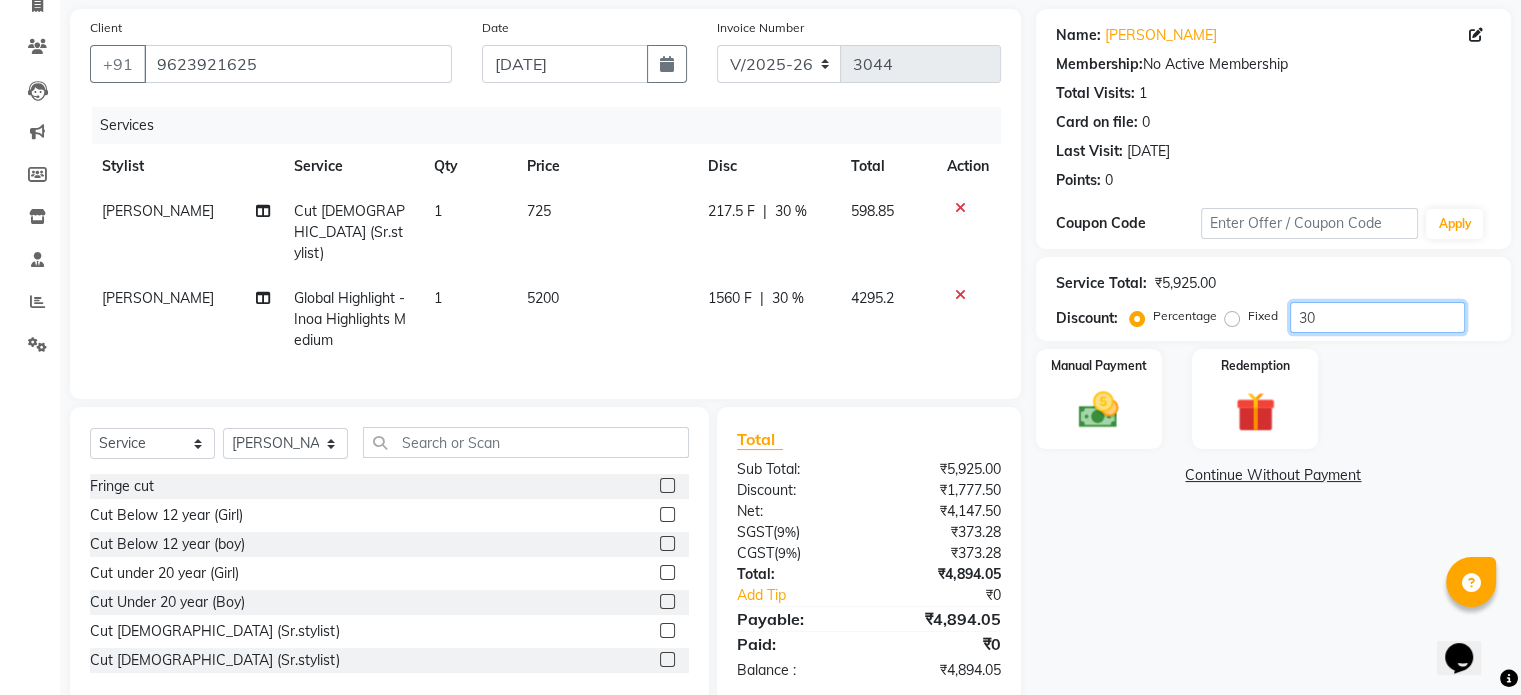 scroll, scrollTop: 172, scrollLeft: 0, axis: vertical 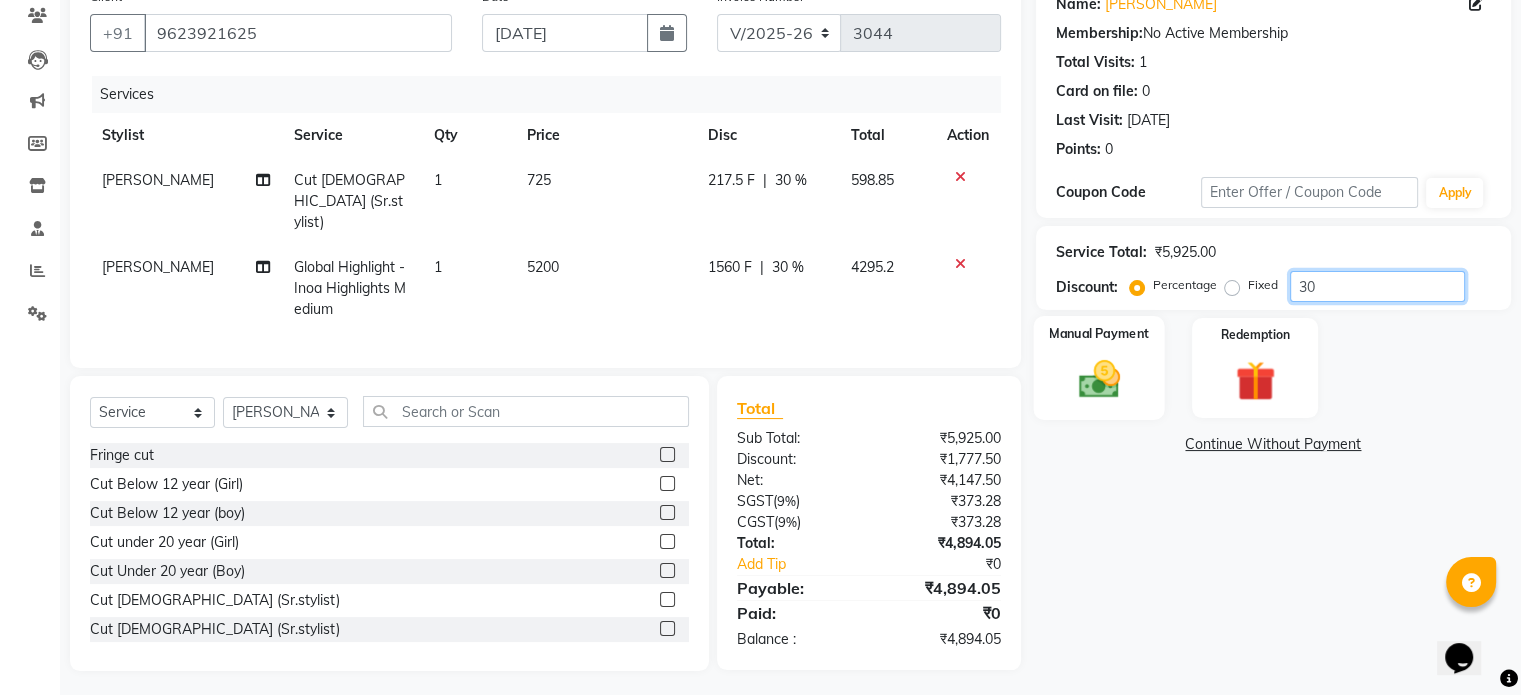 type on "30" 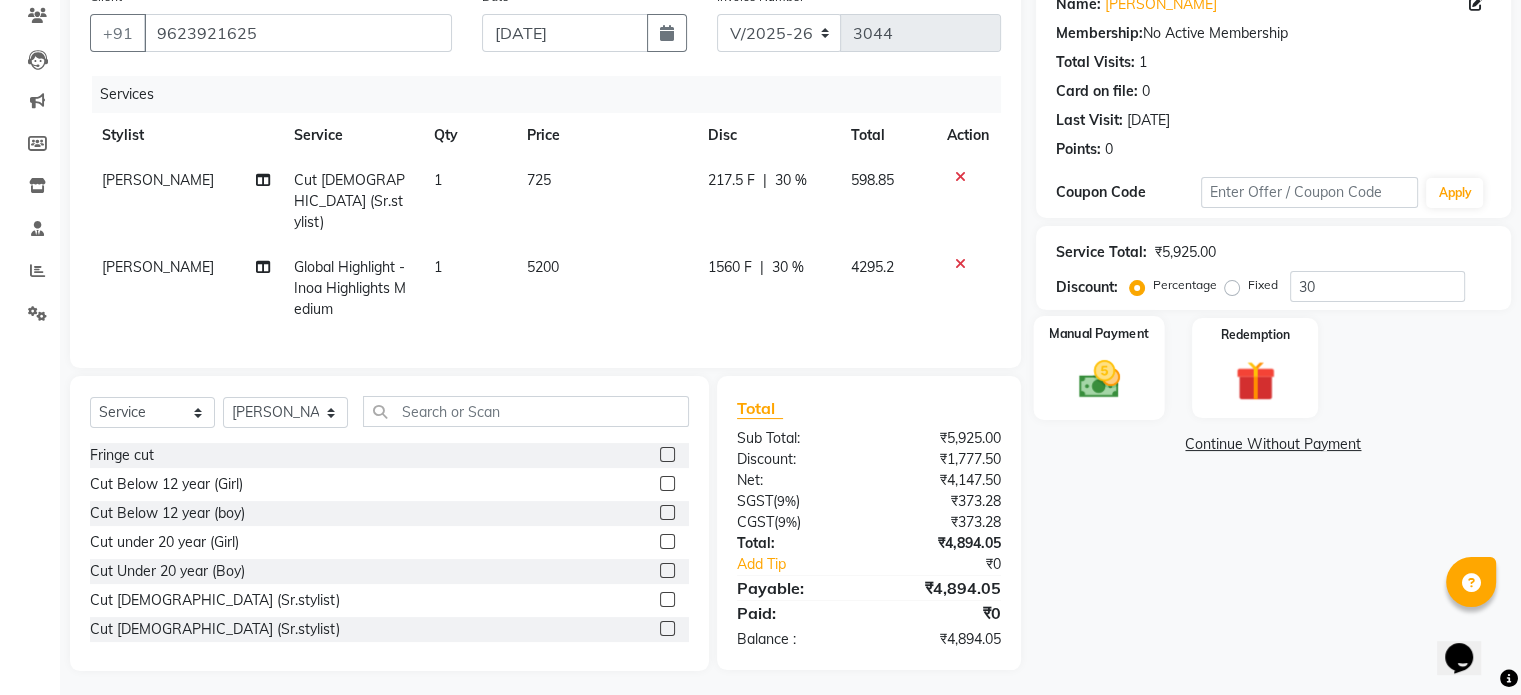 click 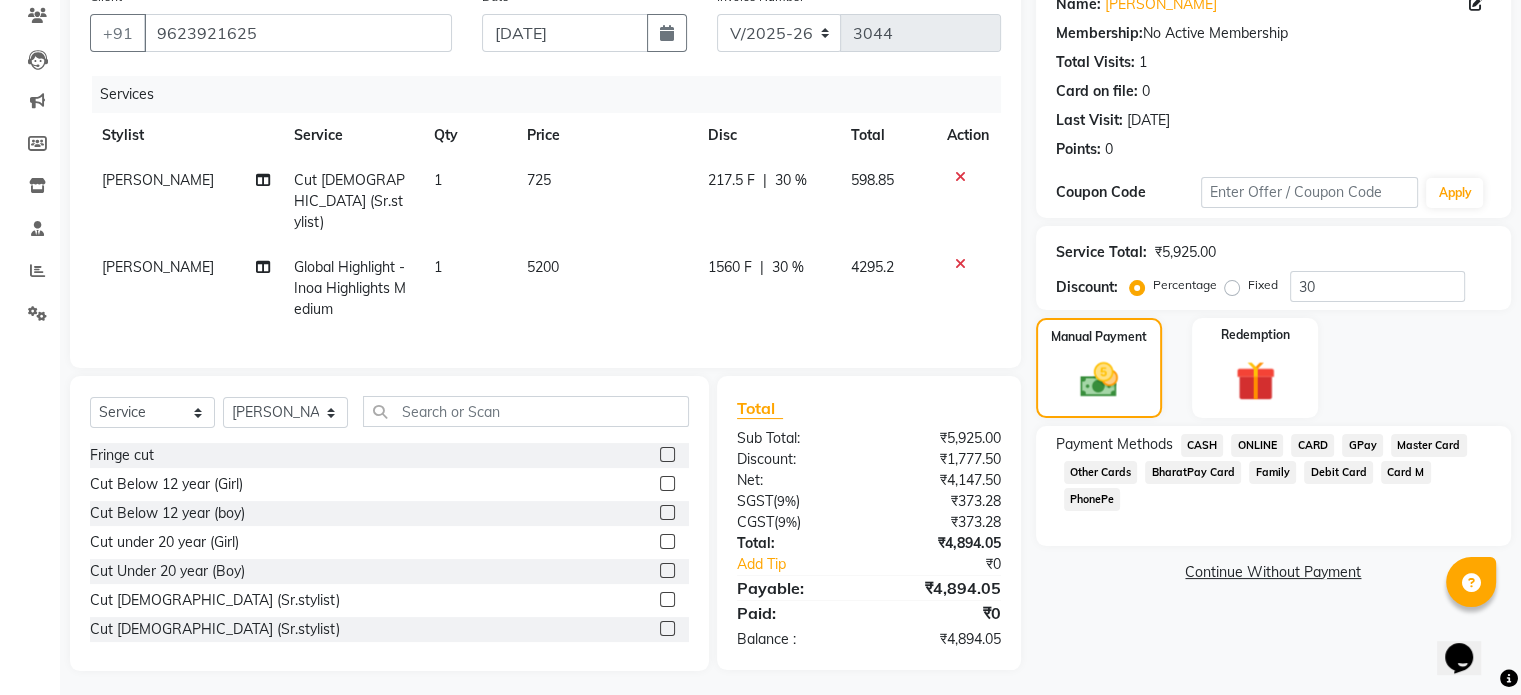 click on "CASH" 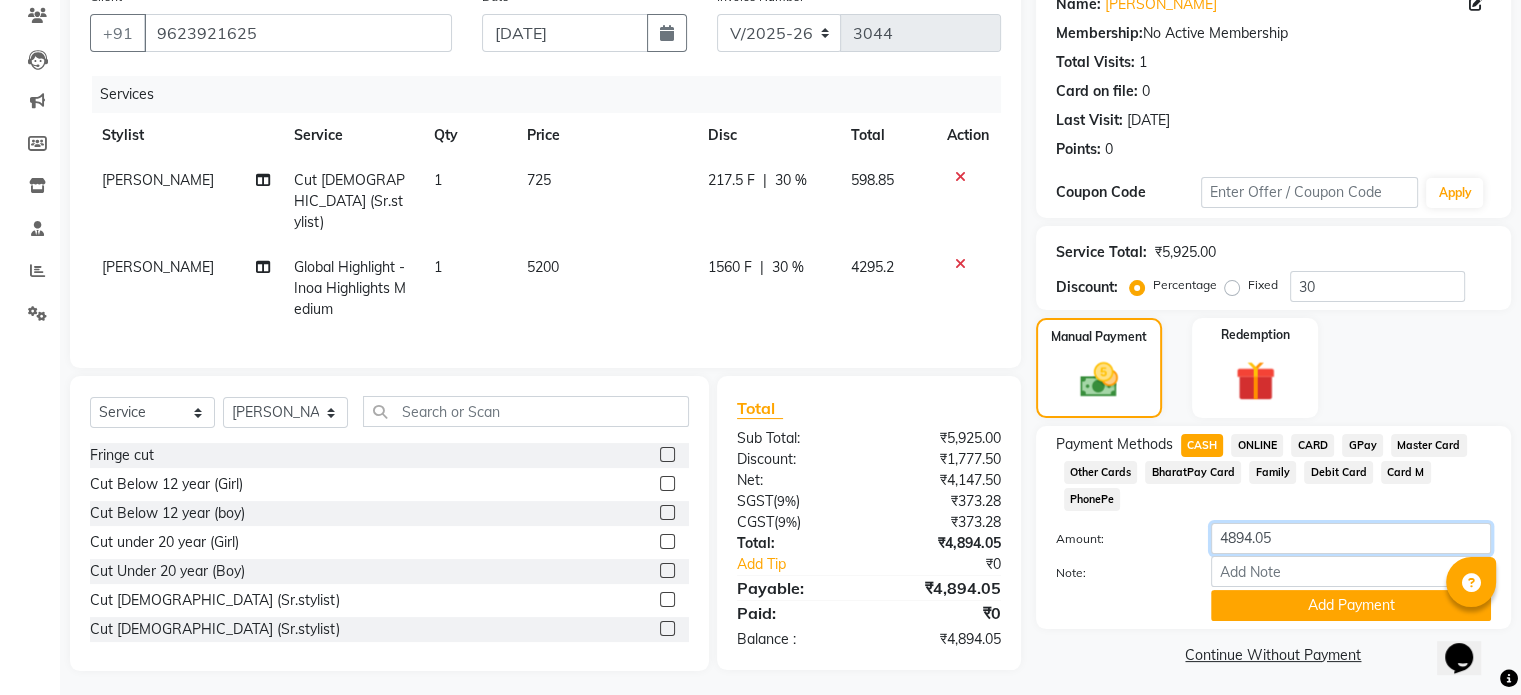 click on "4894.05" 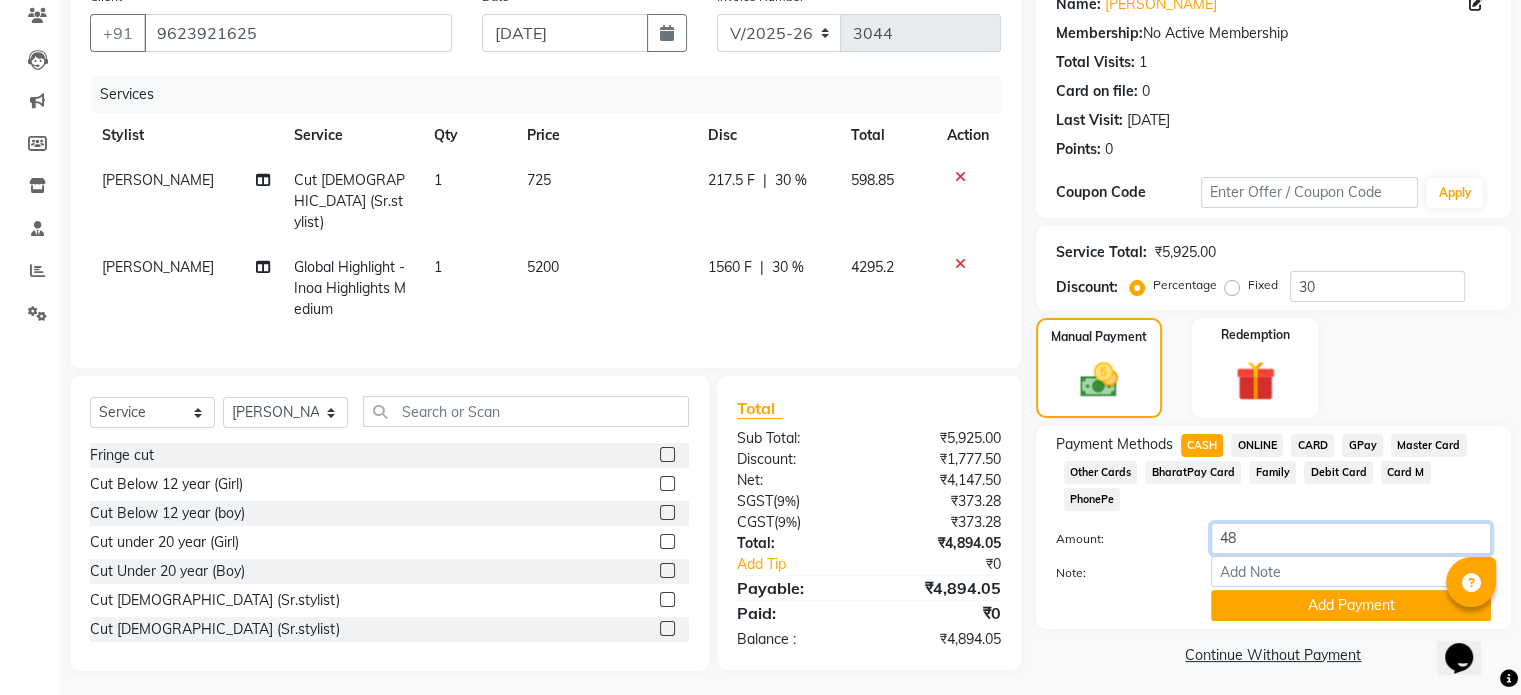 type on "4" 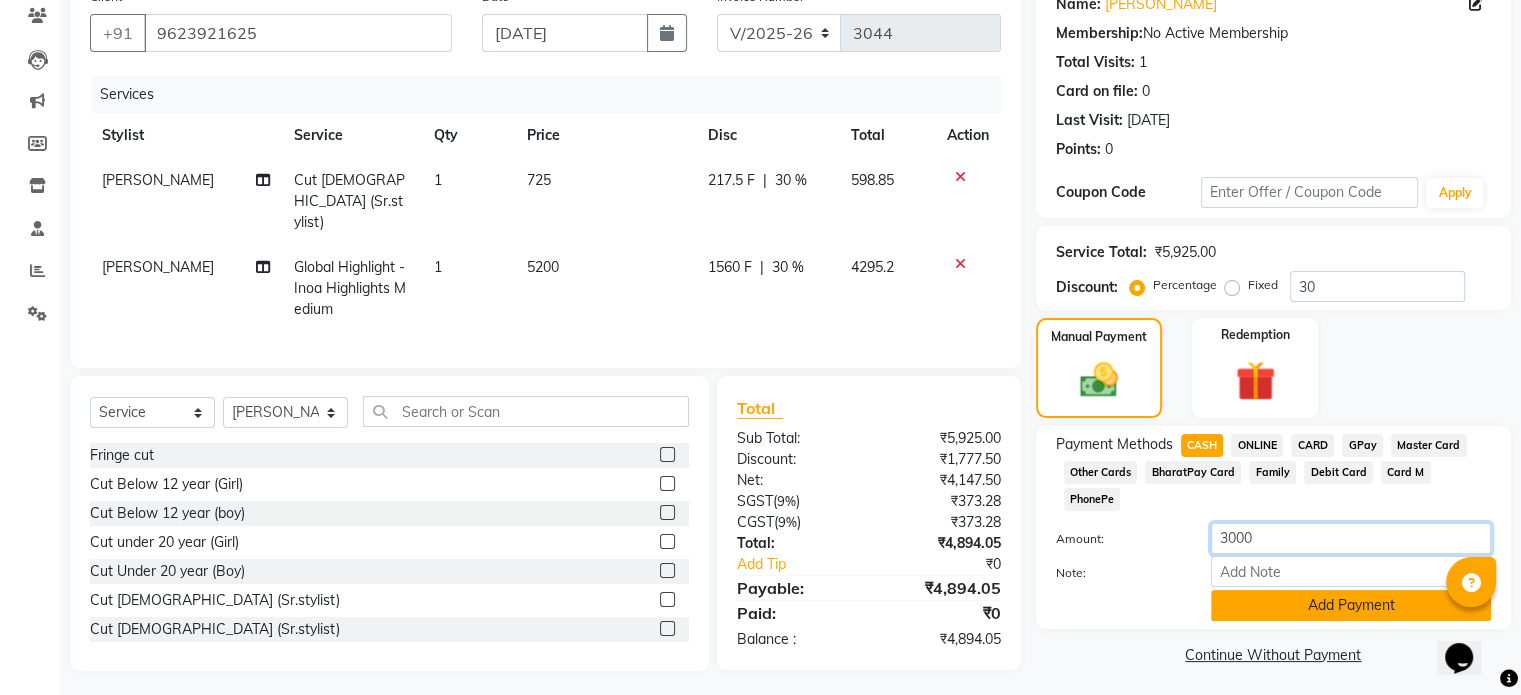 type on "3000" 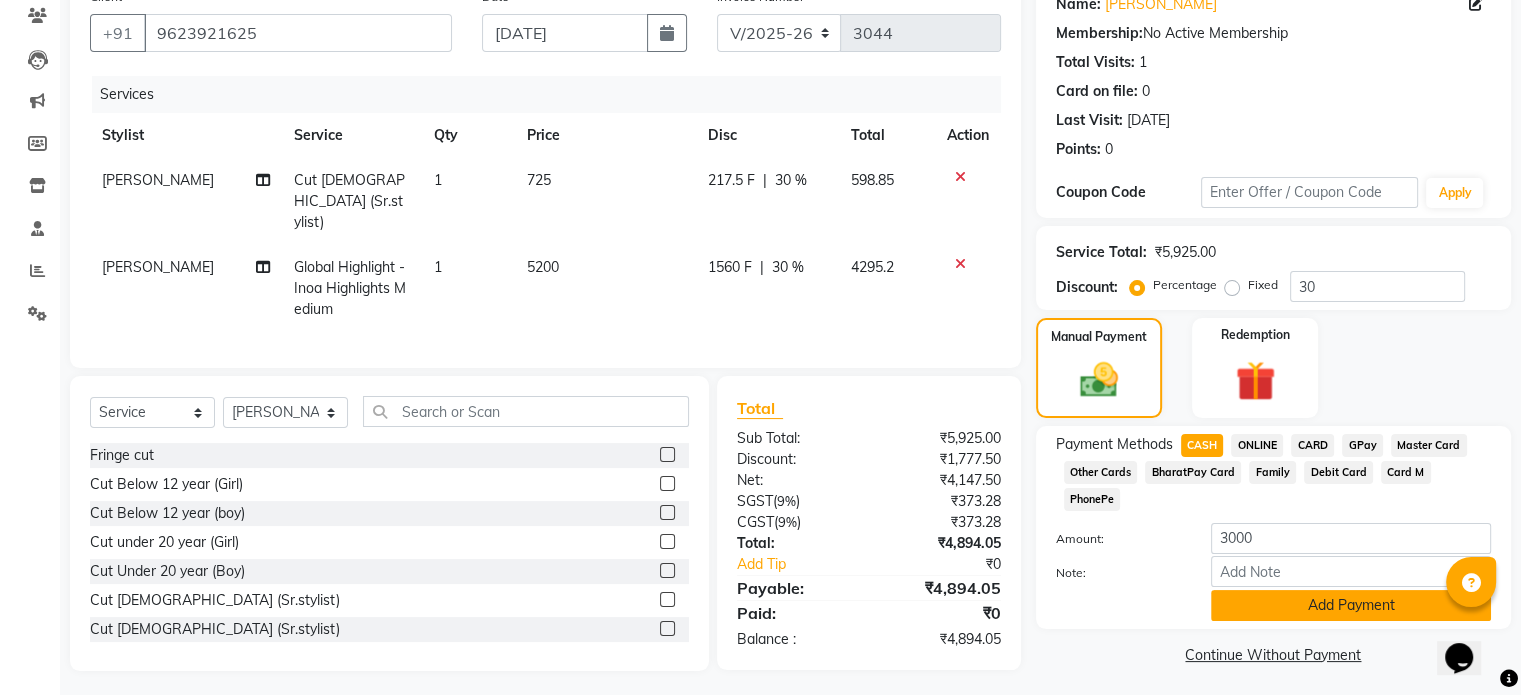 click on "Add Payment" 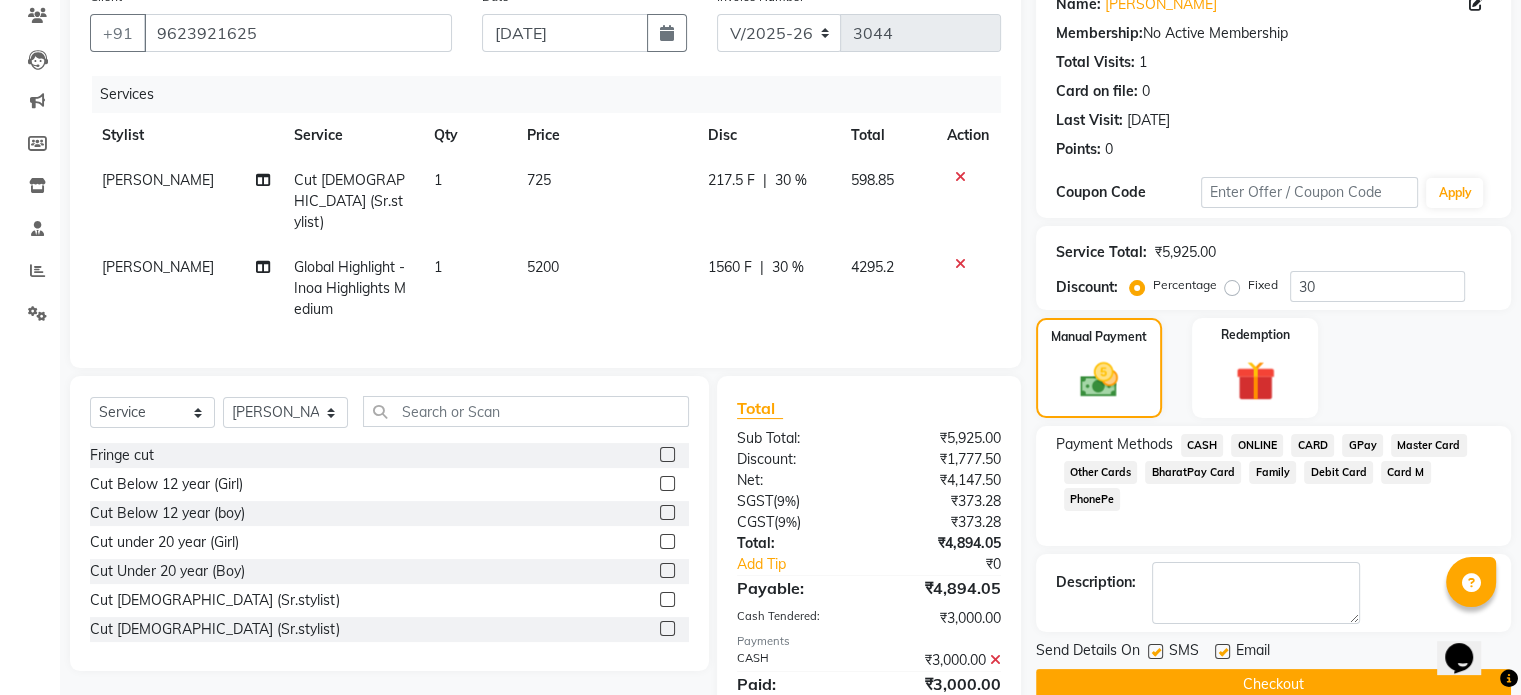 click on "ONLINE" 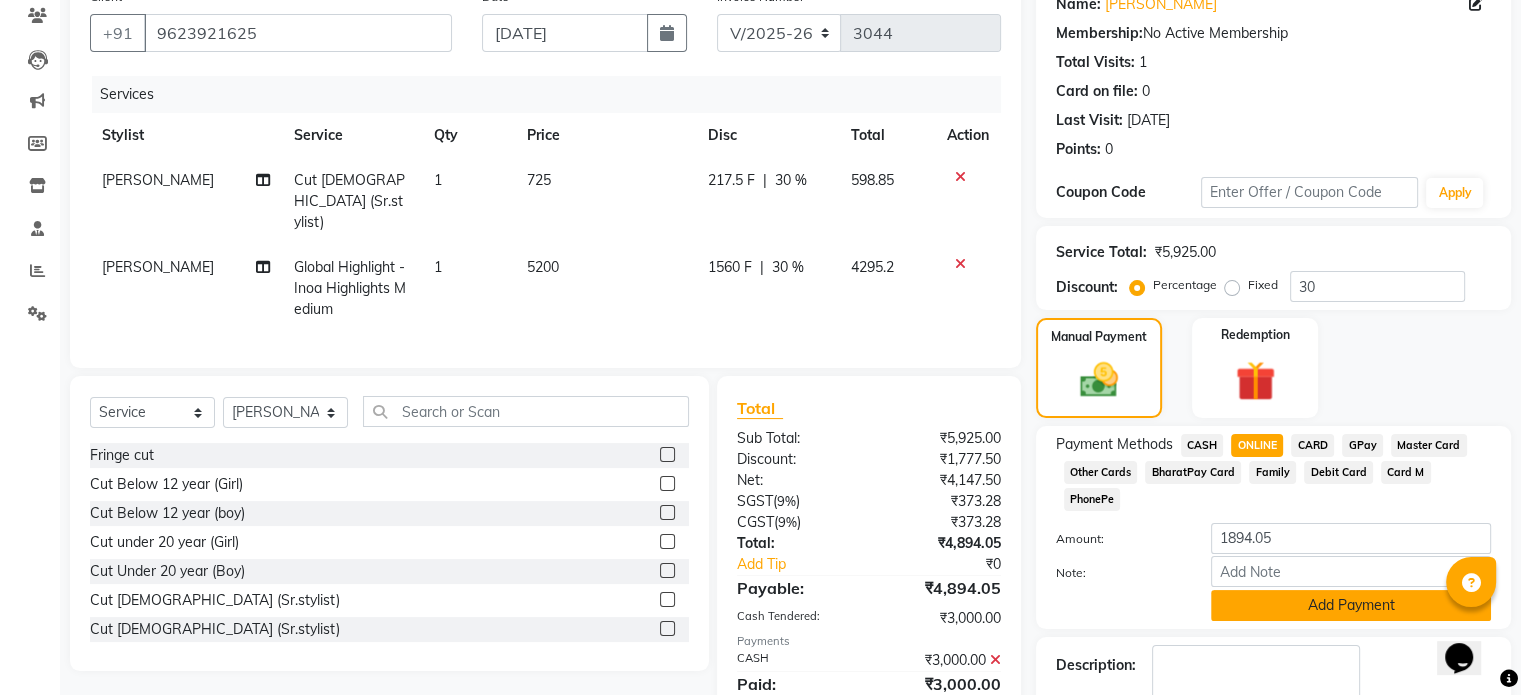 click on "Add Payment" 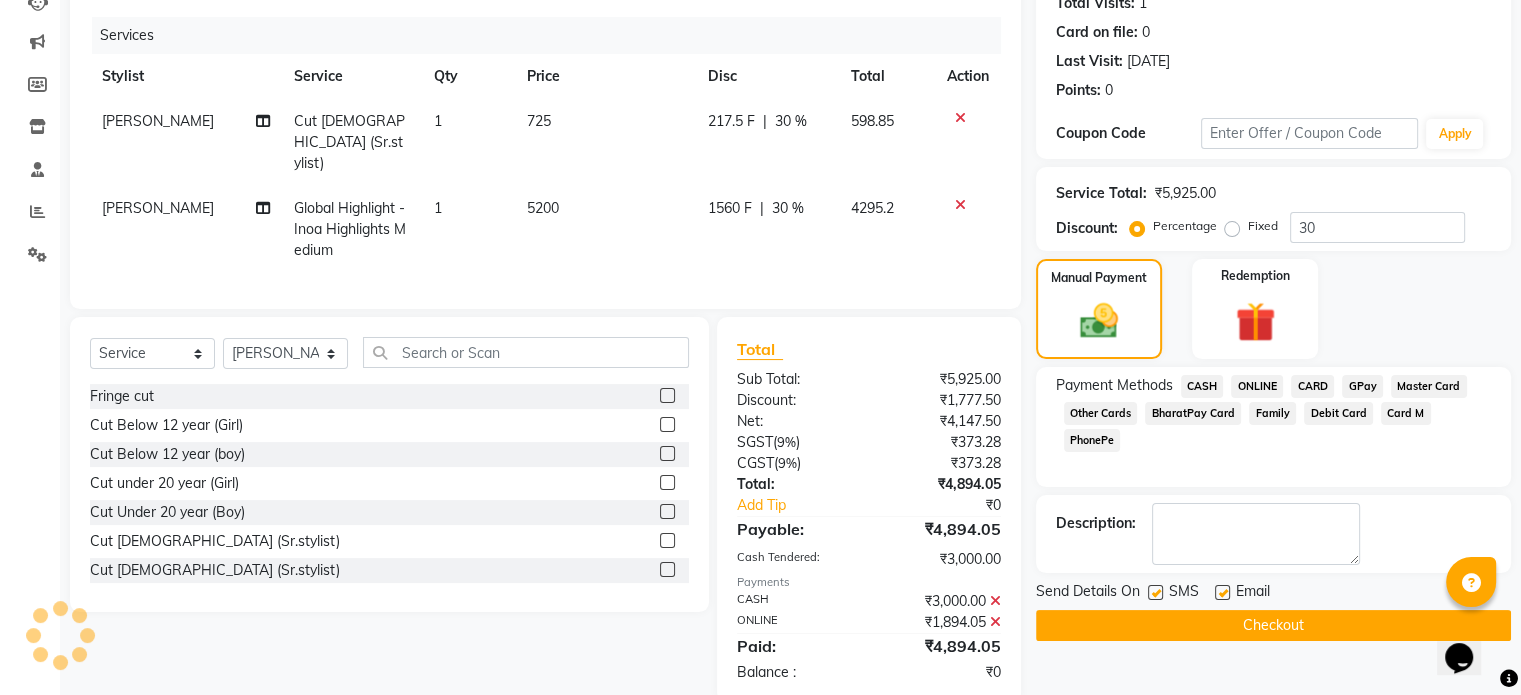 scroll, scrollTop: 263, scrollLeft: 0, axis: vertical 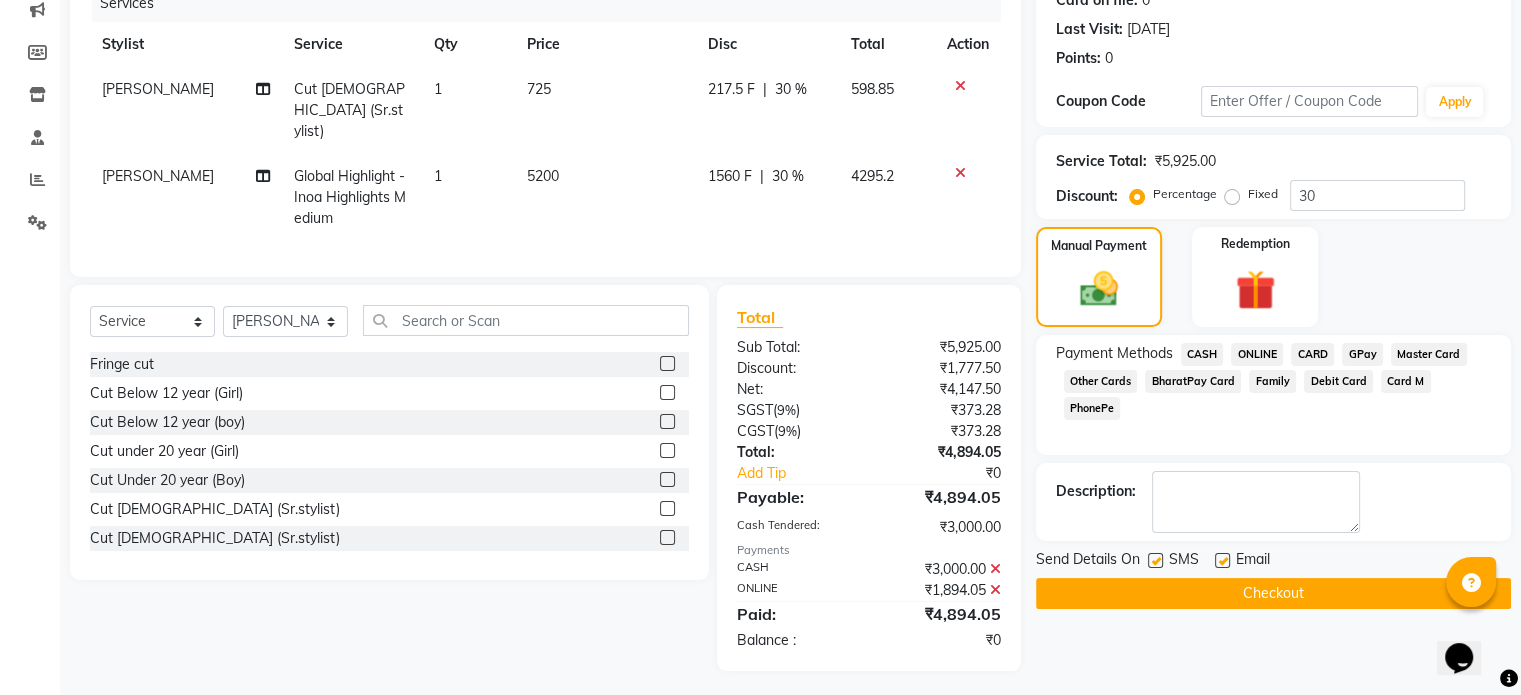click on "Checkout" 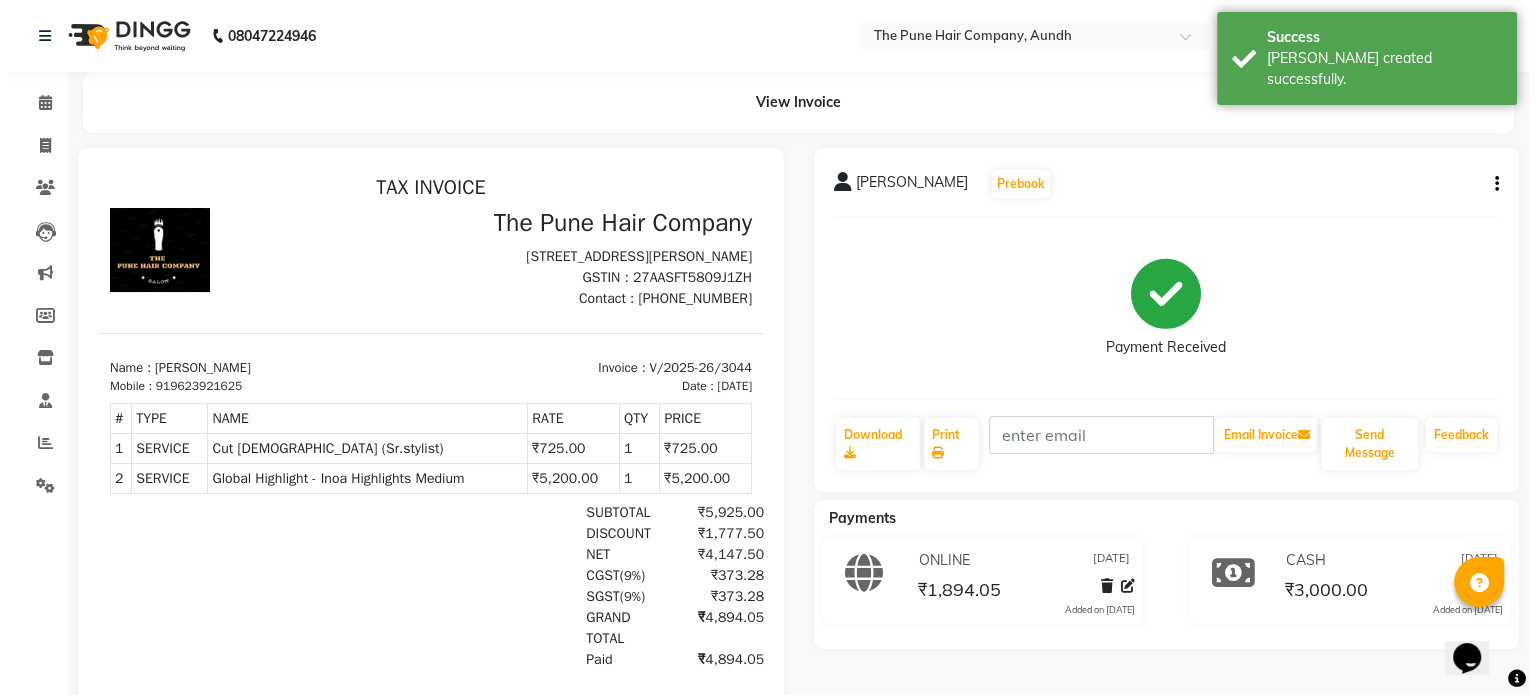 scroll, scrollTop: 0, scrollLeft: 0, axis: both 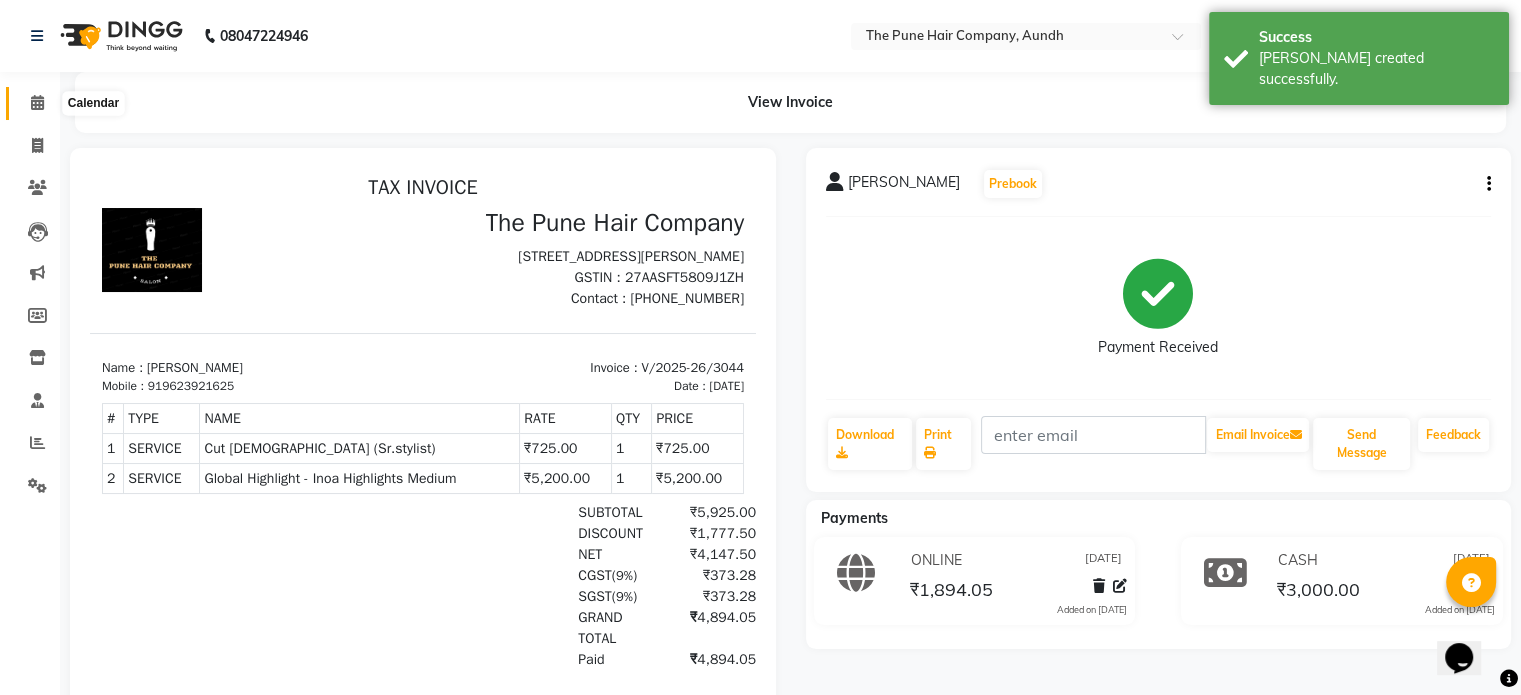 click 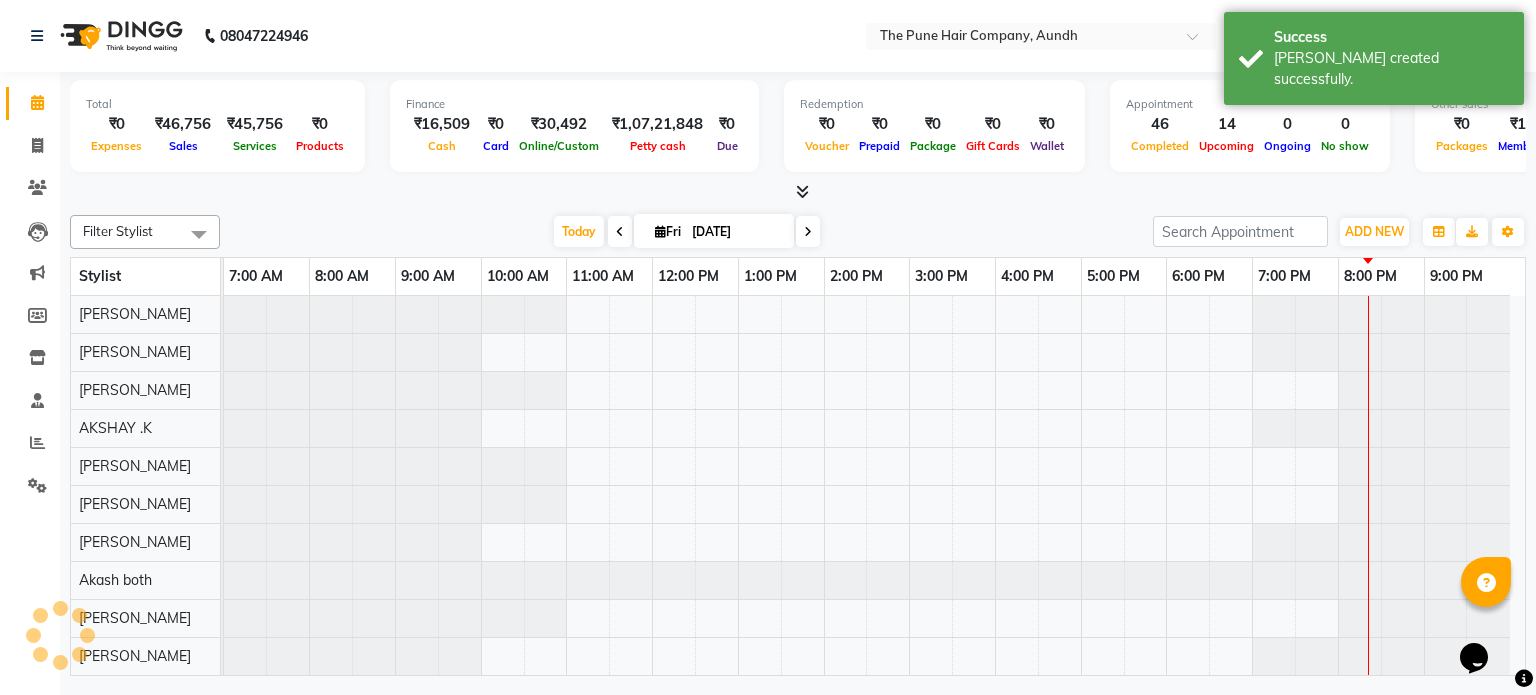 scroll, scrollTop: 0, scrollLeft: 0, axis: both 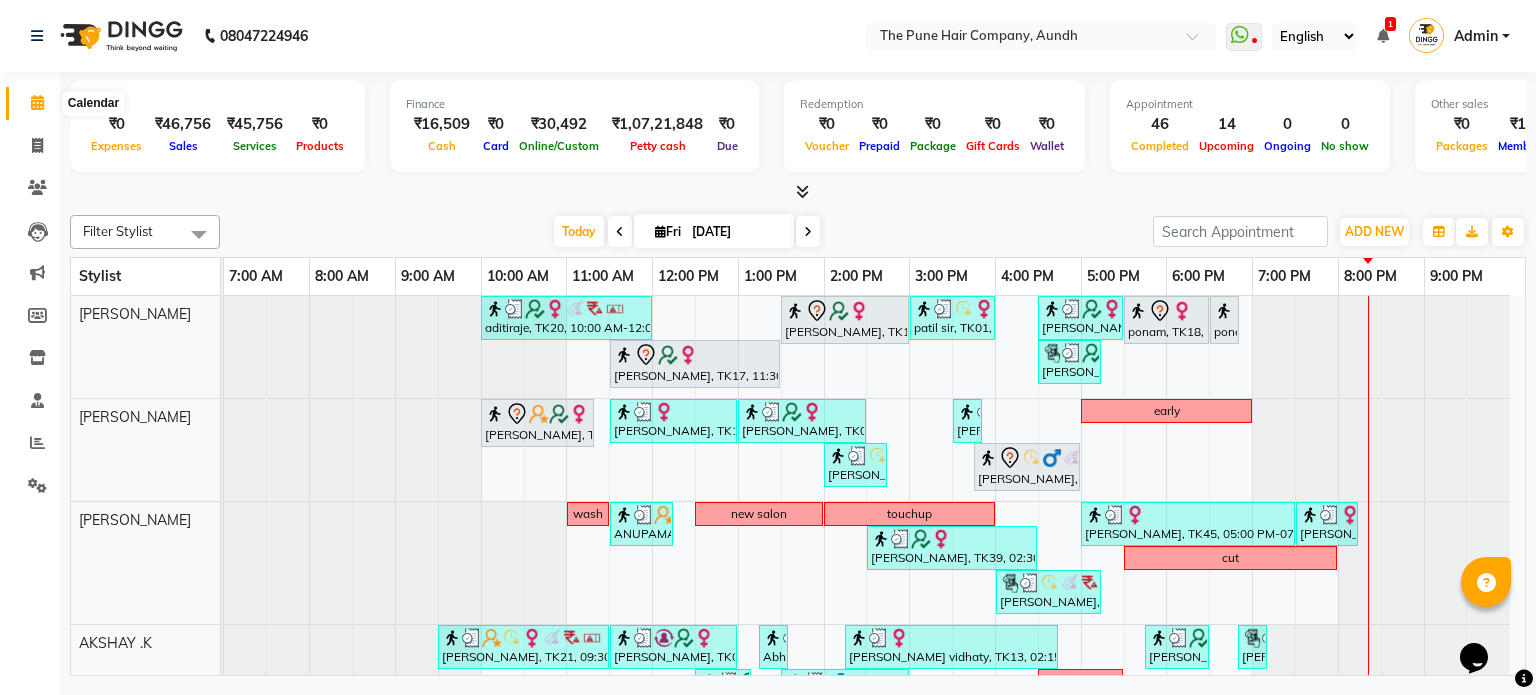 click 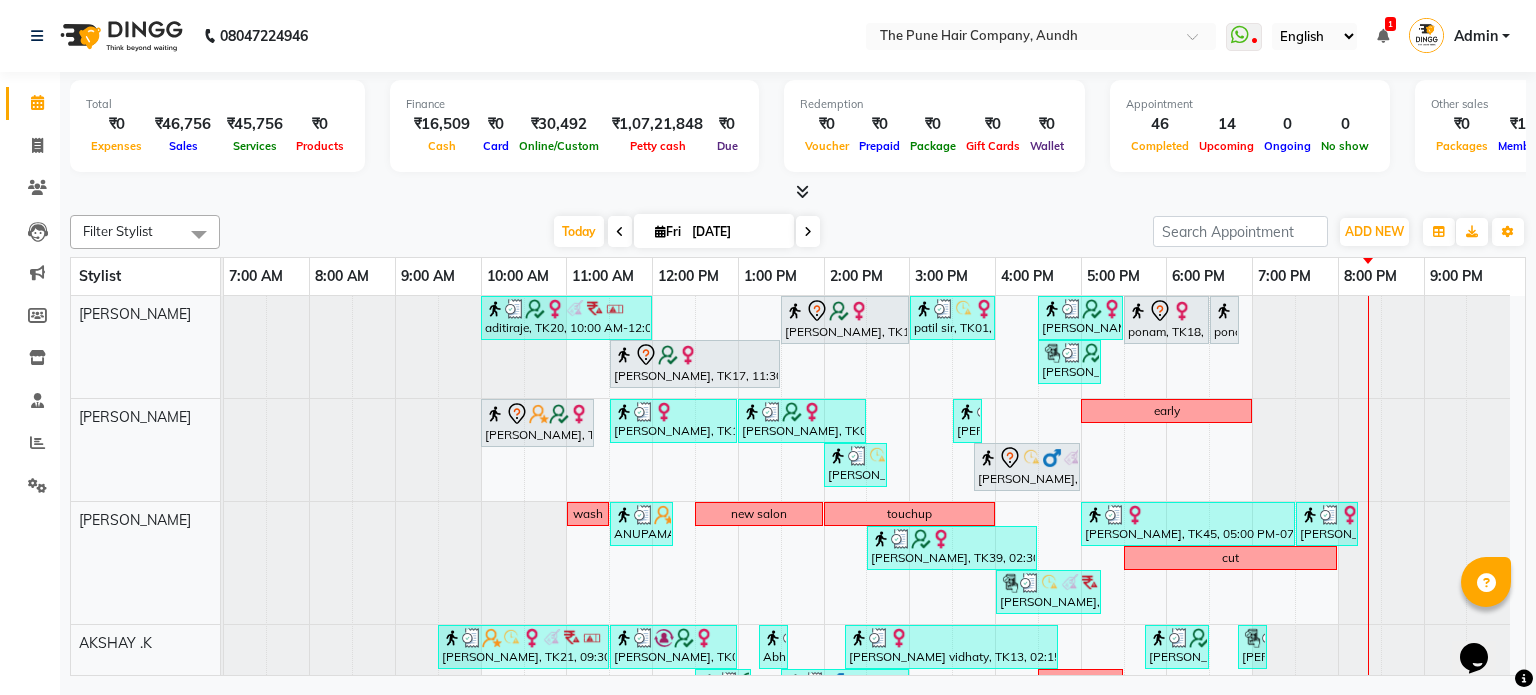 click at bounding box center [808, 232] 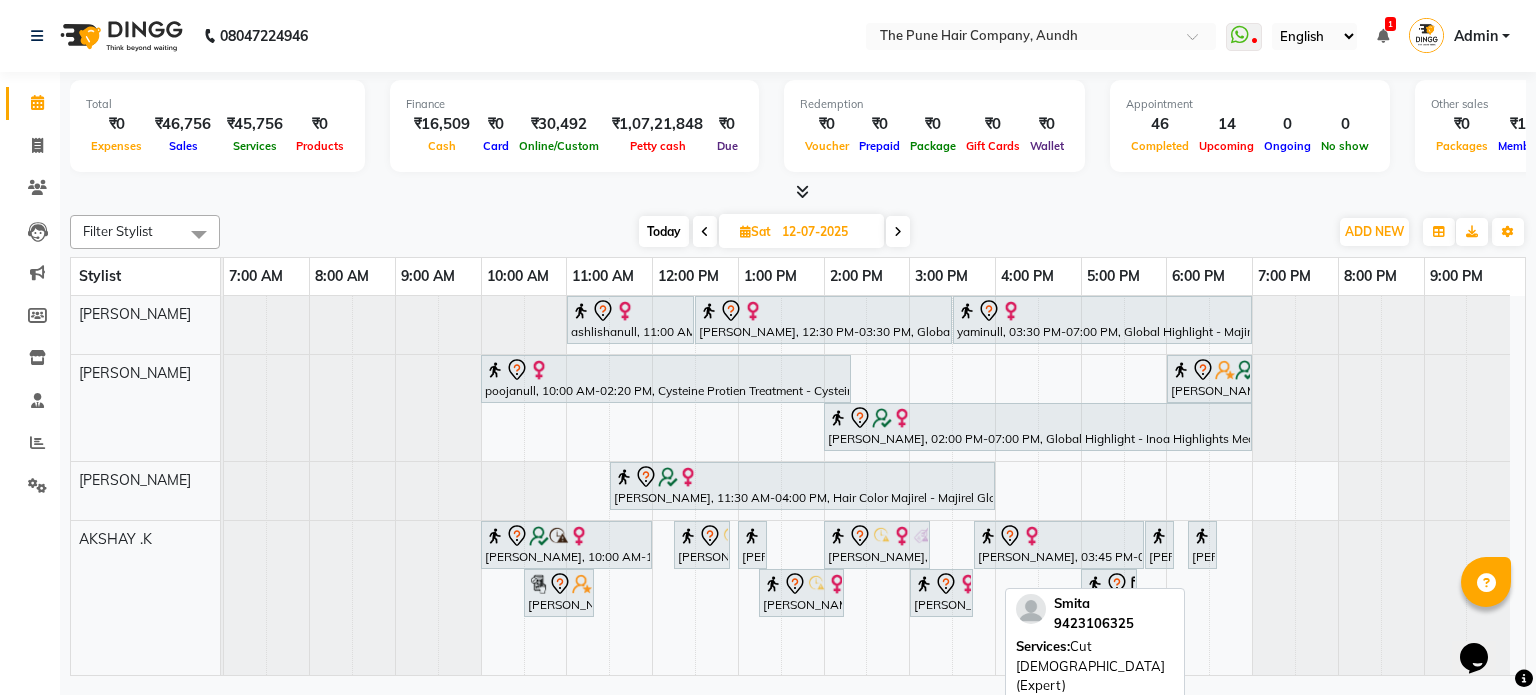 scroll, scrollTop: 97, scrollLeft: 0, axis: vertical 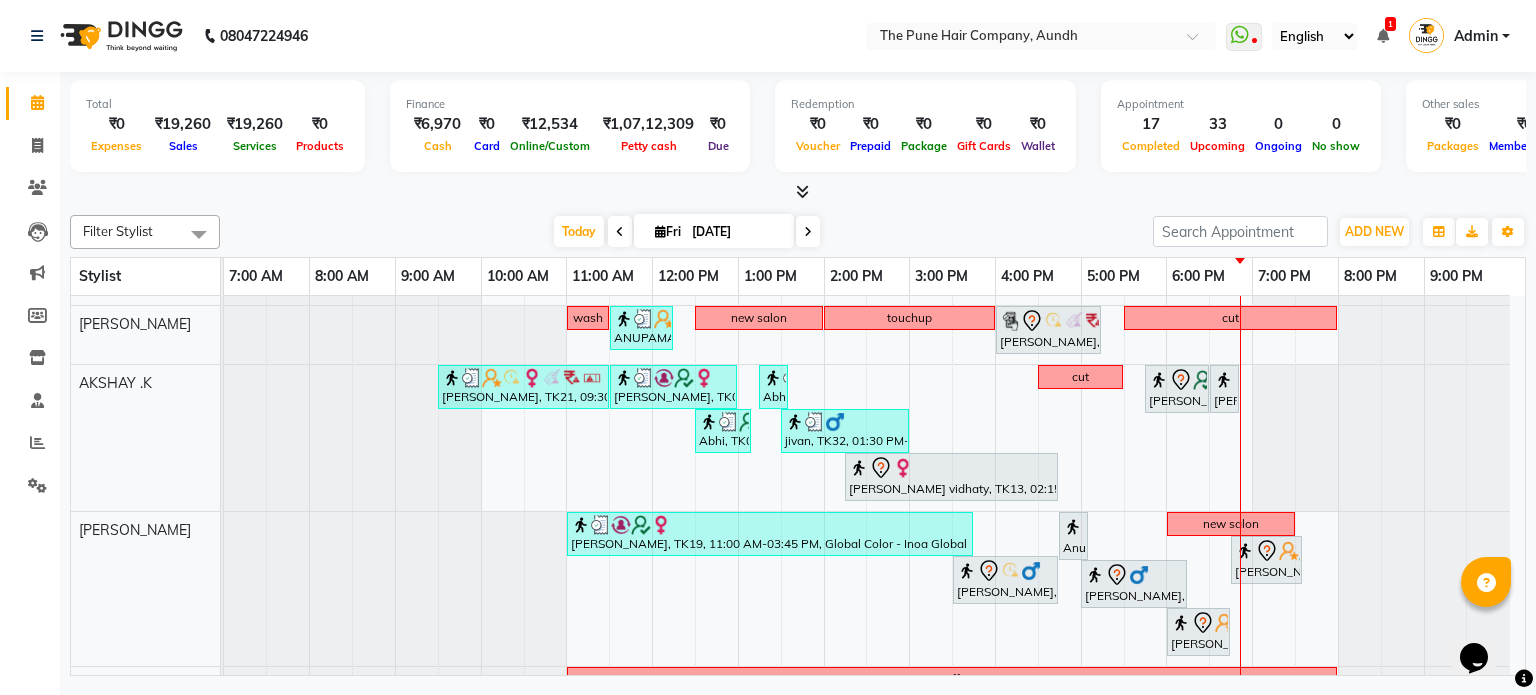 click at bounding box center [808, 231] 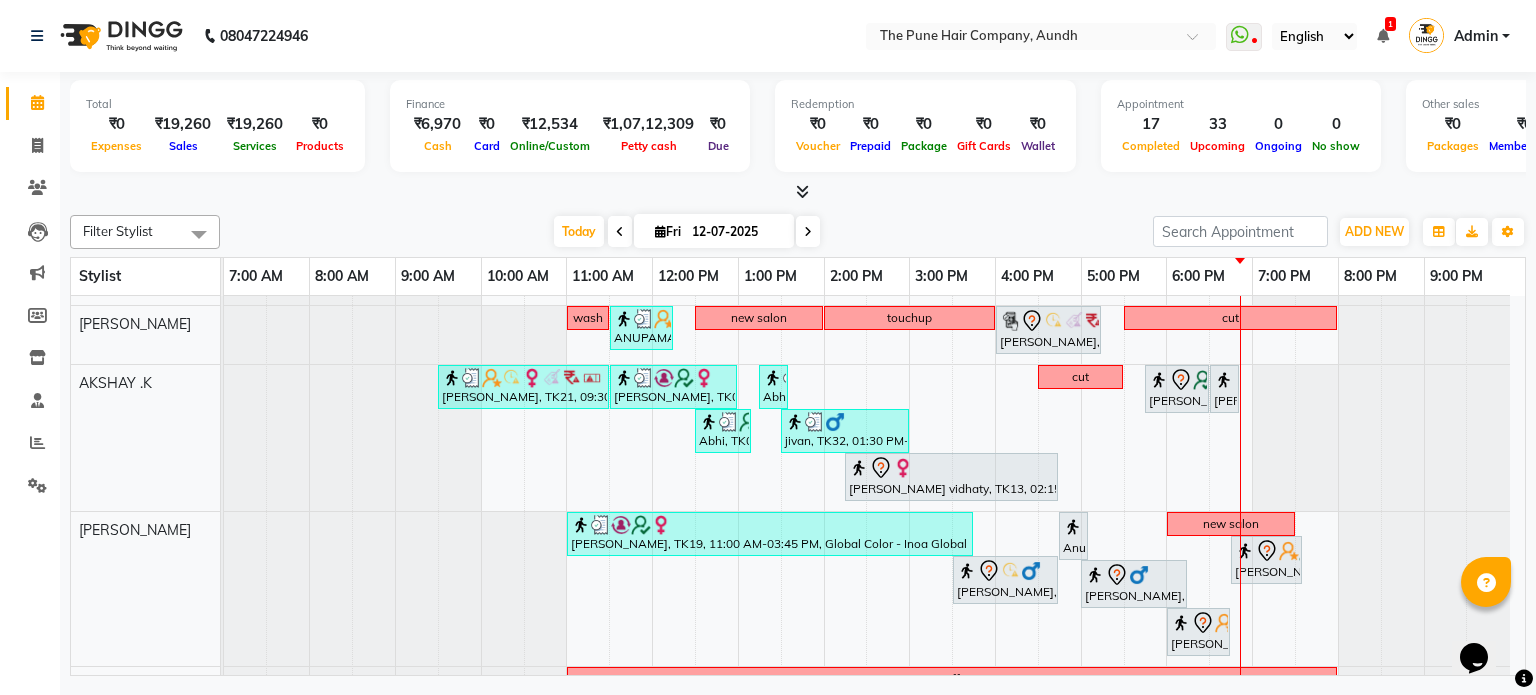 scroll, scrollTop: 148, scrollLeft: 0, axis: vertical 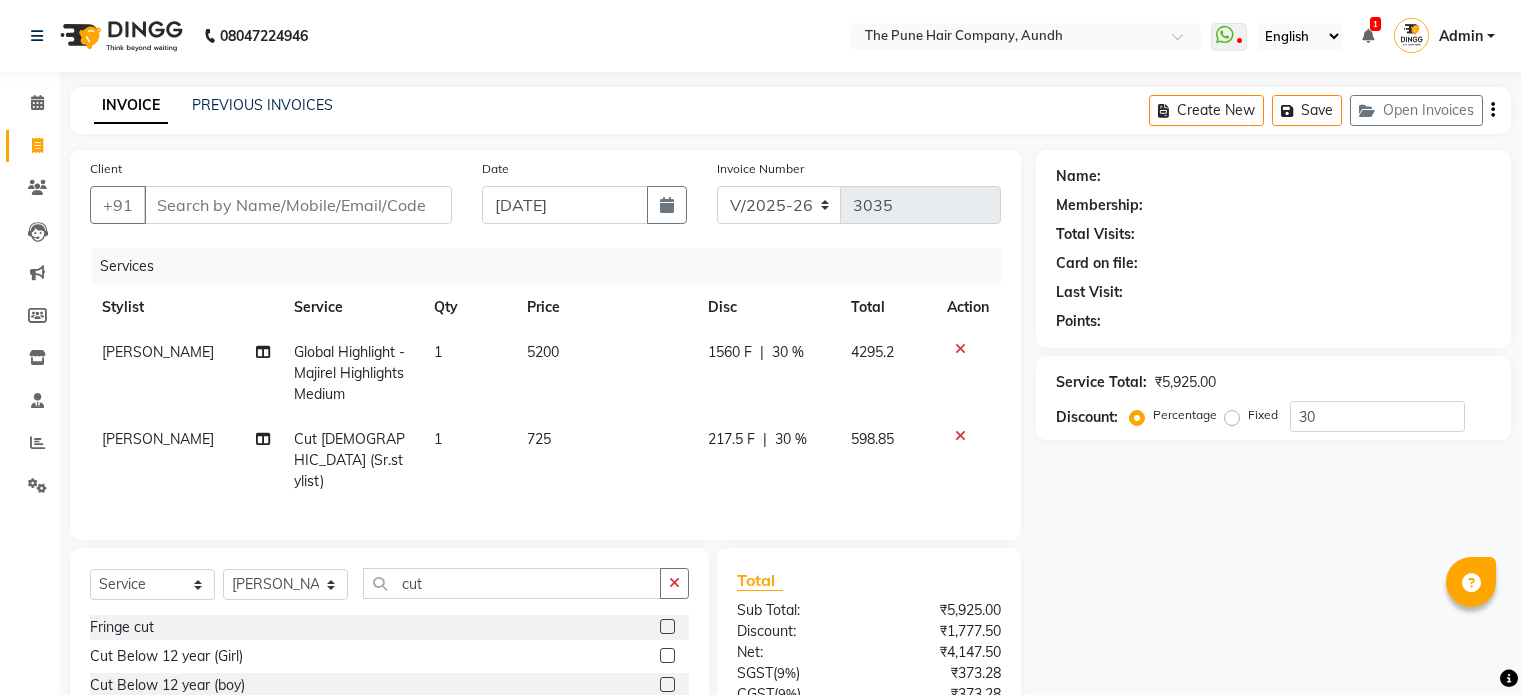 select on "106" 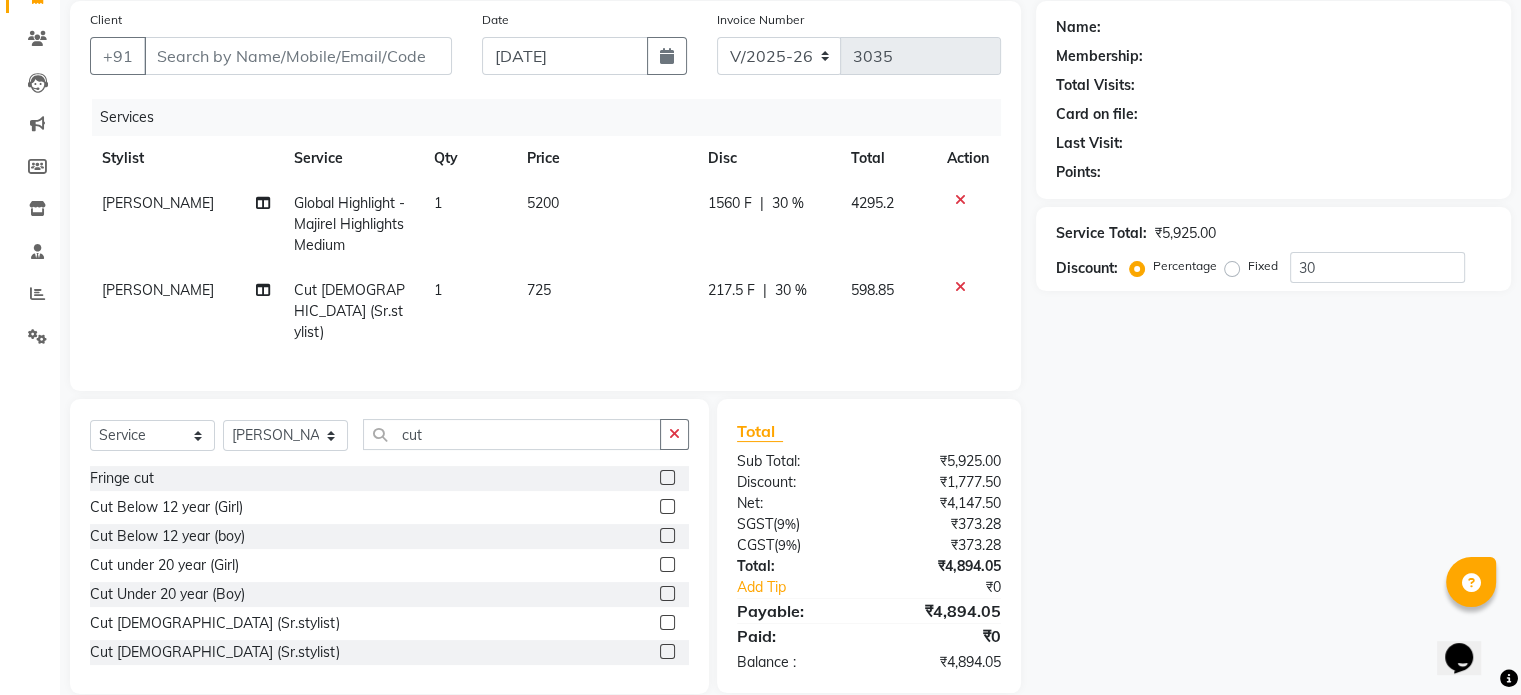 scroll, scrollTop: 0, scrollLeft: 0, axis: both 